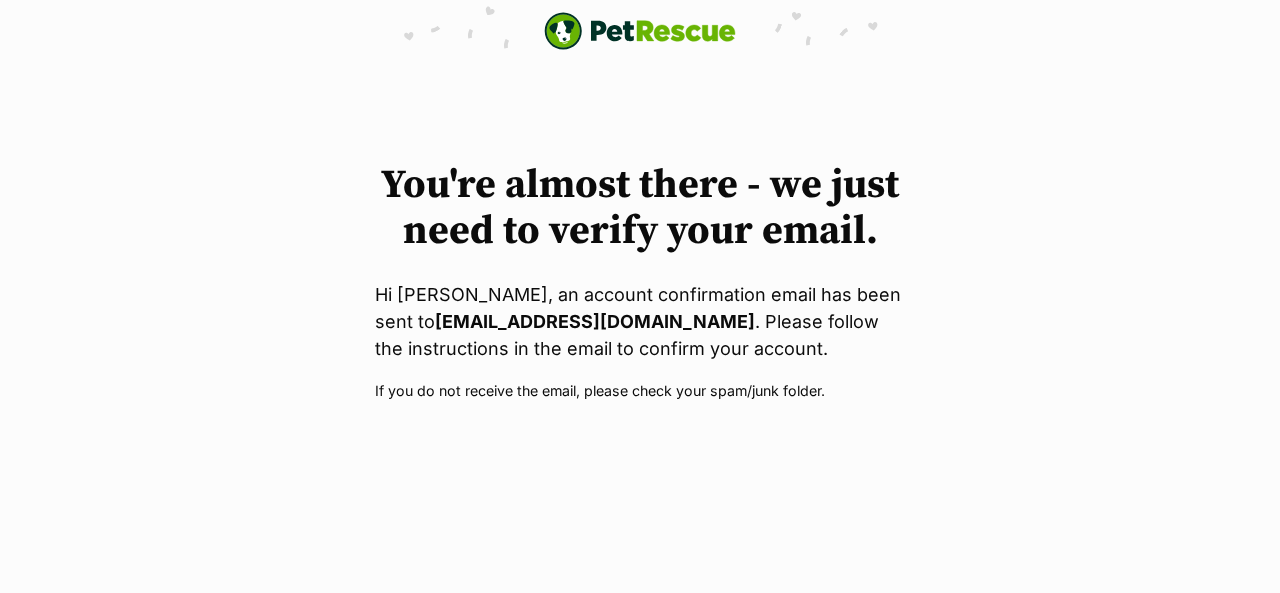 scroll, scrollTop: 0, scrollLeft: 0, axis: both 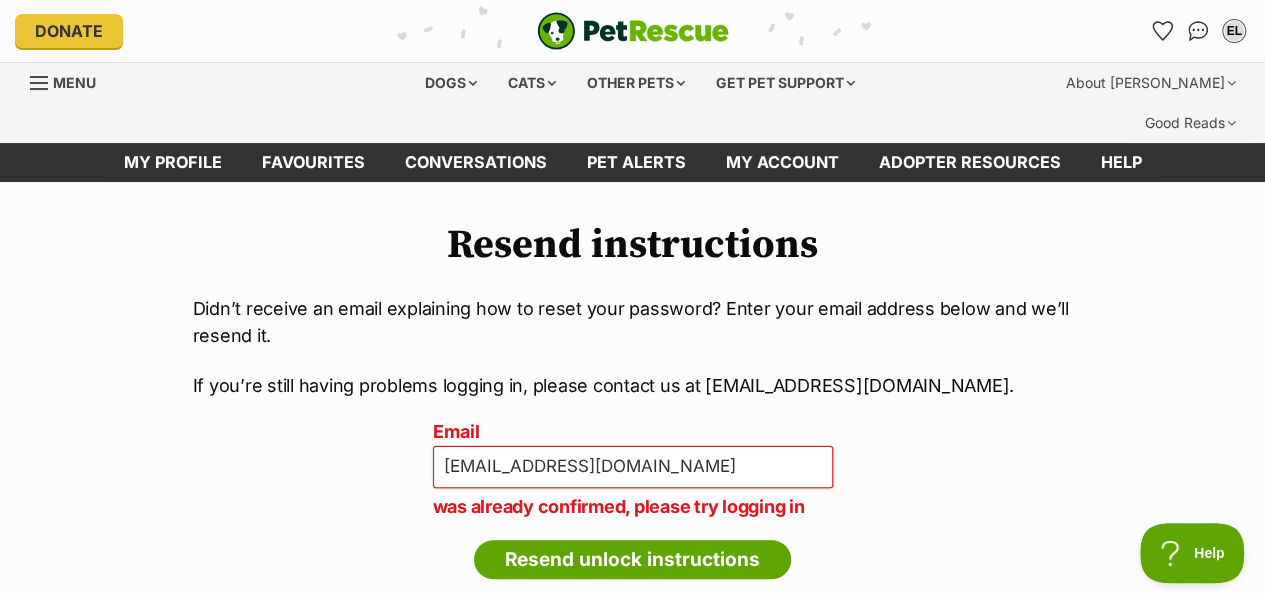 click on "Log in" at bounding box center (633, 618) 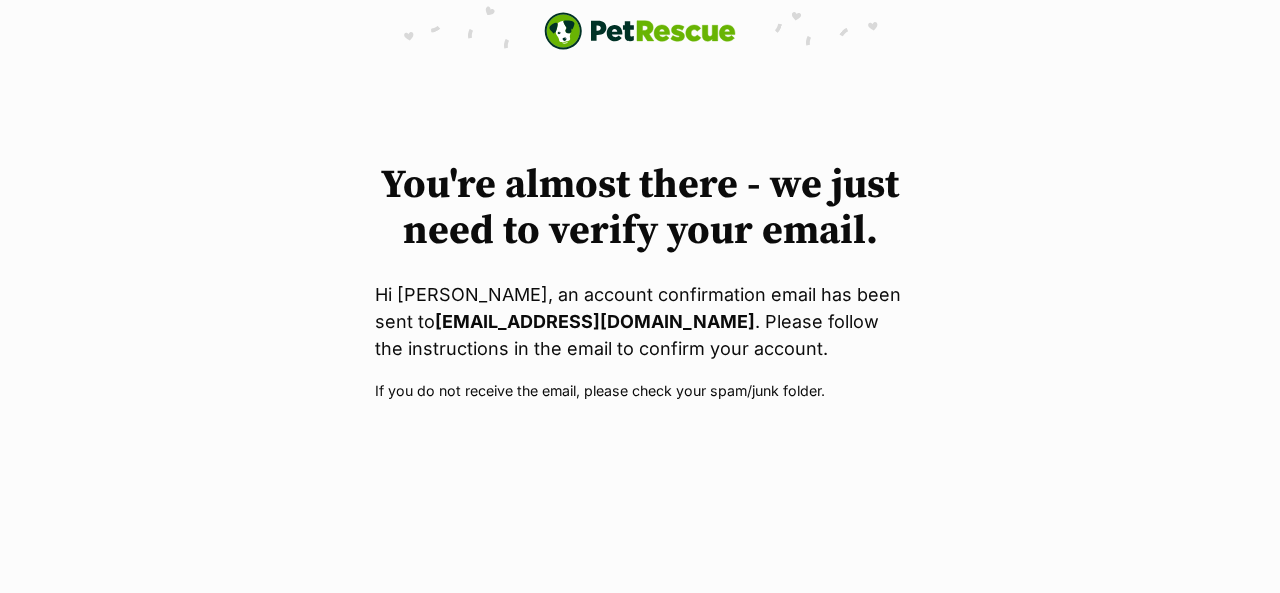 scroll, scrollTop: 0, scrollLeft: 0, axis: both 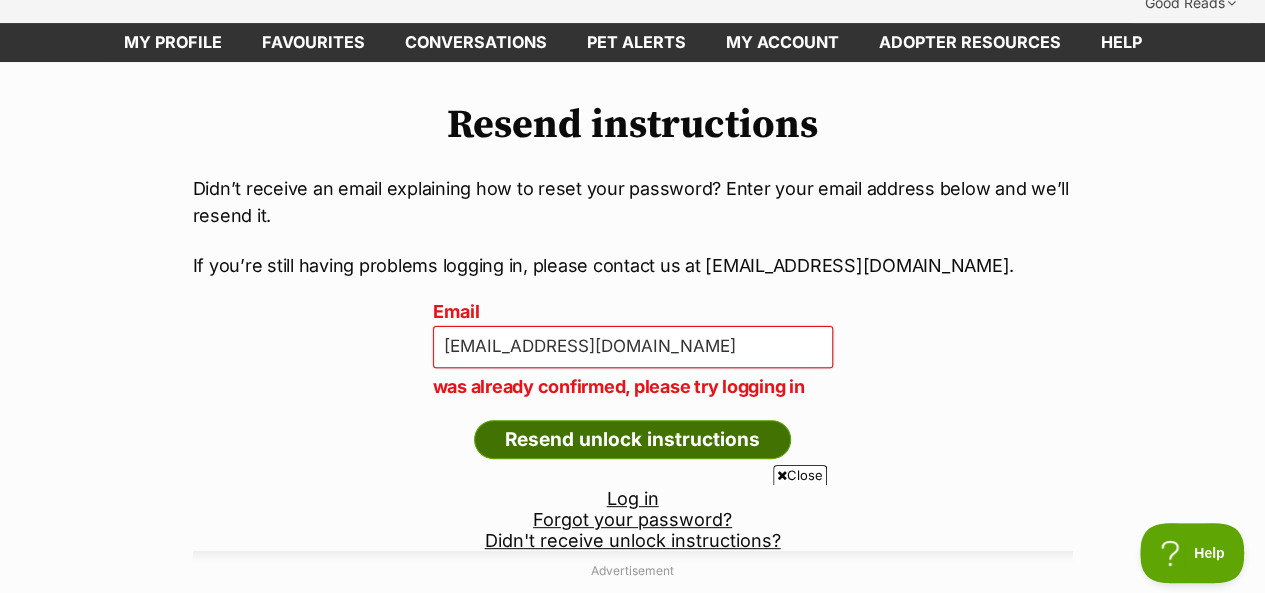 click on "Resend unlock instructions" at bounding box center (632, 440) 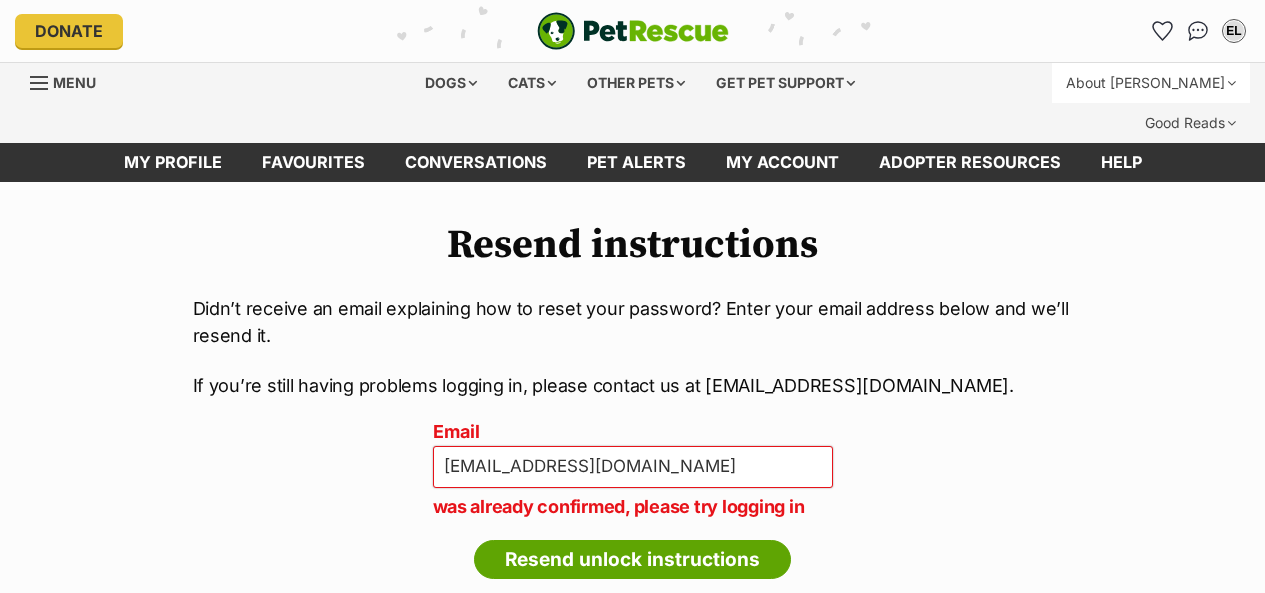 scroll, scrollTop: 0, scrollLeft: 0, axis: both 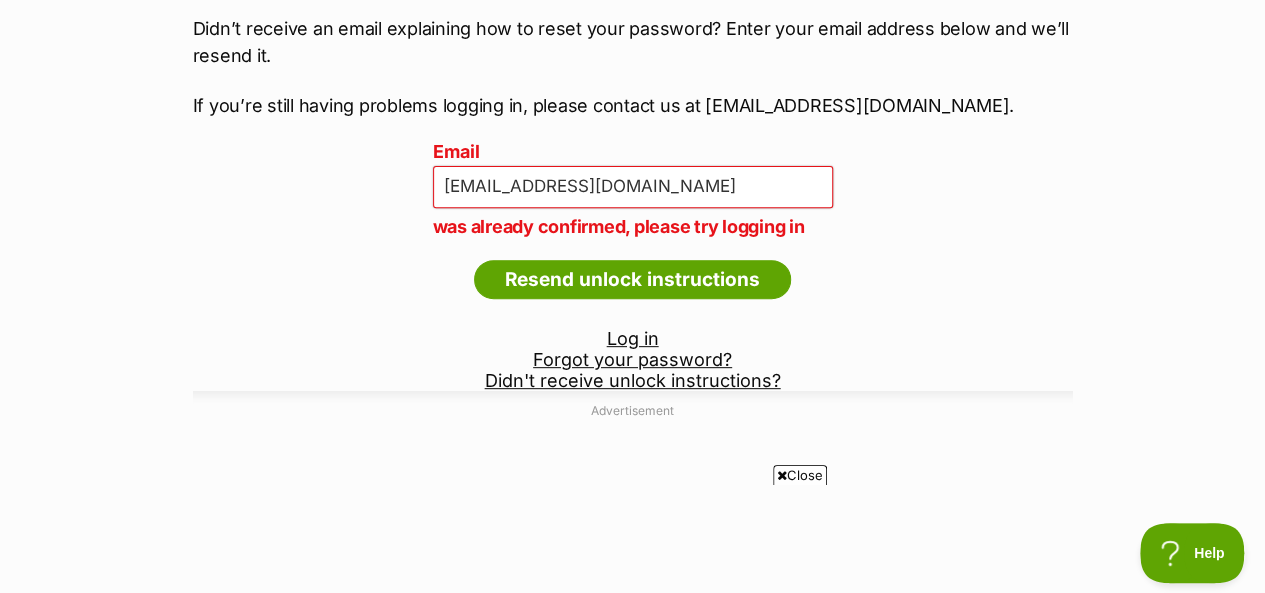 click on "Forgot your password?" at bounding box center (632, 359) 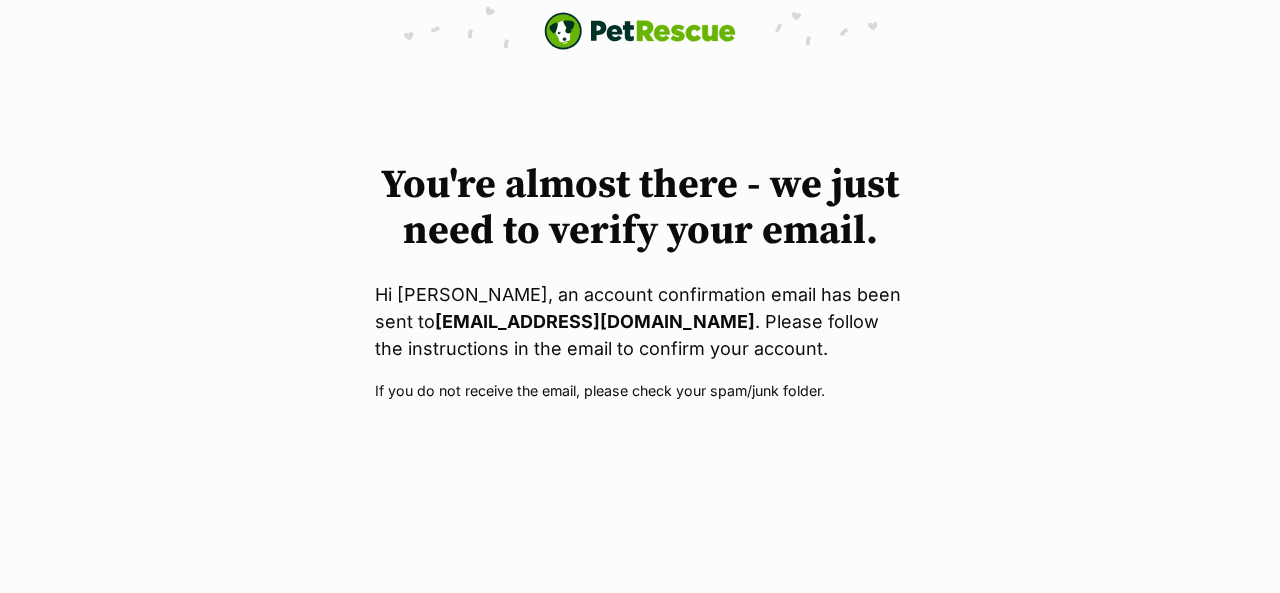 scroll, scrollTop: 0, scrollLeft: 0, axis: both 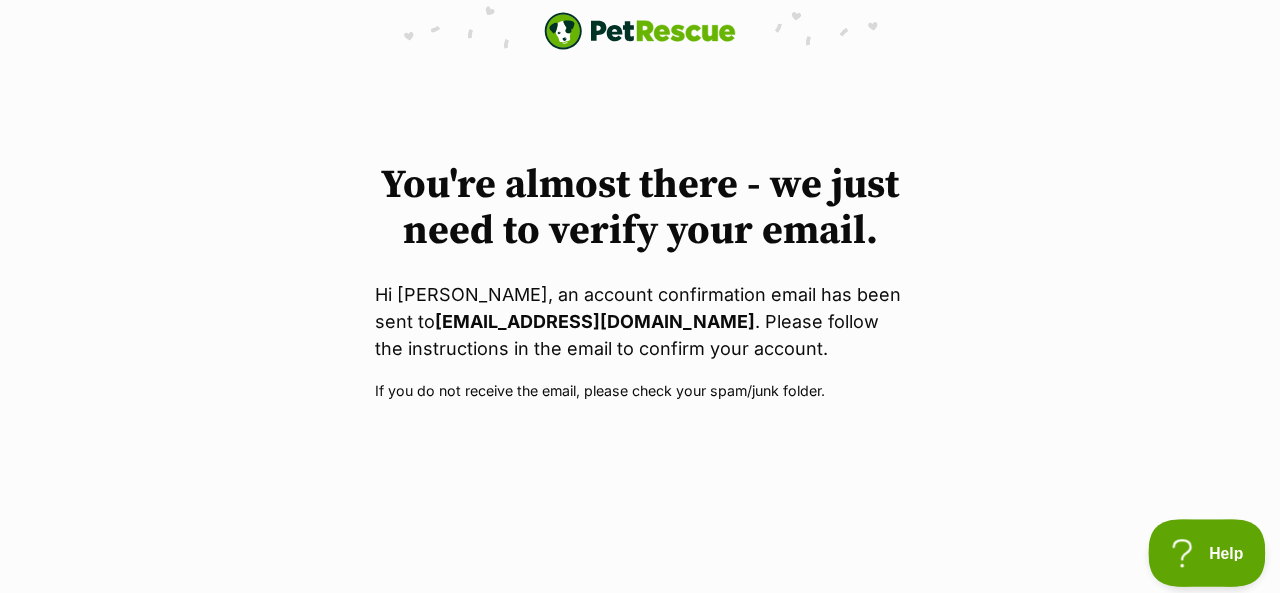click on "Help" at bounding box center [1200, 549] 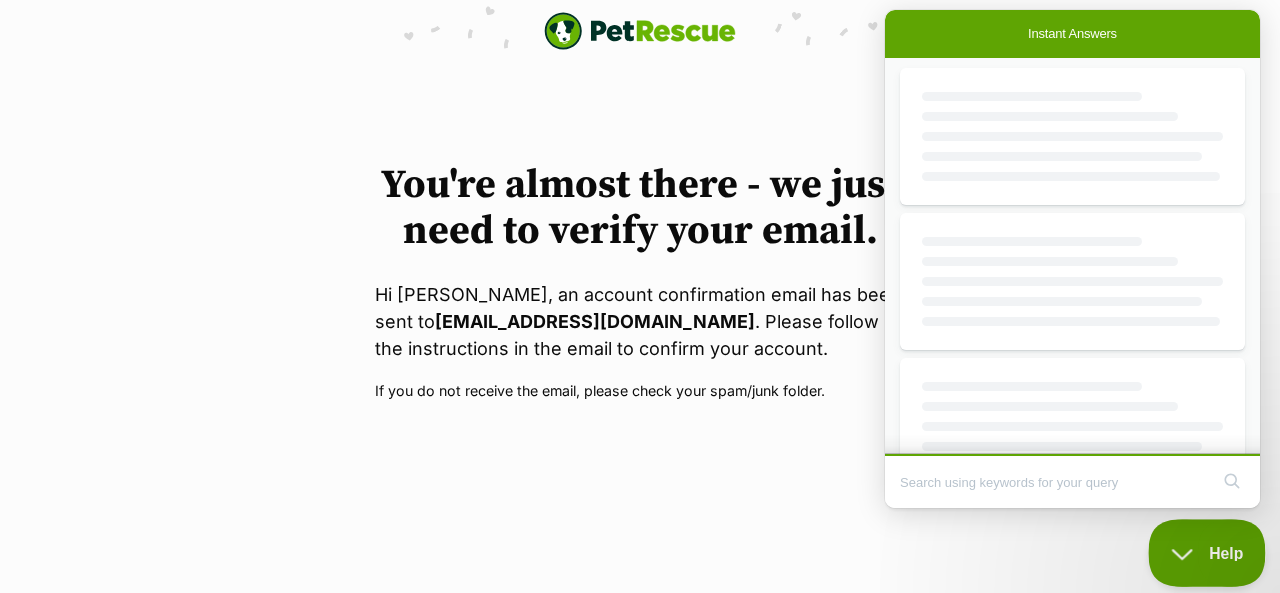 scroll, scrollTop: 0, scrollLeft: 0, axis: both 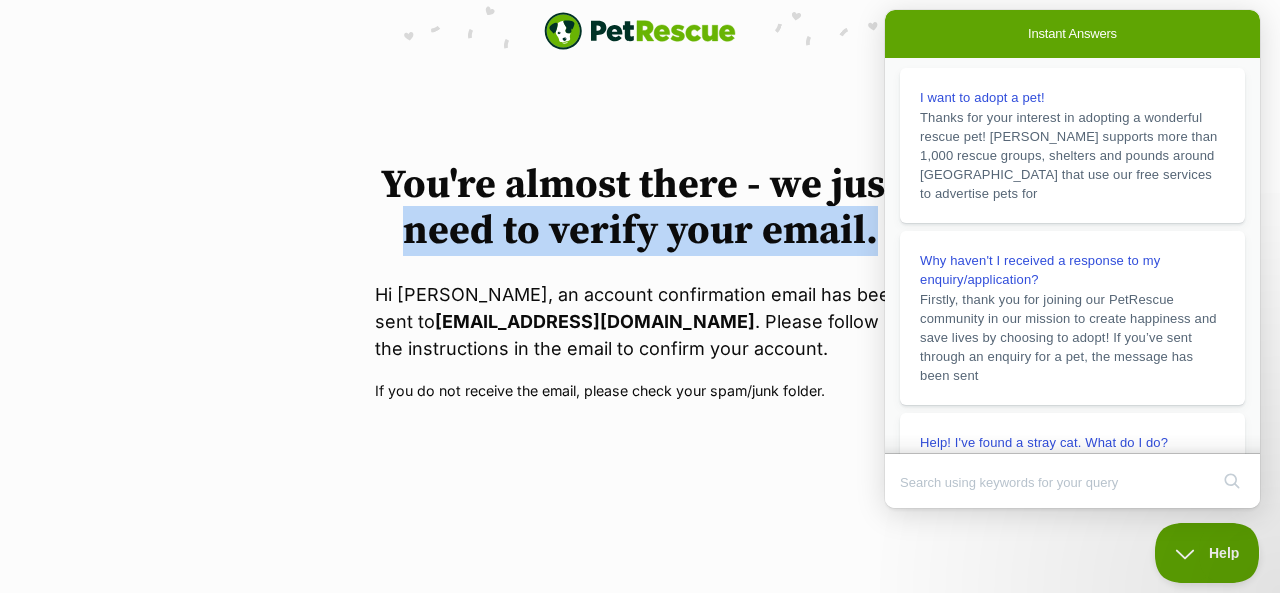 click on "You're almost there - we just need to verify your email.
Hi Emma Le, an account confirmation email has been sent to  em.le79794@gmail.com . Please follow the instructions in the email to confirm your account.
If you do not receive the email, please check your spam/junk folder." at bounding box center (640, 282) 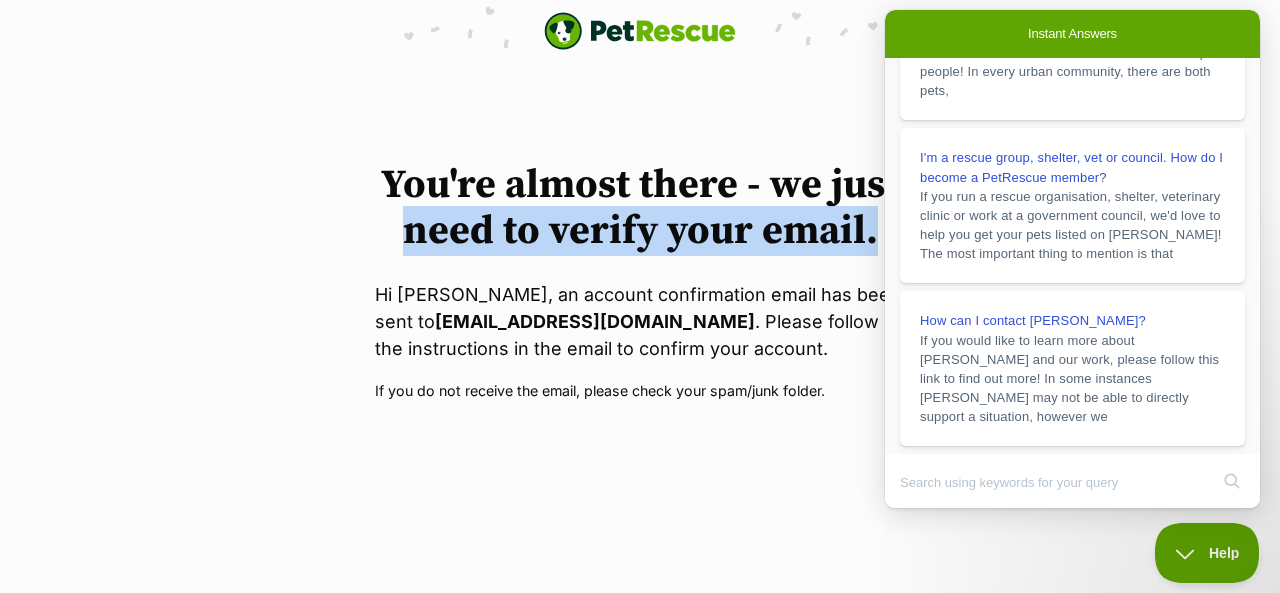 scroll, scrollTop: 477, scrollLeft: 0, axis: vertical 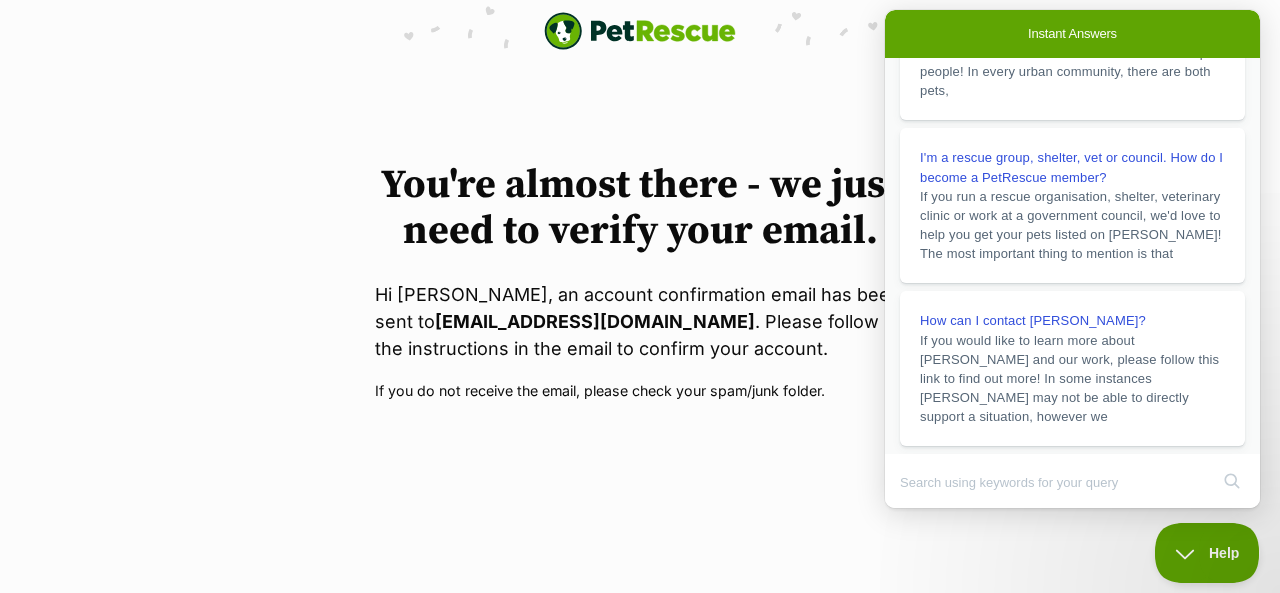 click on "PetRescue home
You're almost there - we just need to verify your email.
Hi Emma Le, an account confirmation email has been sent to  em.le79794@gmail.com . Please follow the instructions in the email to confirm your account.
If you do not receive the email, please check your spam/junk folder." at bounding box center (640, 208) 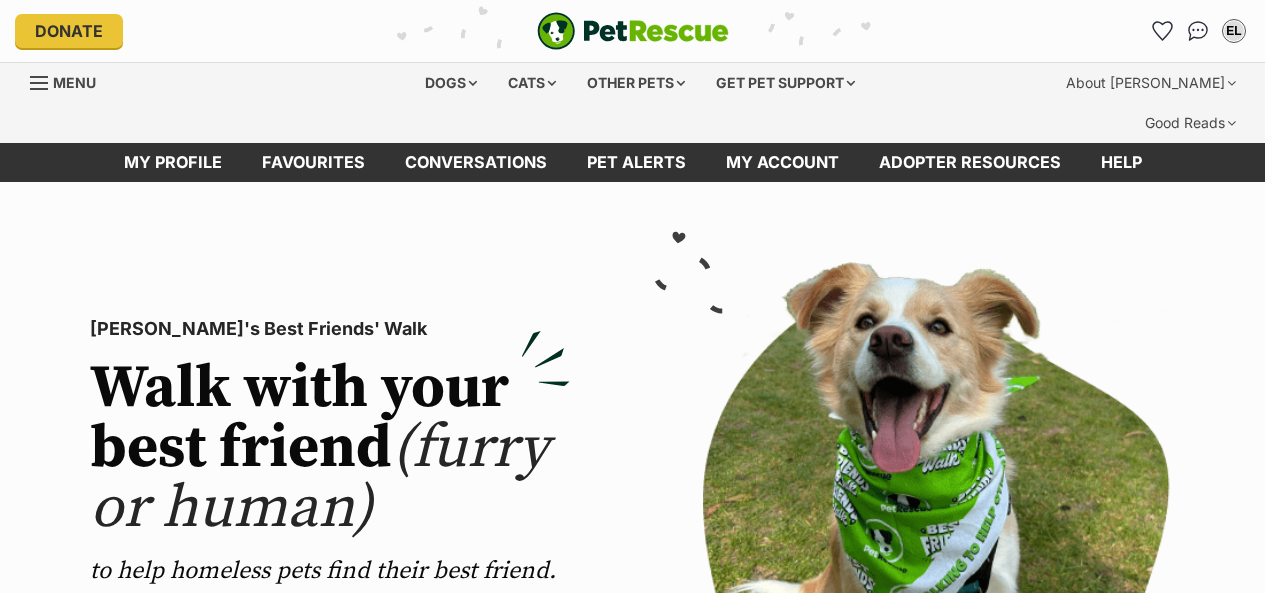 scroll, scrollTop: 0, scrollLeft: 0, axis: both 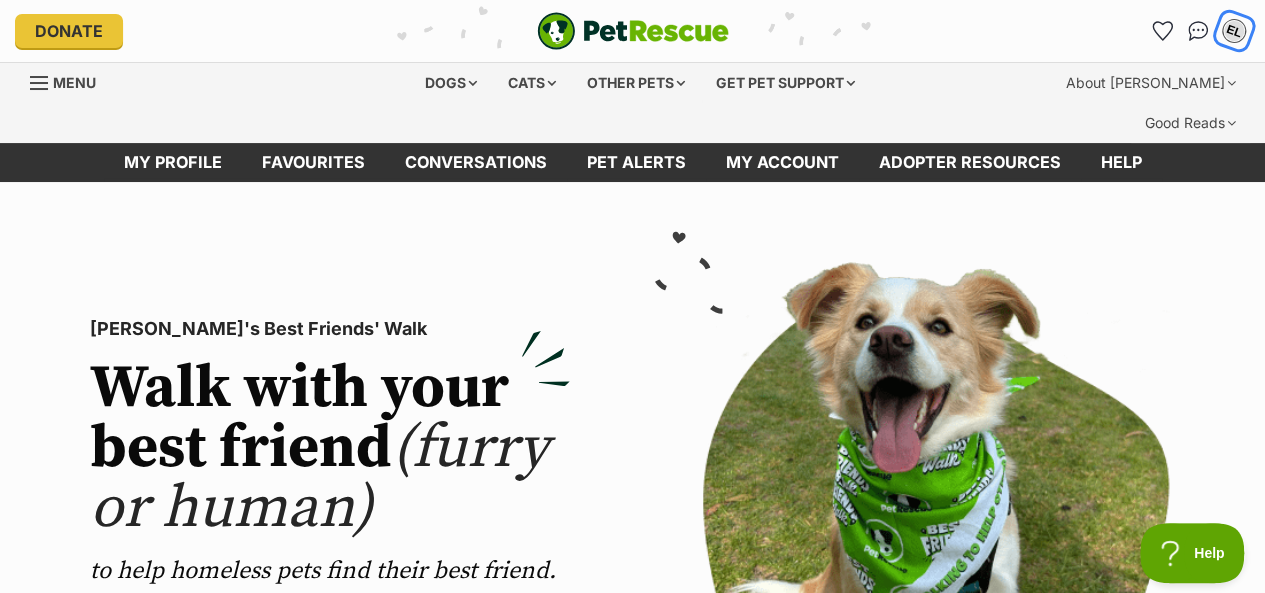 click on "EL" at bounding box center (1234, 31) 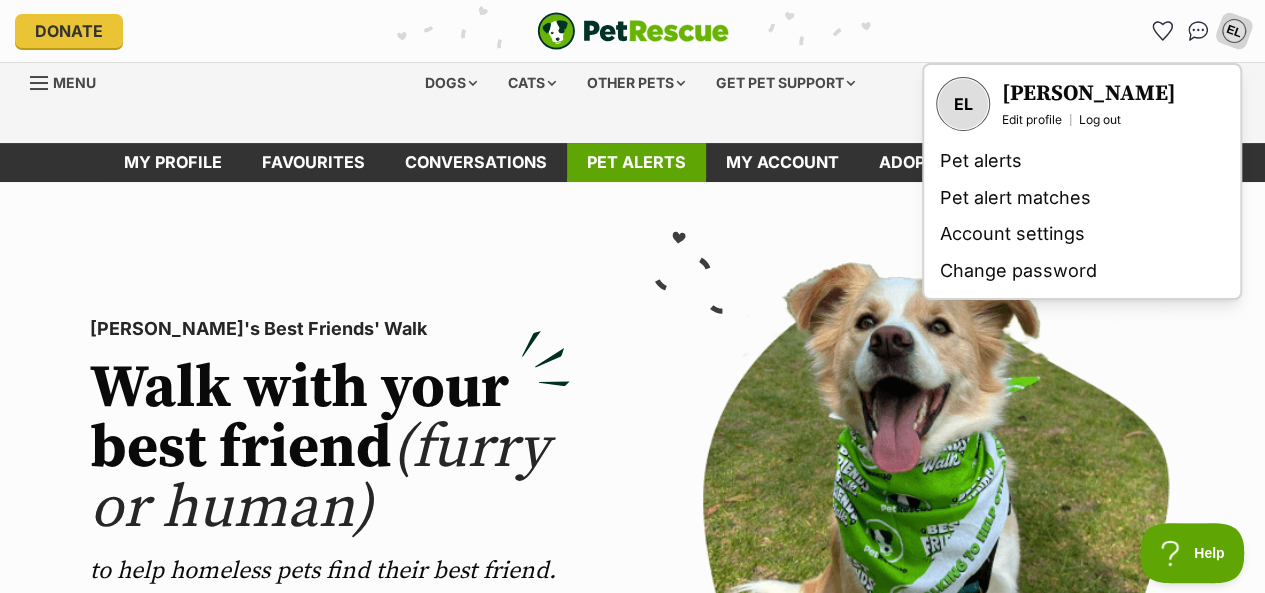 click on "Pet alerts" at bounding box center [636, 162] 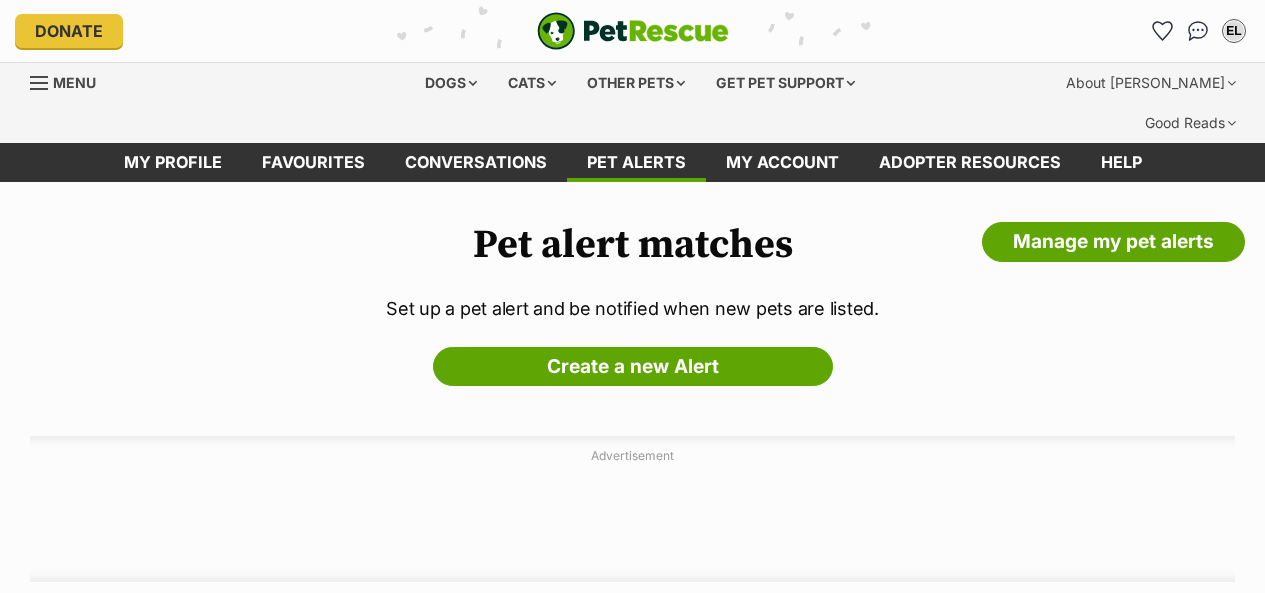 scroll, scrollTop: 0, scrollLeft: 0, axis: both 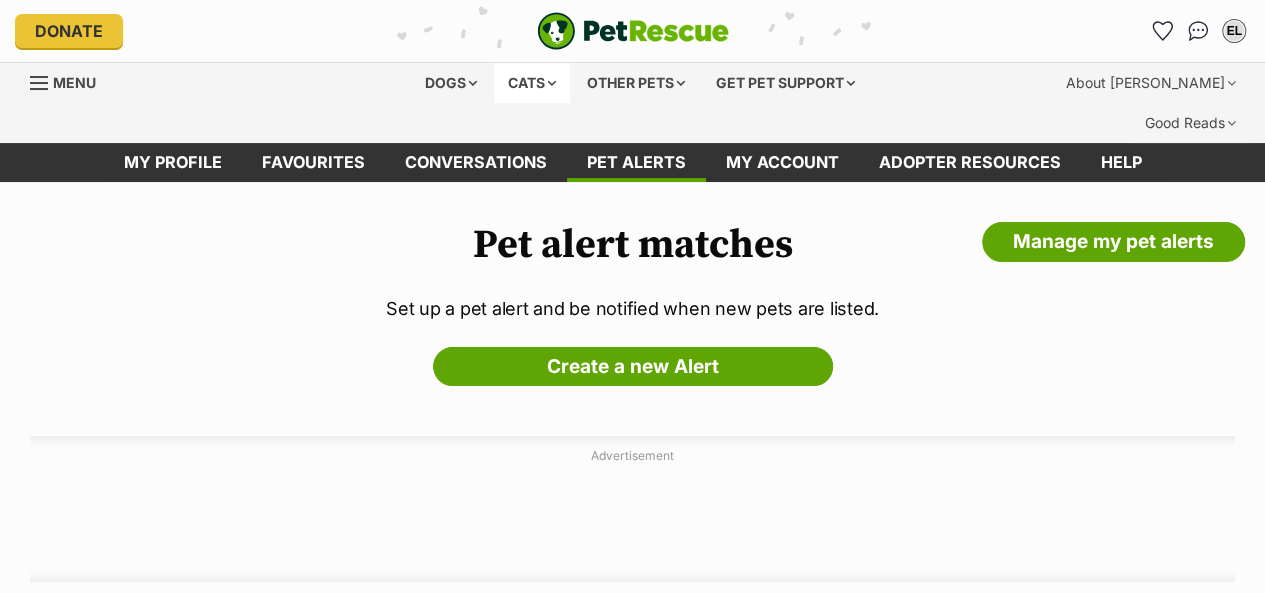click on "Cats" at bounding box center (532, 83) 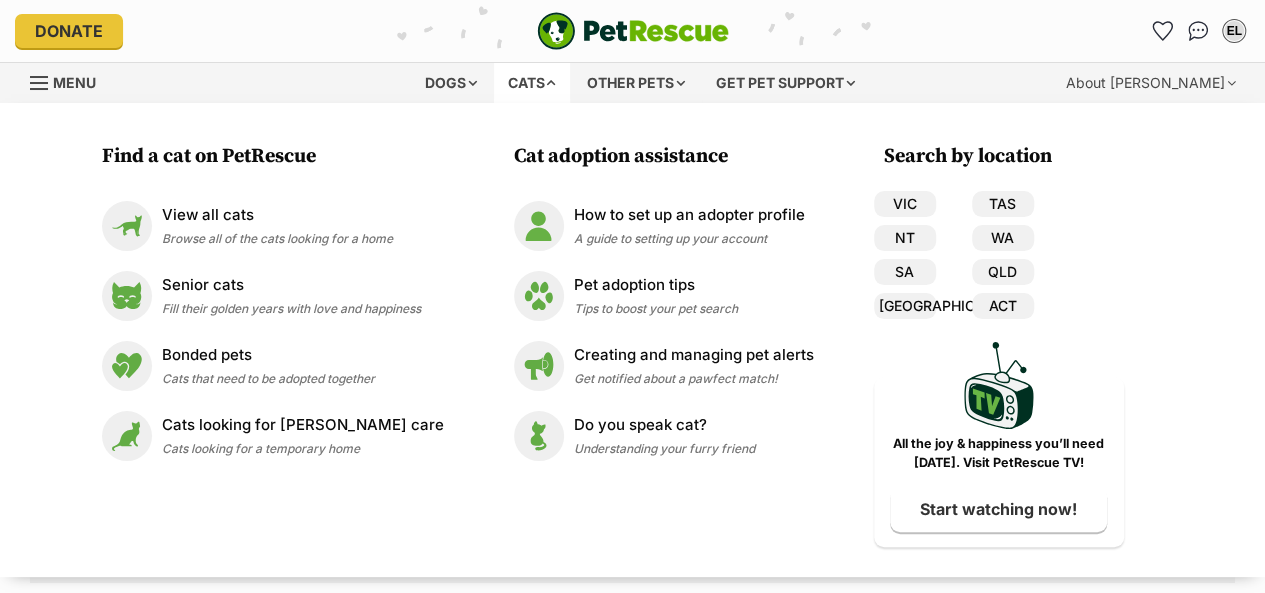 scroll, scrollTop: 0, scrollLeft: 0, axis: both 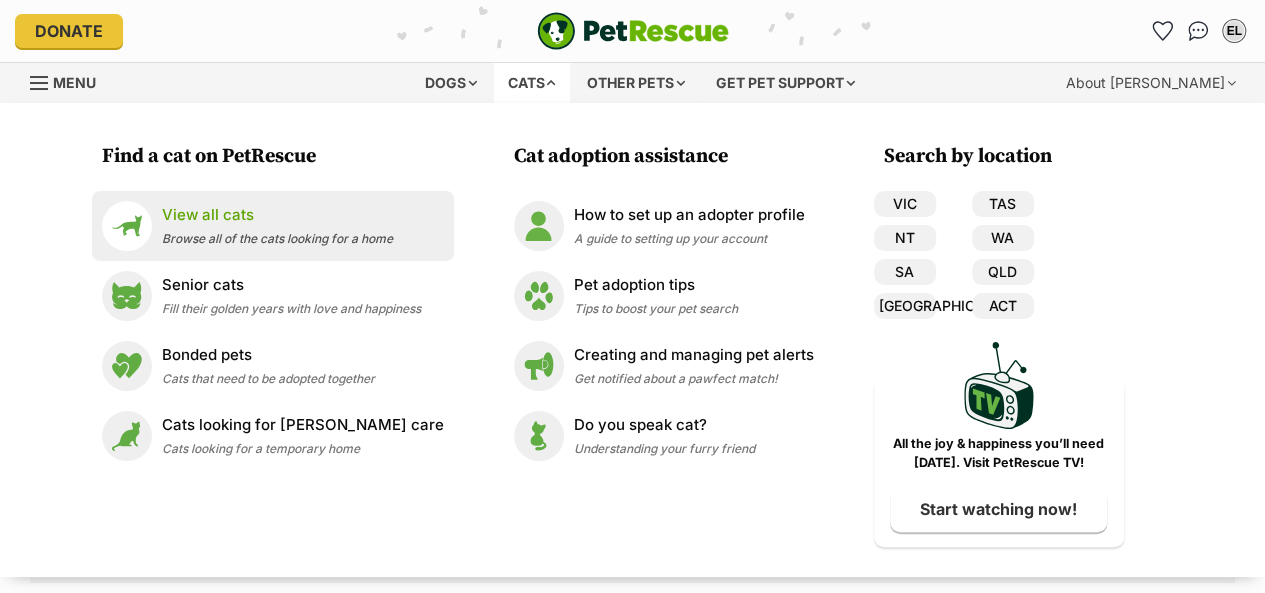 click on "View all cats" at bounding box center [277, 215] 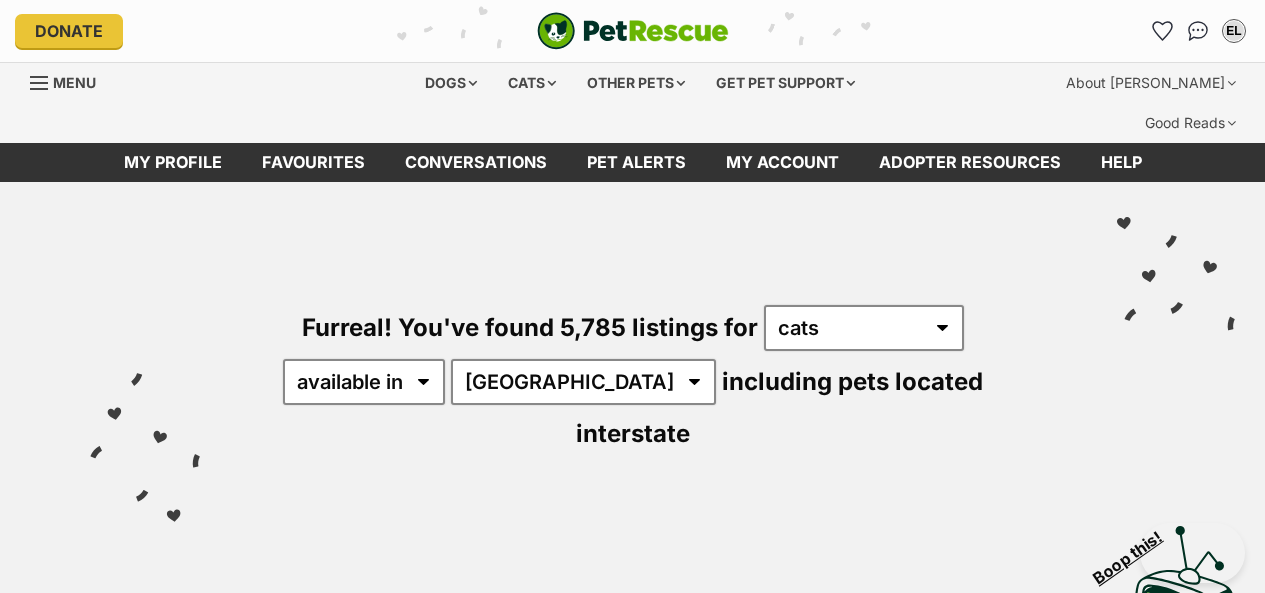 scroll, scrollTop: 0, scrollLeft: 0, axis: both 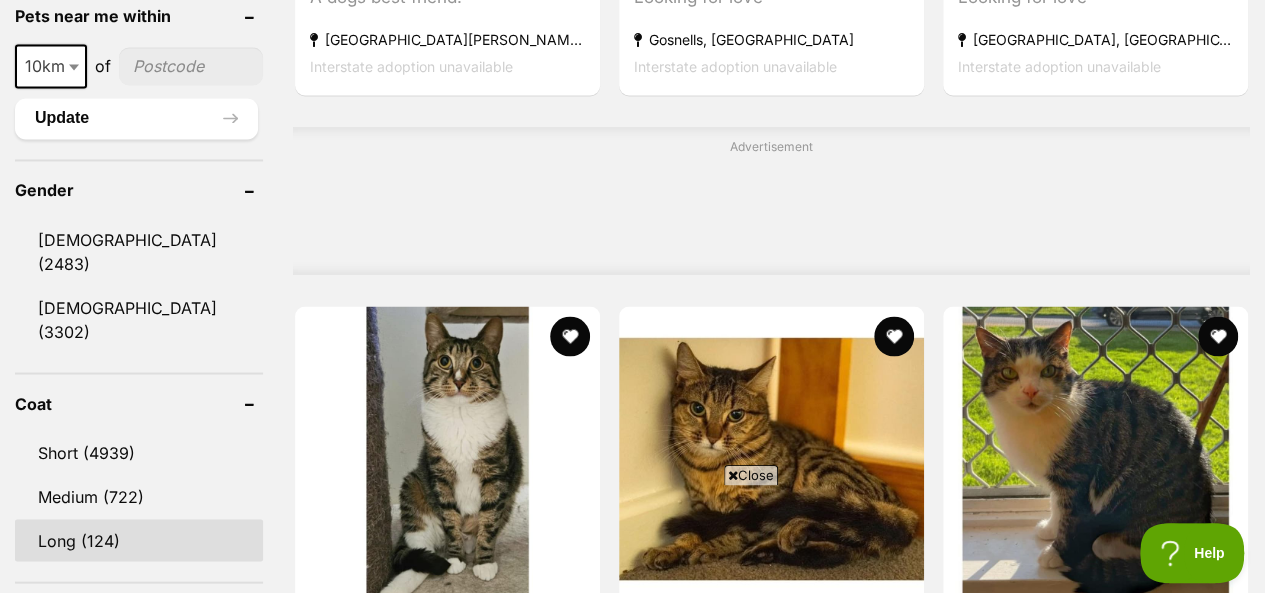 click on "Long (124)" at bounding box center (139, 540) 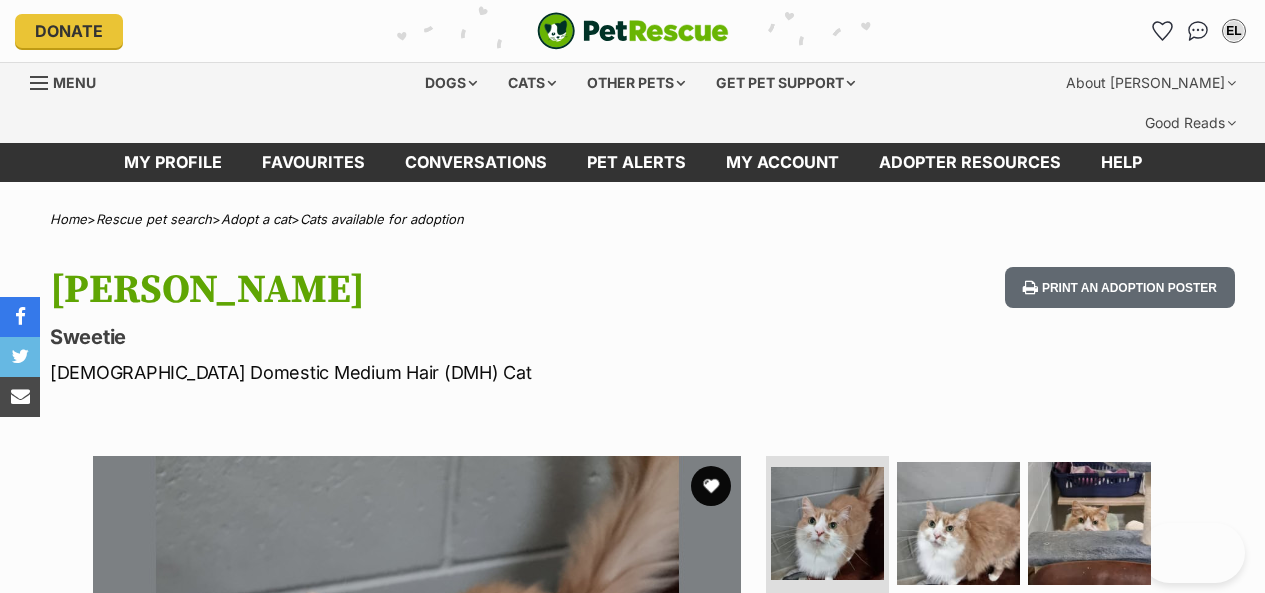 scroll, scrollTop: 0, scrollLeft: 0, axis: both 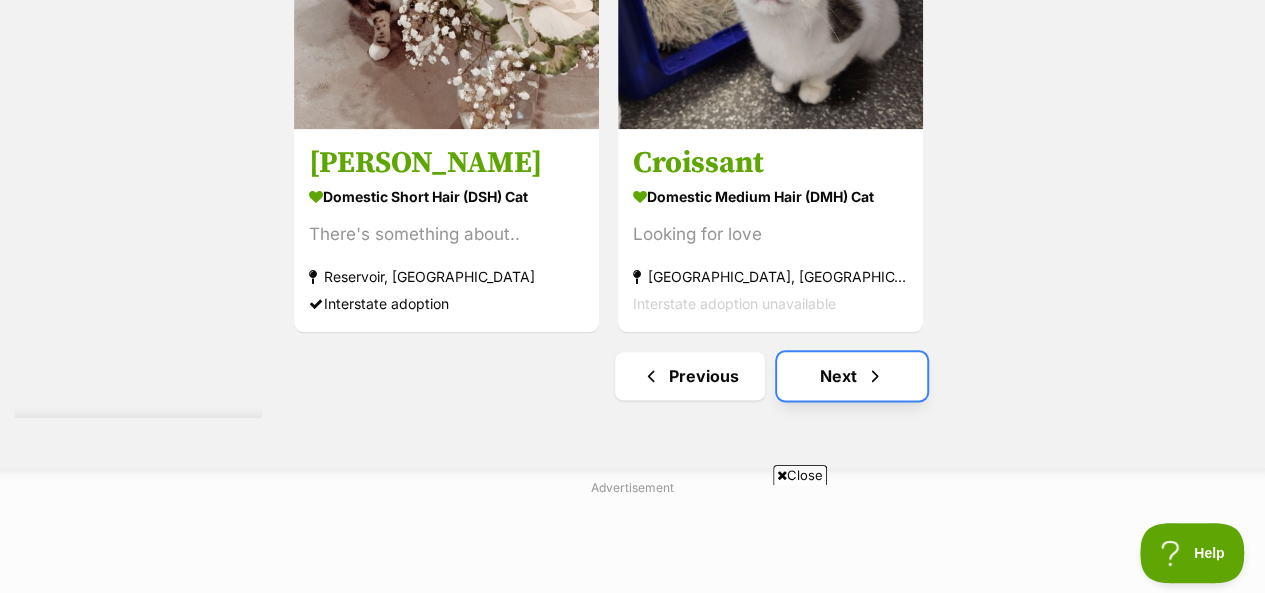 click on "Next" at bounding box center [852, 376] 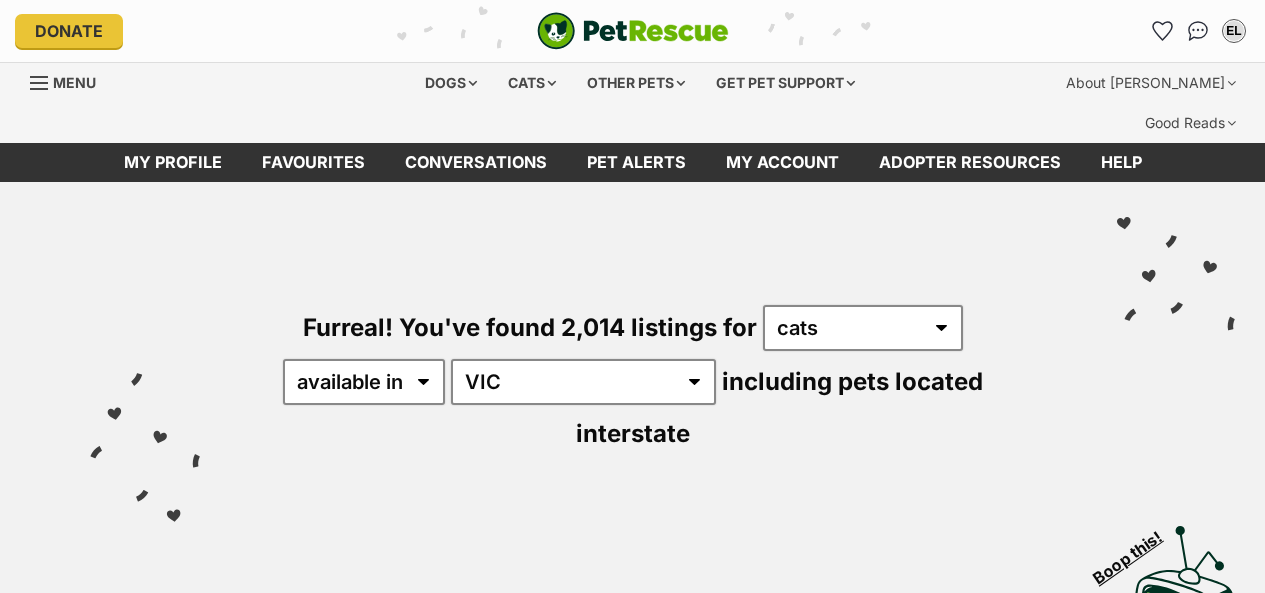 scroll, scrollTop: 0, scrollLeft: 0, axis: both 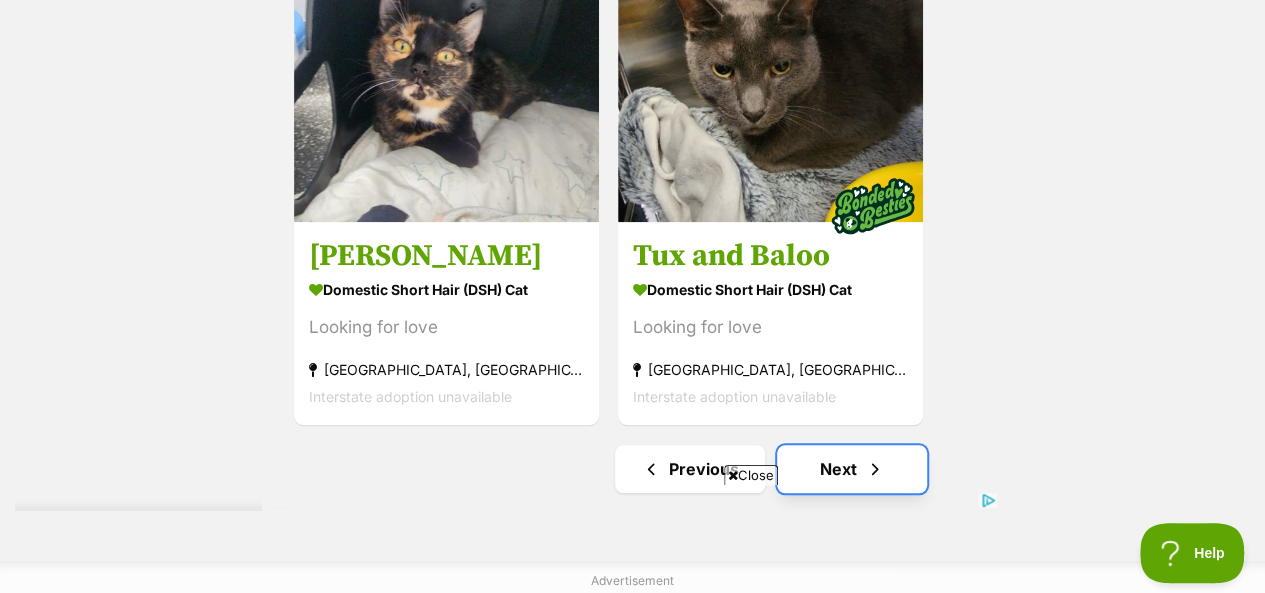 click on "Next" at bounding box center (852, 469) 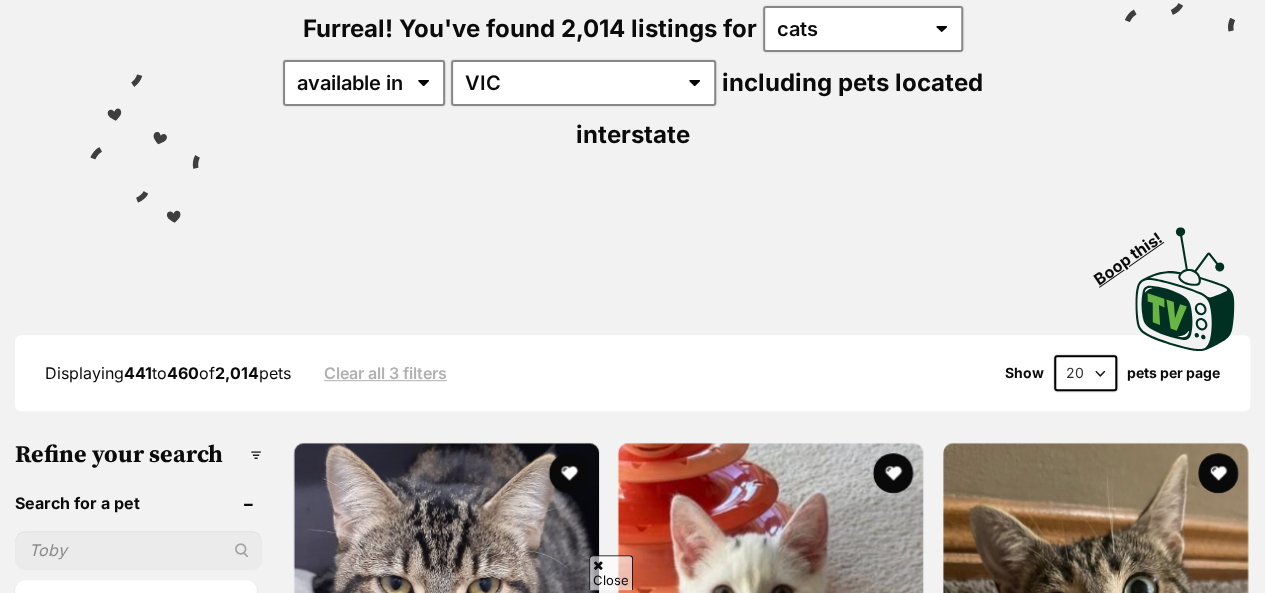 scroll, scrollTop: 600, scrollLeft: 0, axis: vertical 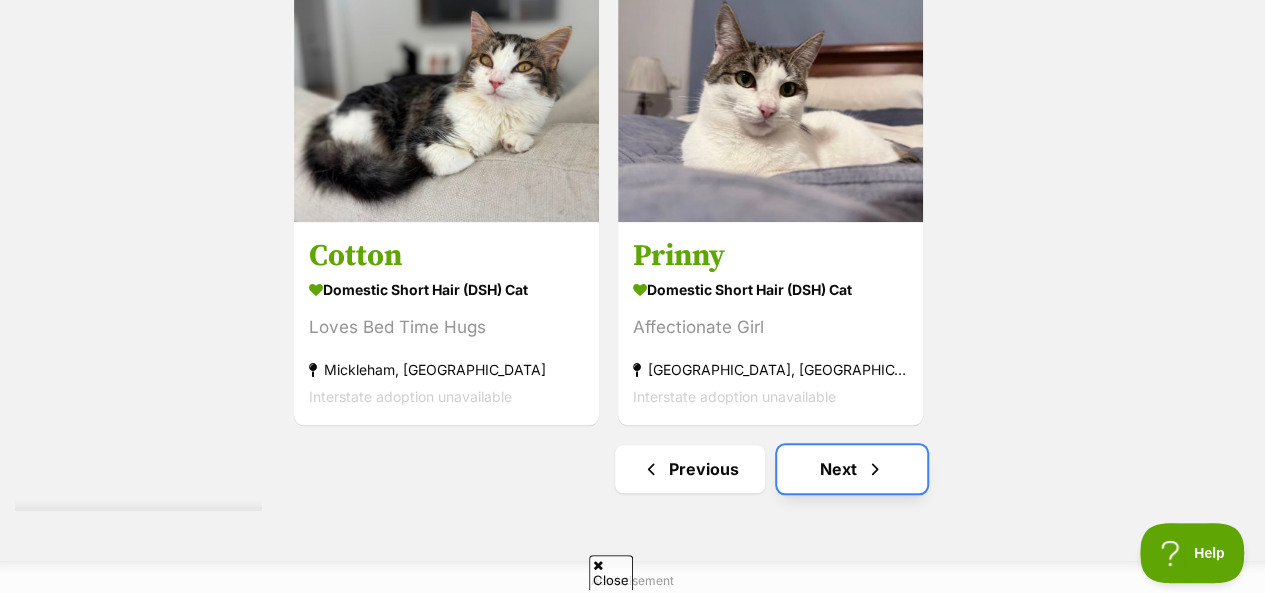 click on "Next" at bounding box center (852, 469) 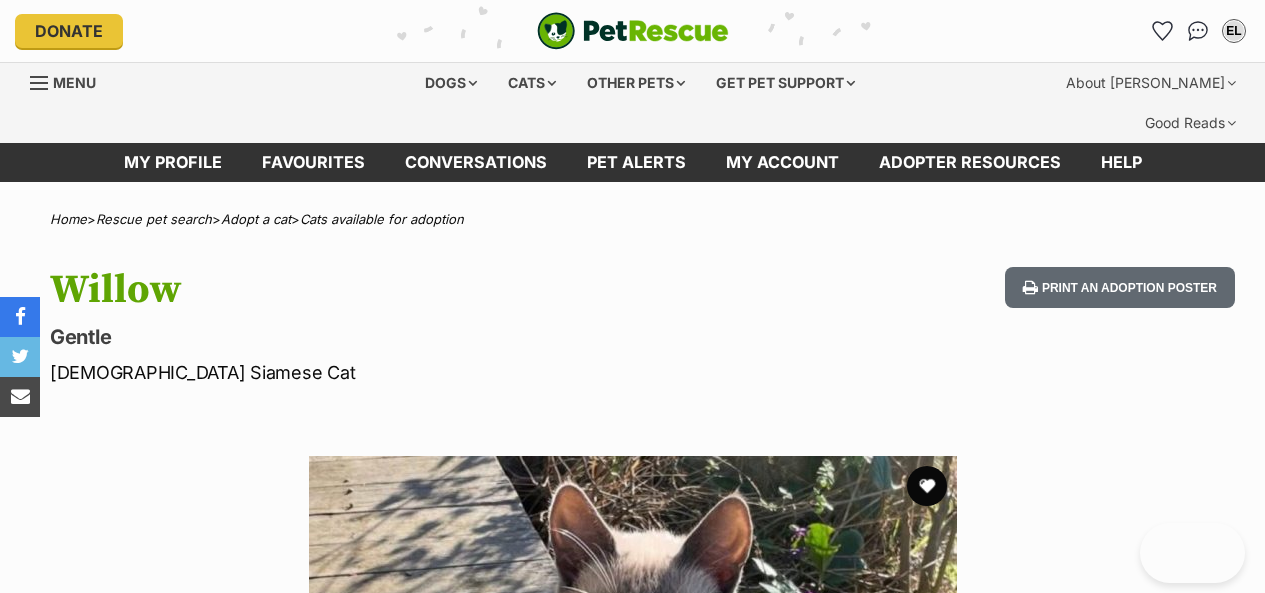 scroll, scrollTop: 0, scrollLeft: 0, axis: both 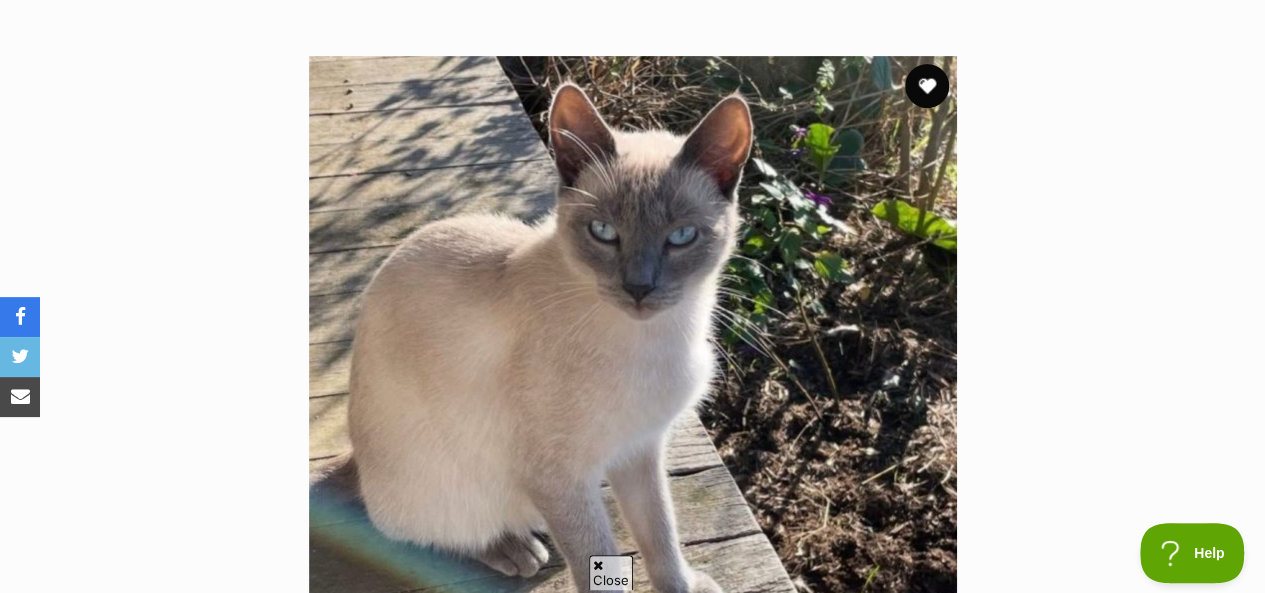 click at bounding box center [927, 86] 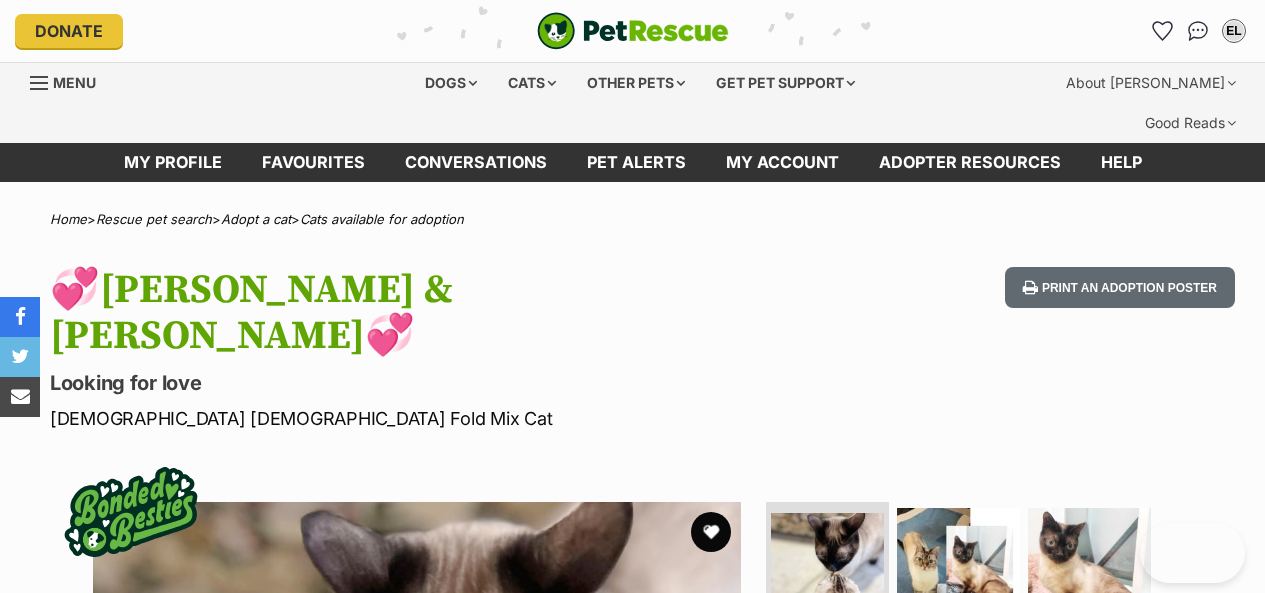 scroll, scrollTop: 0, scrollLeft: 0, axis: both 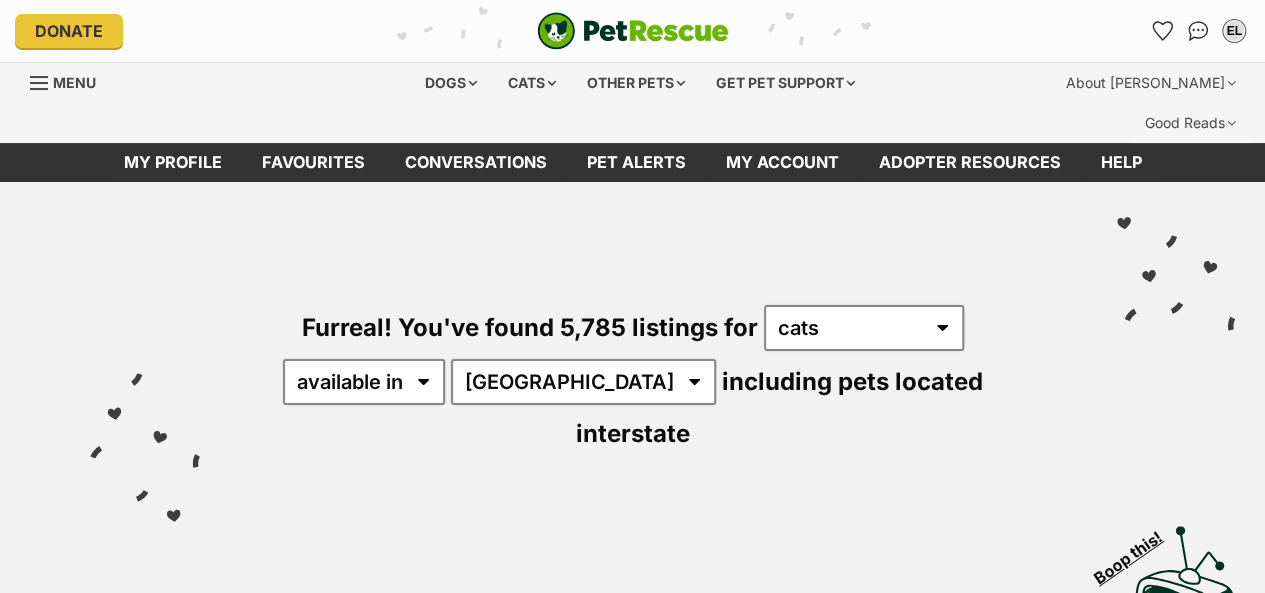 select on "VIC" 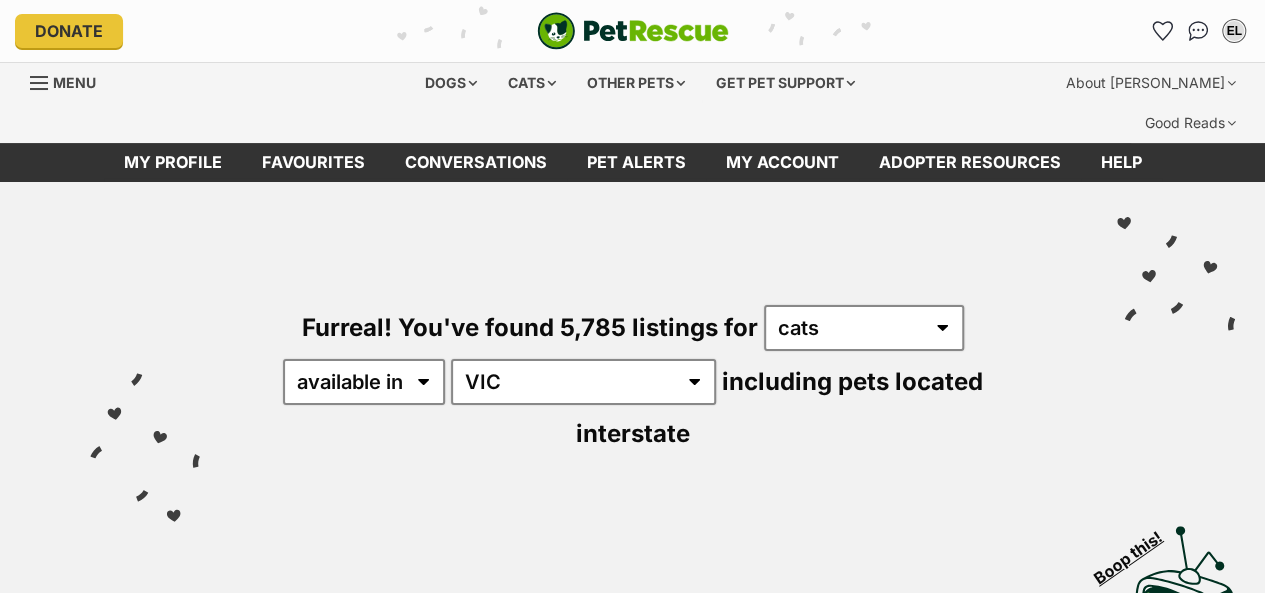 click on "Australia
ACT
NSW
NT
QLD
SA
TAS
VIC
WA" at bounding box center (583, 382) 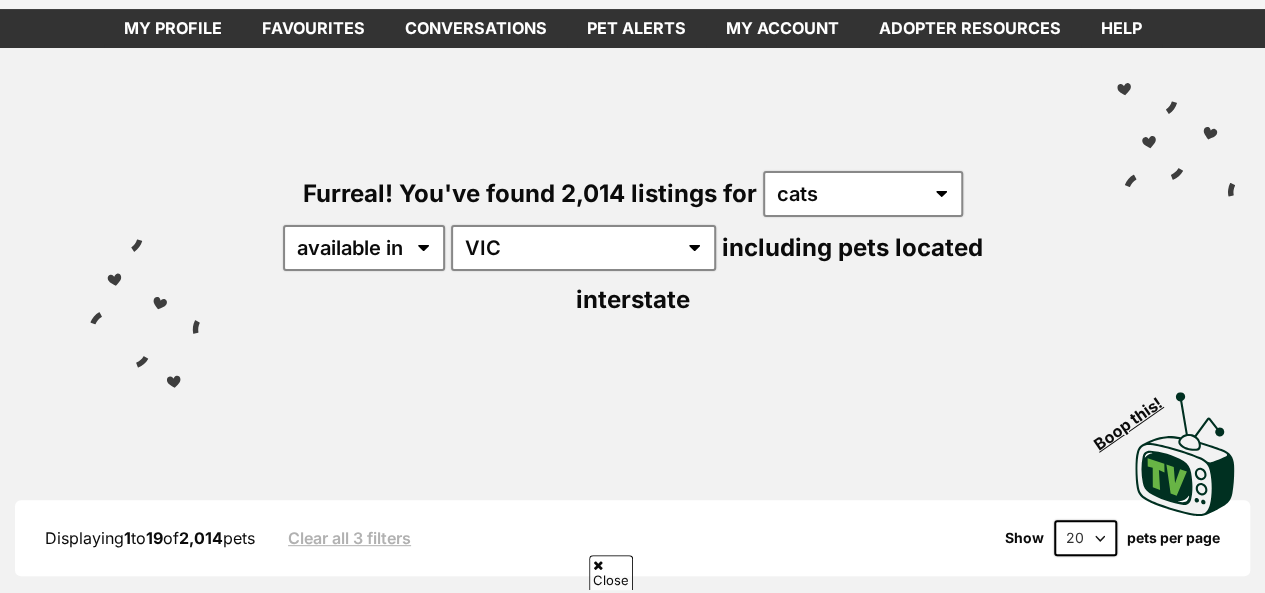 scroll, scrollTop: 640, scrollLeft: 0, axis: vertical 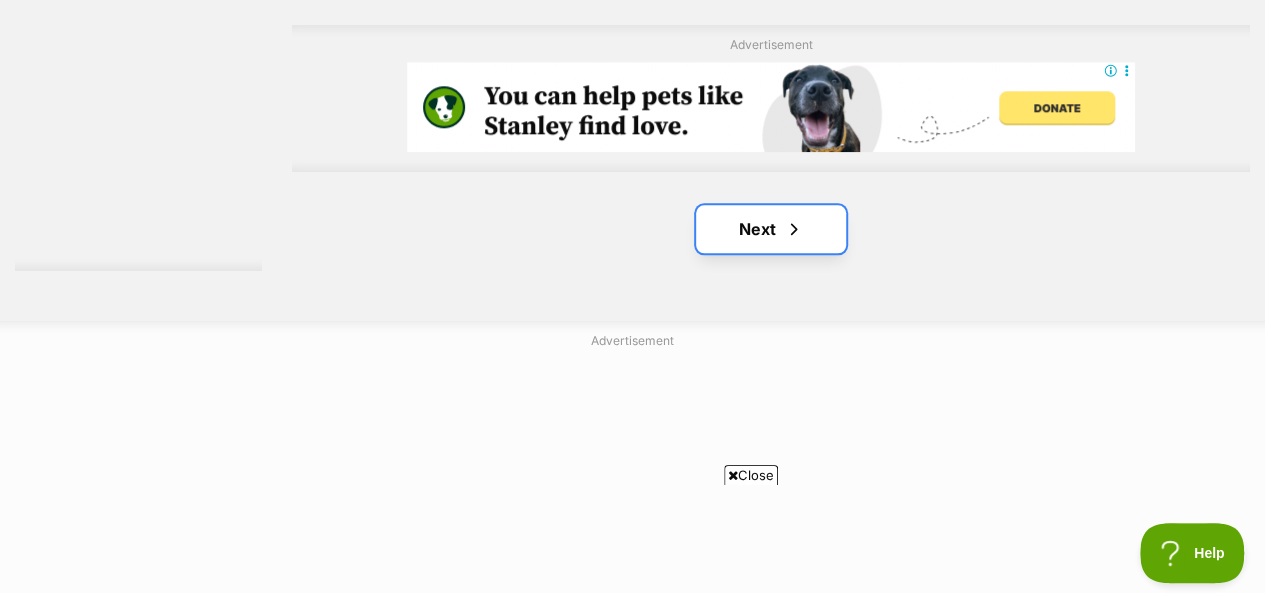 click on "Next" at bounding box center (771, 229) 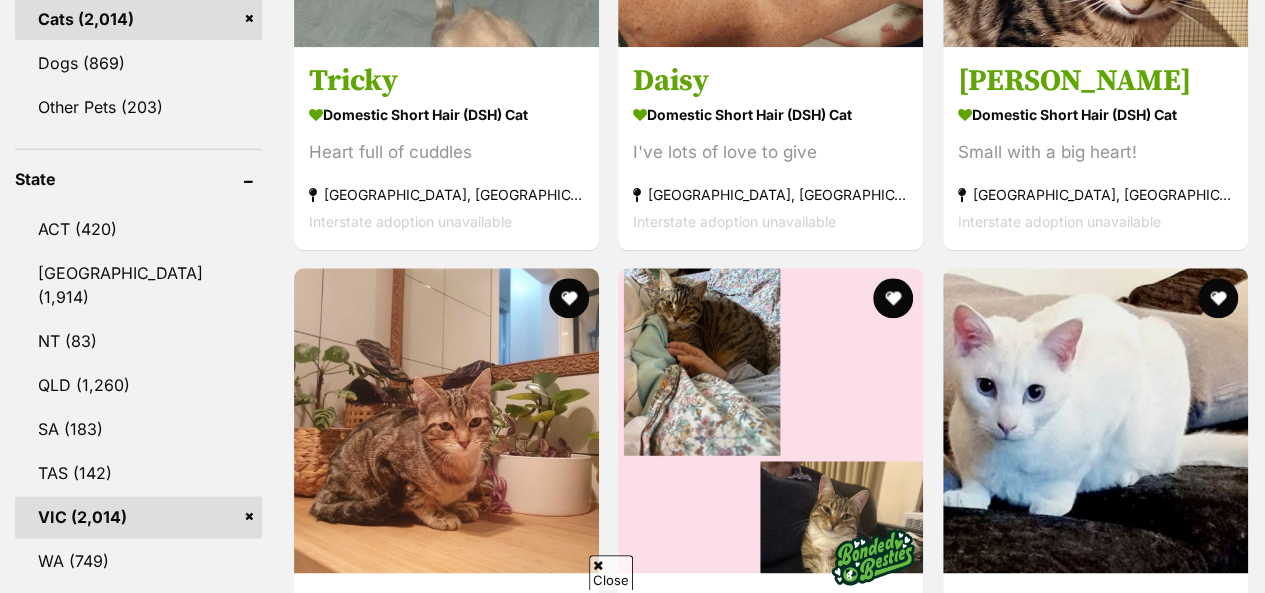 scroll, scrollTop: 1080, scrollLeft: 0, axis: vertical 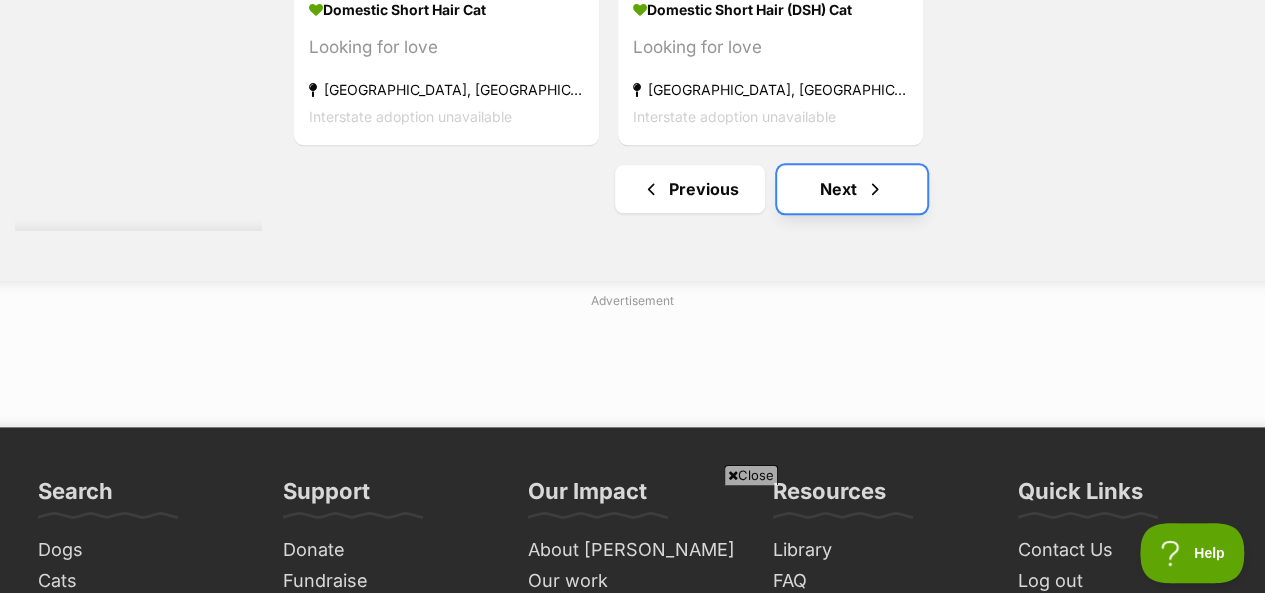click on "Next" at bounding box center [852, 189] 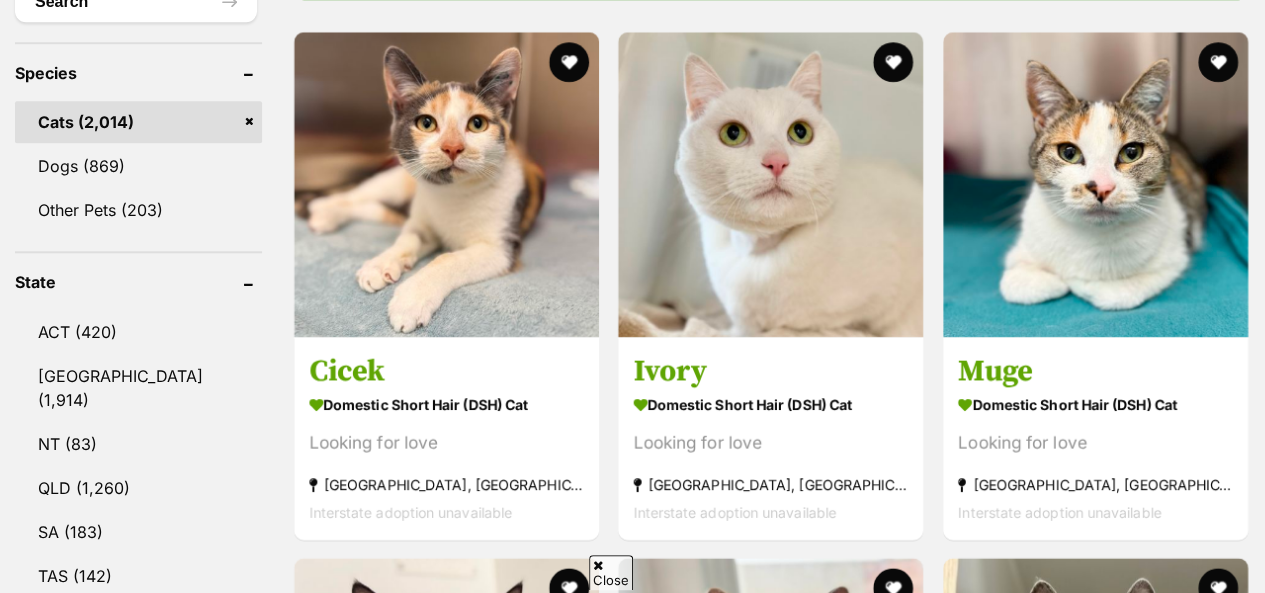 scroll, scrollTop: 937, scrollLeft: 0, axis: vertical 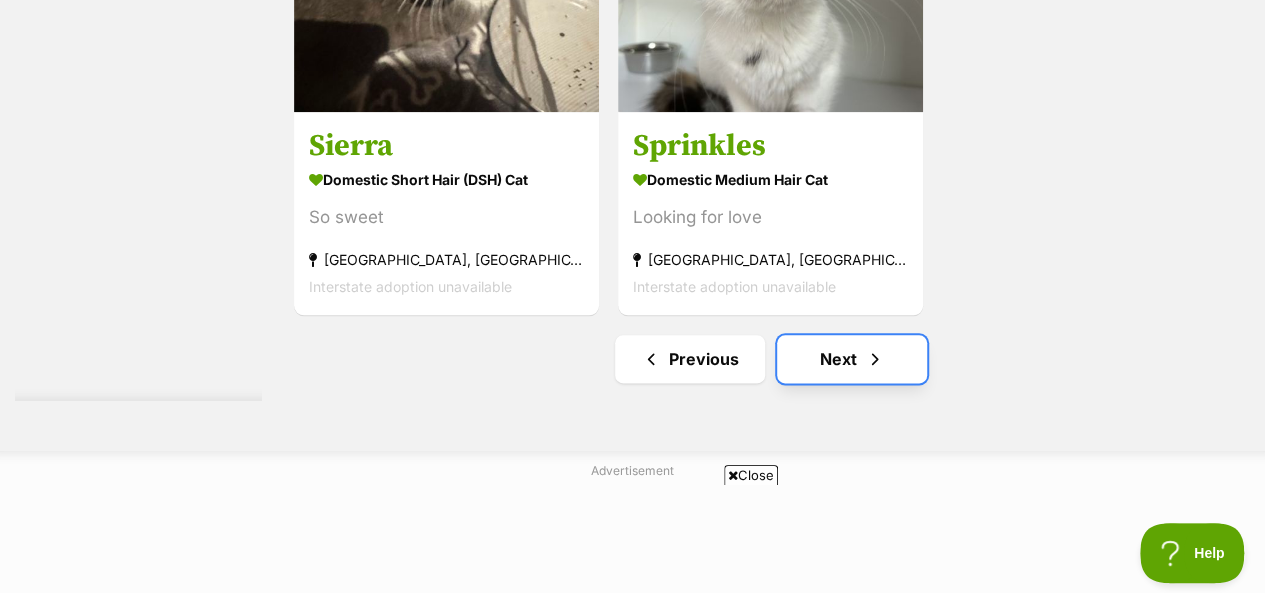click on "Next" at bounding box center [852, 359] 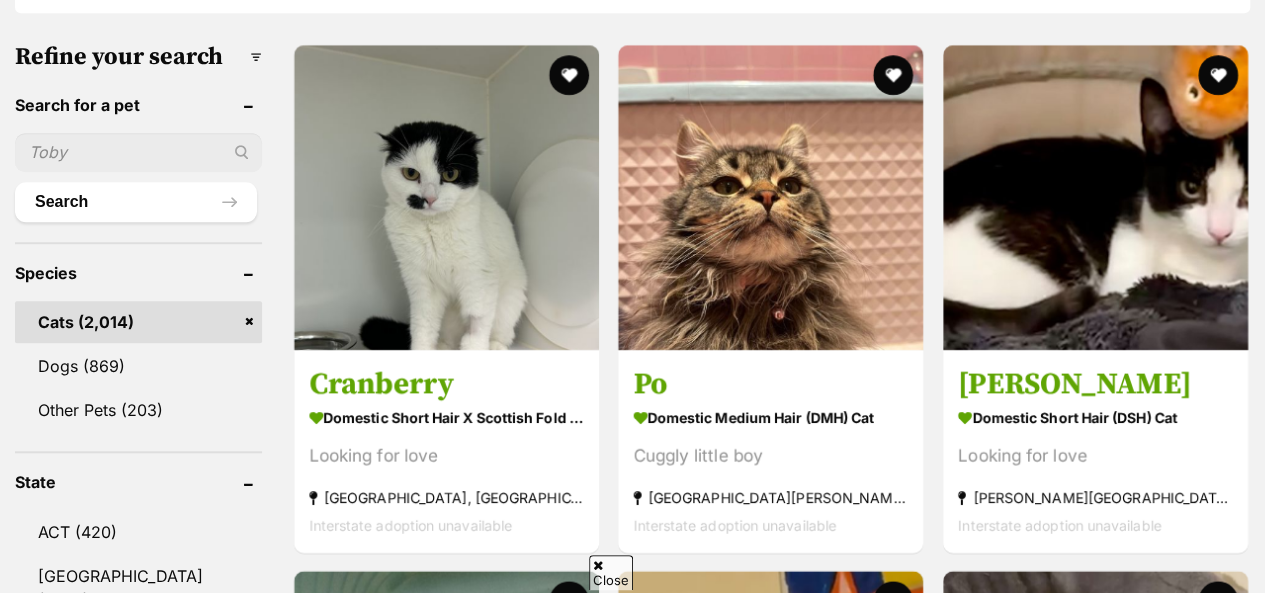 scroll, scrollTop: 697, scrollLeft: 0, axis: vertical 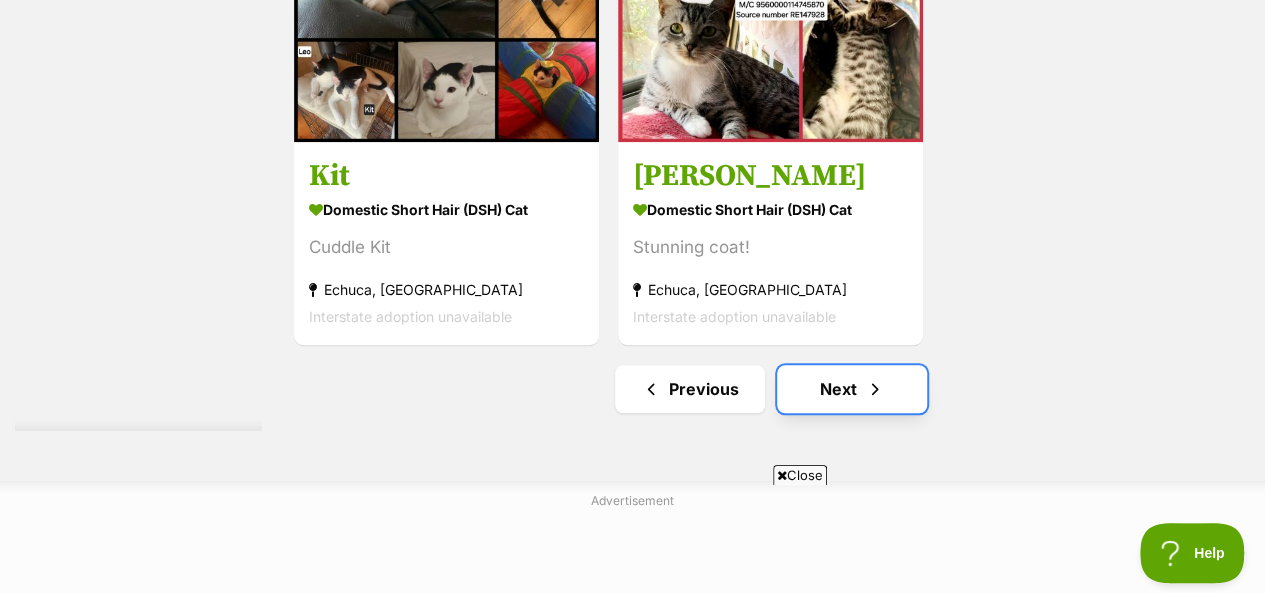 click on "Next" at bounding box center [852, 389] 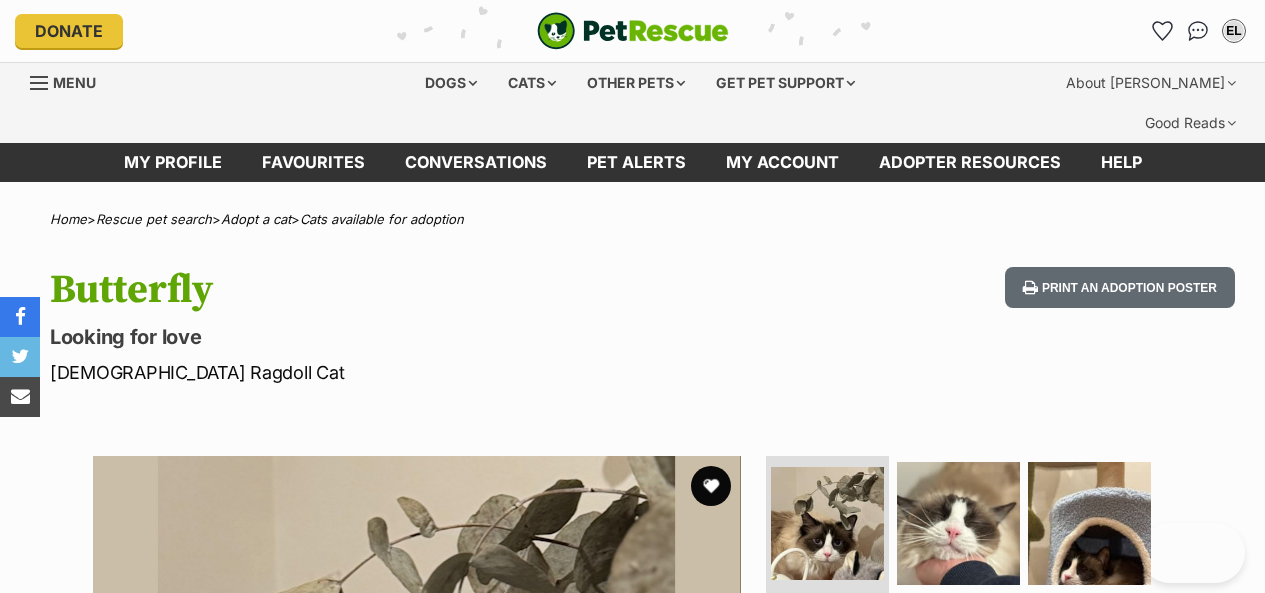scroll, scrollTop: 0, scrollLeft: 0, axis: both 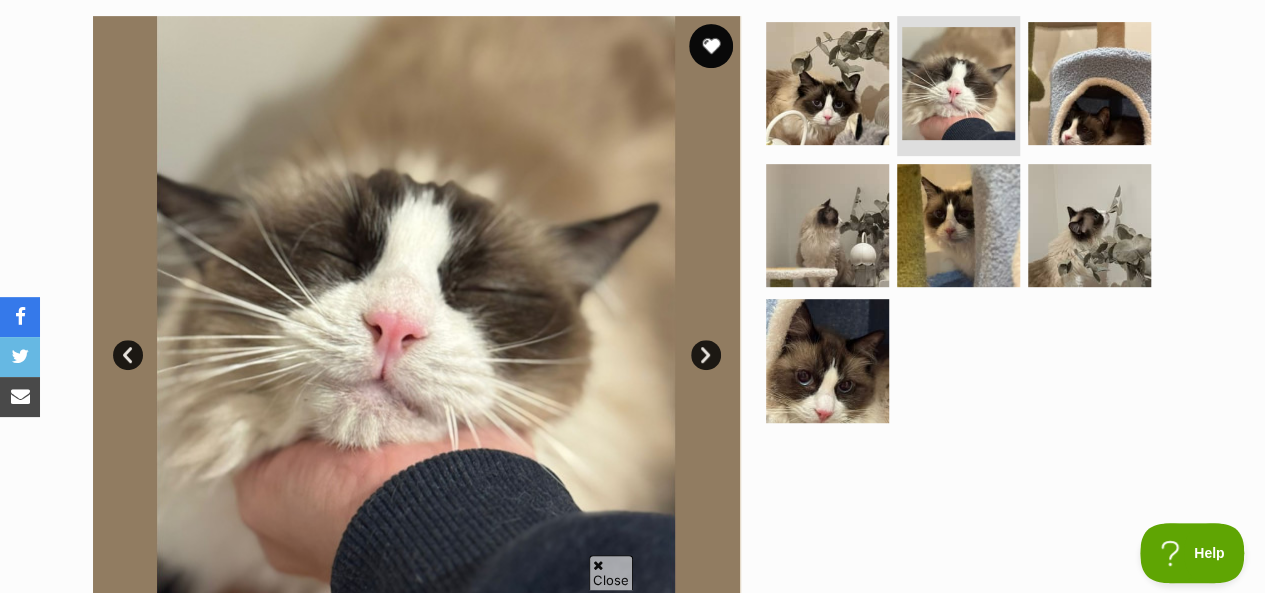 click at bounding box center (711, 46) 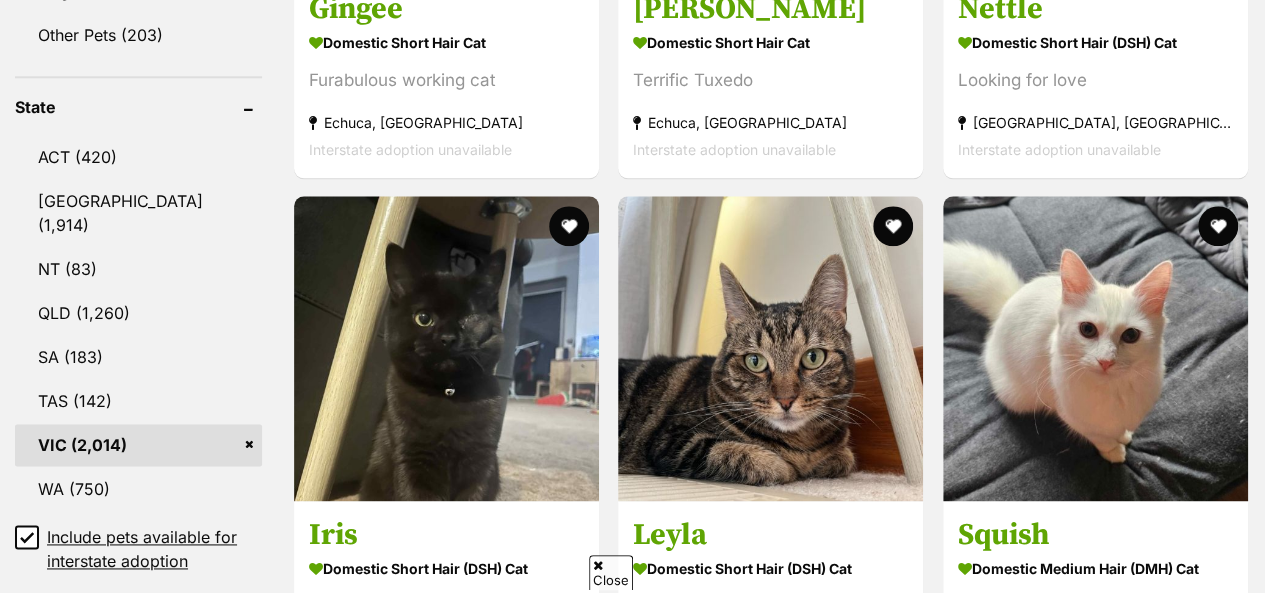 scroll, scrollTop: 1160, scrollLeft: 0, axis: vertical 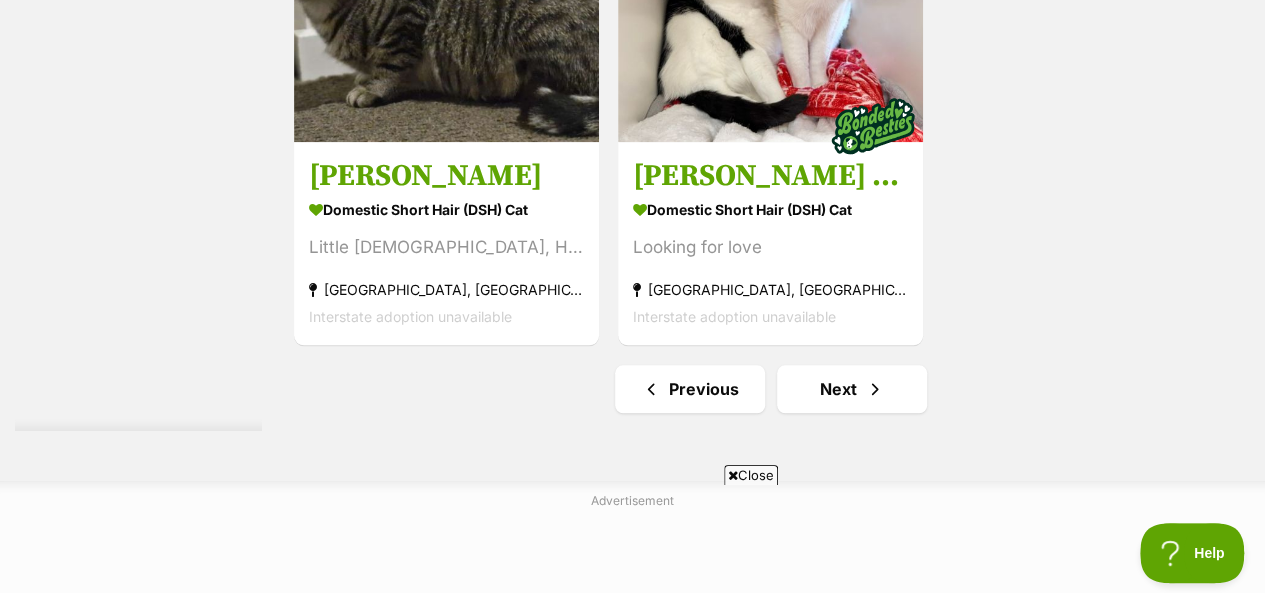 click on "Gingee
Domestic Short Hair Cat
Furabulous working cat
Echuca, VIC
Interstate adoption unavailable
Gilmore
Domestic Short Hair Cat
Terrific Tuxedo
Echuca, VIC
Interstate adoption unavailable
Nettle
Domestic Short Hair (DSH) Cat
Looking for love
Keysborough, VIC
Interstate adoption unavailable
Iris
Domestic Short Hair (DSH) Cat
Looking for love
Erica, VIC
Interstate adoption unavailable
Leyla
Domestic Short Hair (DSH) Cat
Looking for love
Warragul, VIC
Interstate adoption unavailable
Squish
Domestic Medium Hair (DMH) Cat
Looking for love
Moe, VIC
Interstate adoption unavailable
Advertisement
Eric
Looking for love" at bounding box center [771, -1777] 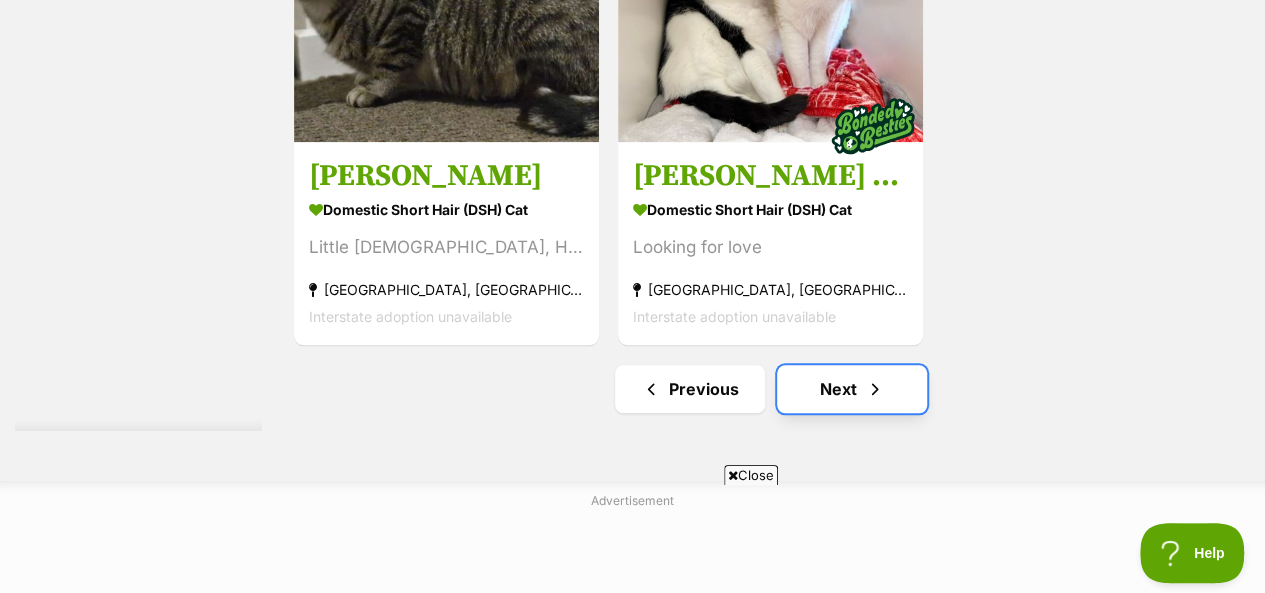 click on "Next" at bounding box center [852, 389] 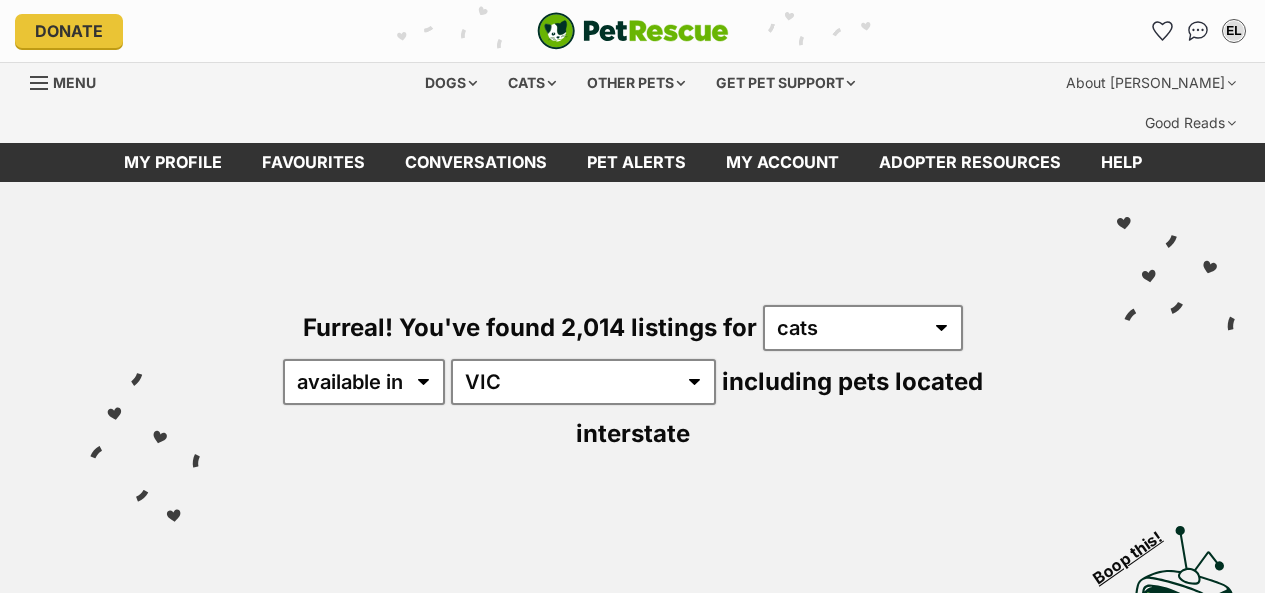 scroll, scrollTop: 0, scrollLeft: 0, axis: both 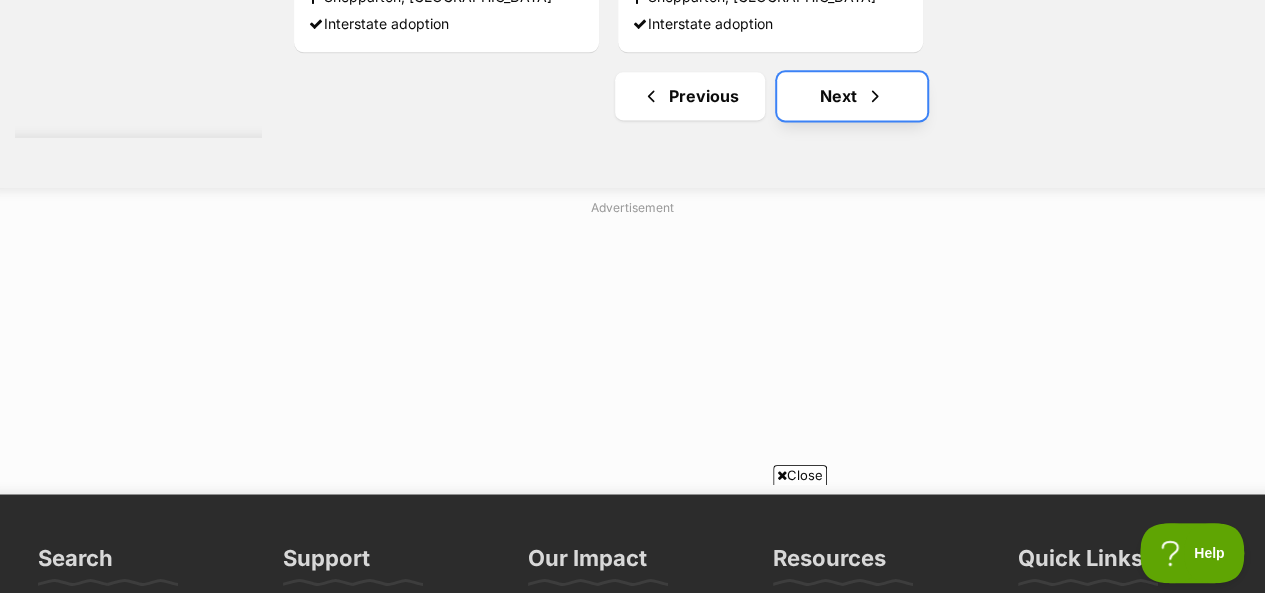 click on "Next" at bounding box center [852, 96] 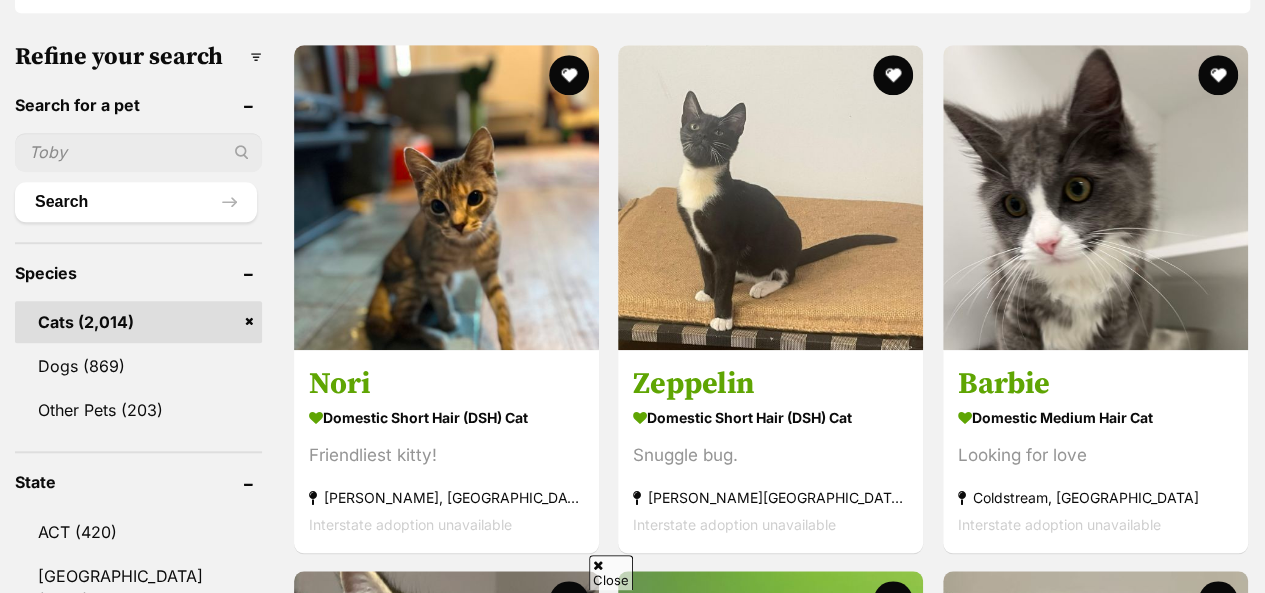 scroll, scrollTop: 697, scrollLeft: 0, axis: vertical 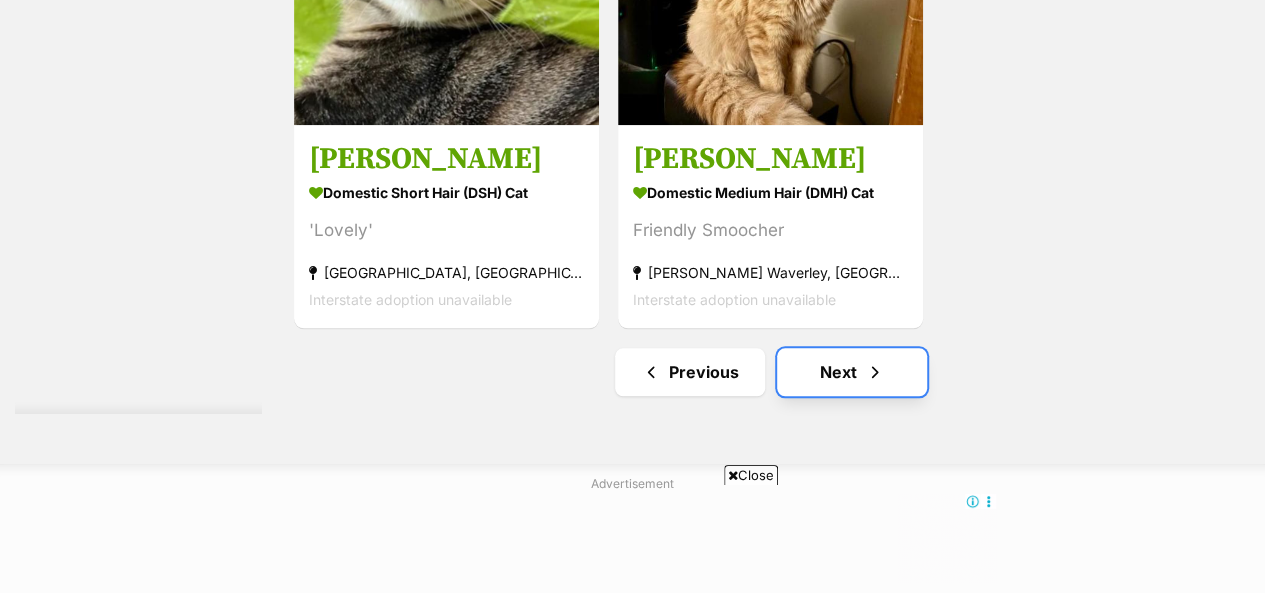 click on "Next" at bounding box center [852, 372] 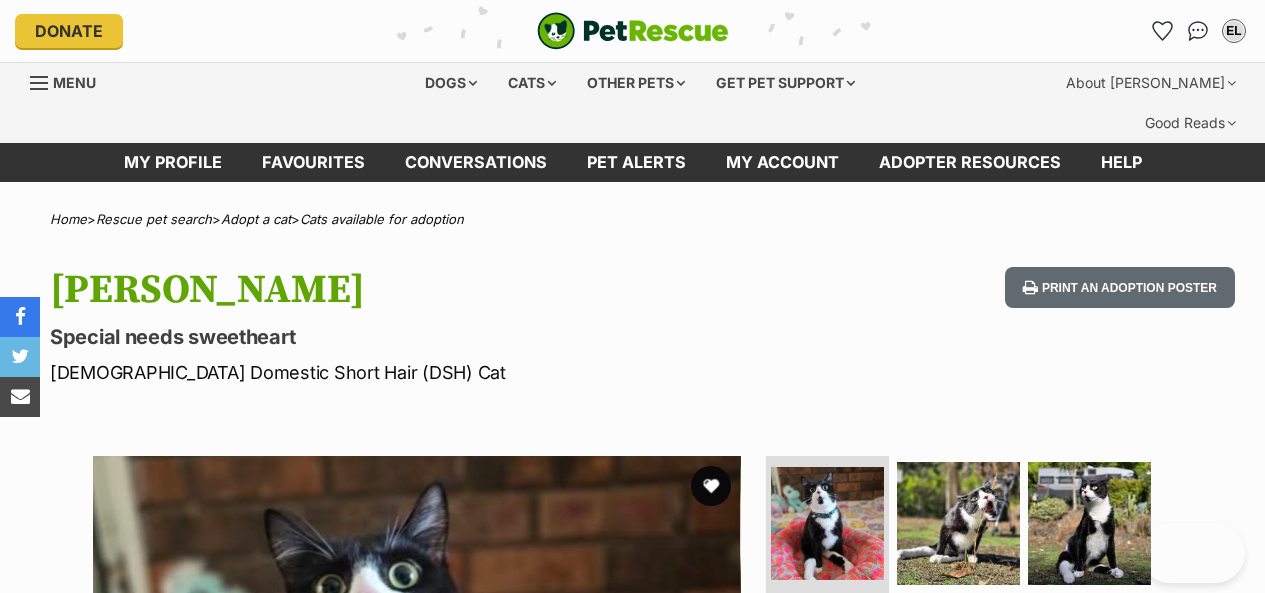 scroll, scrollTop: 0, scrollLeft: 0, axis: both 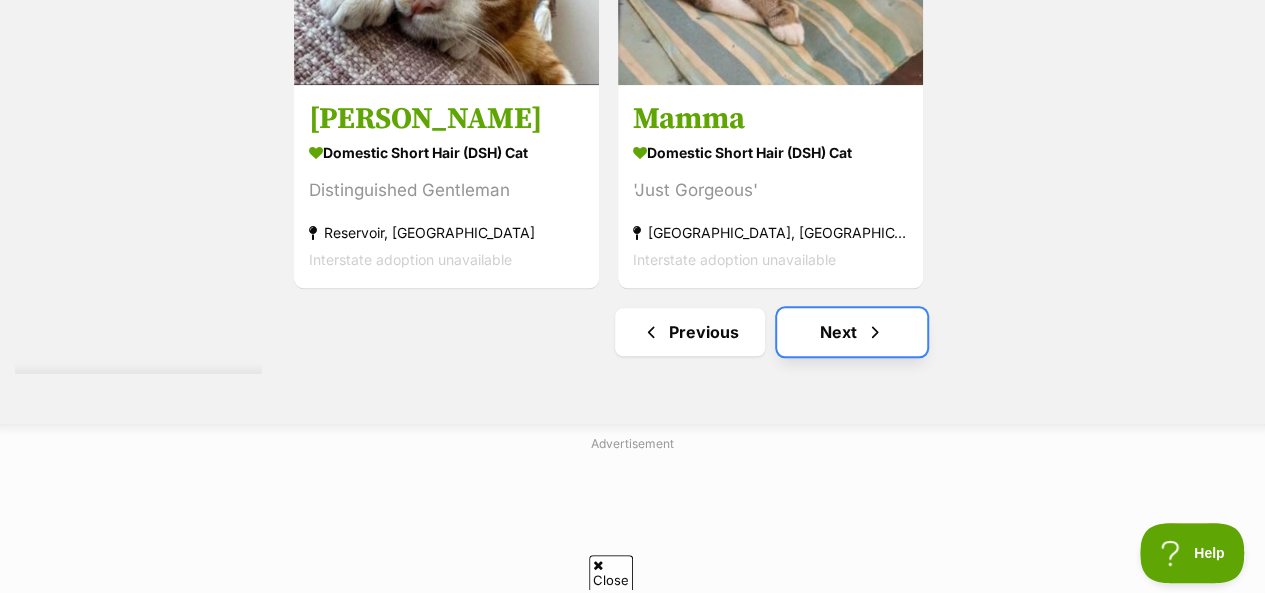 click on "Next" at bounding box center (852, 332) 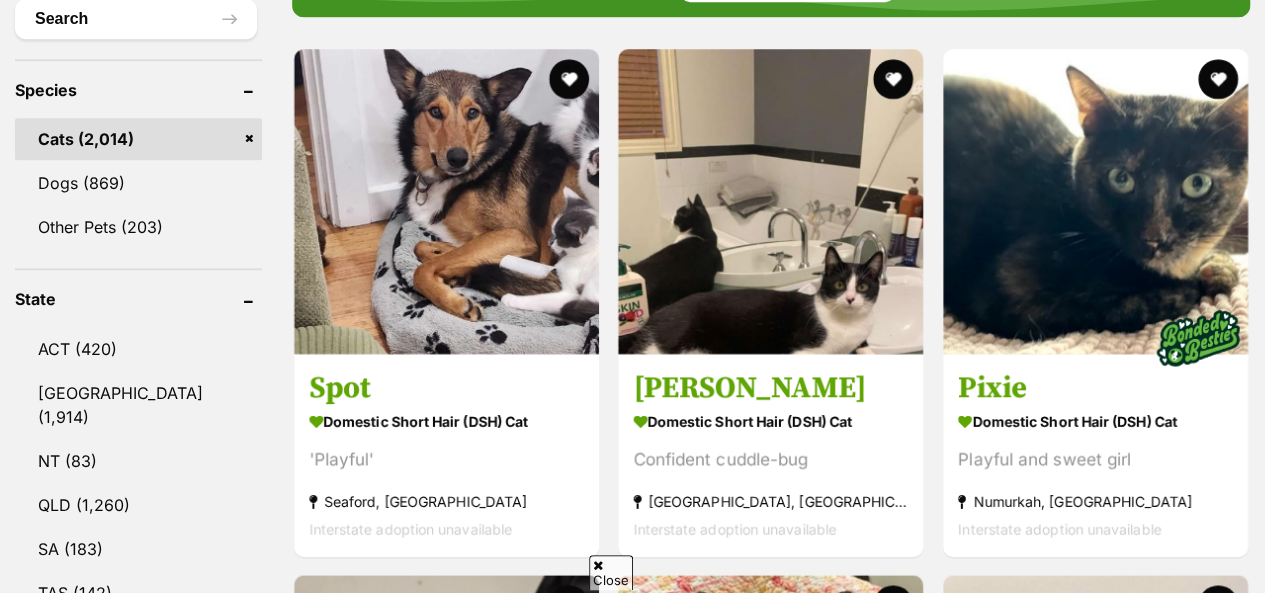 scroll, scrollTop: 0, scrollLeft: 0, axis: both 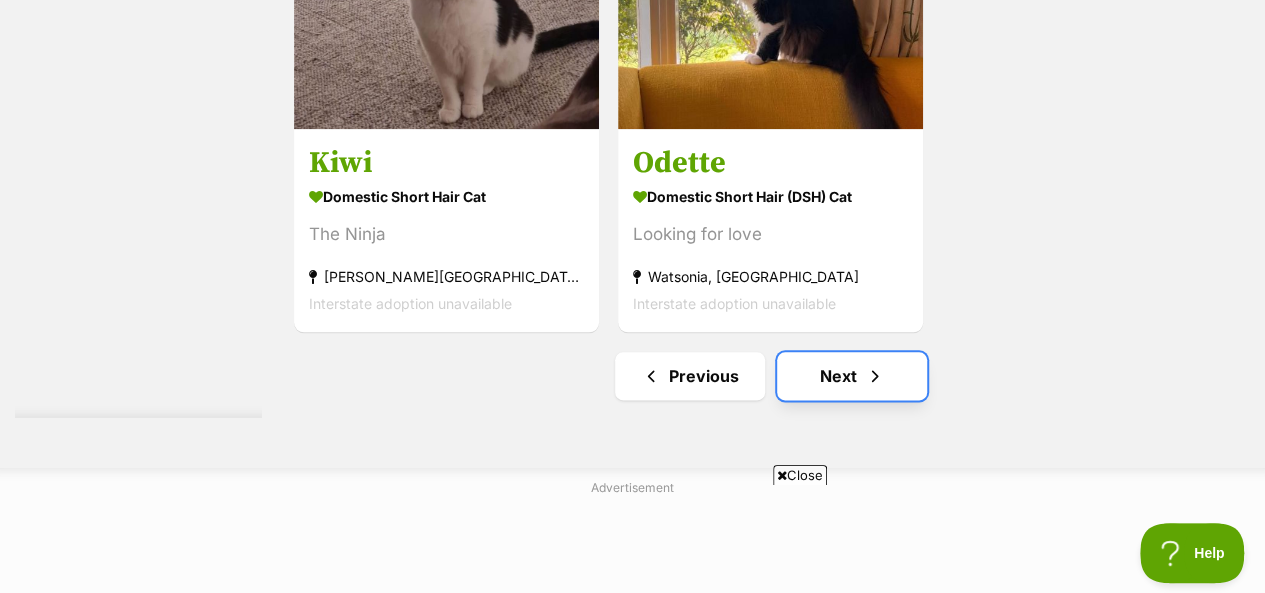 click on "Next" at bounding box center (852, 376) 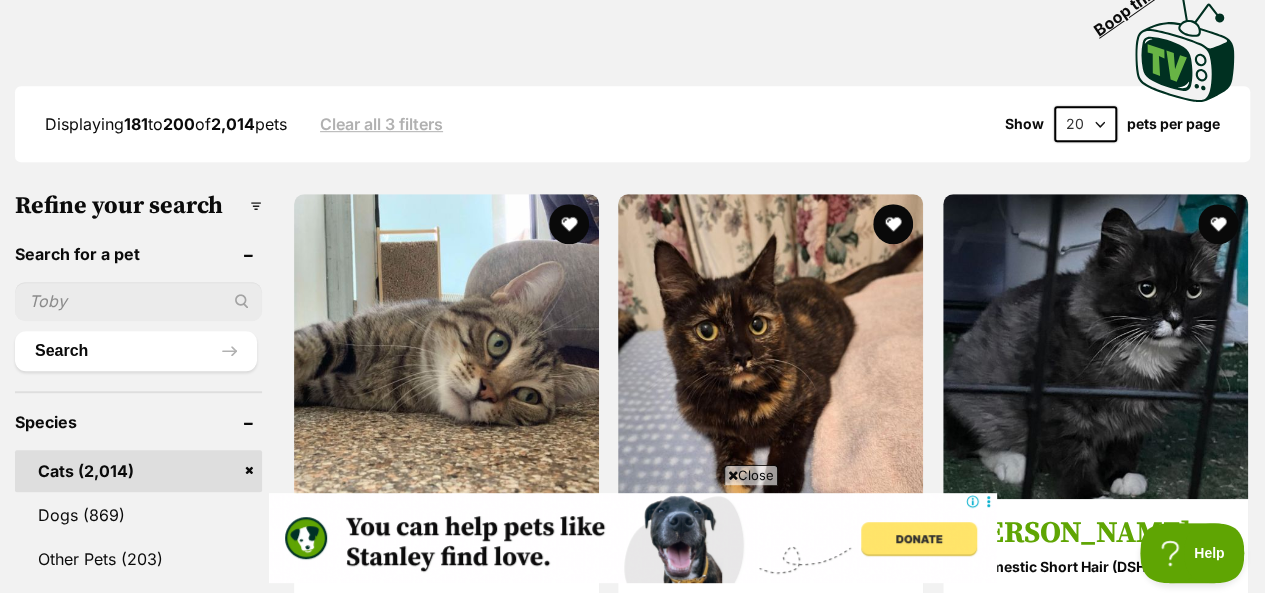 scroll, scrollTop: 0, scrollLeft: 0, axis: both 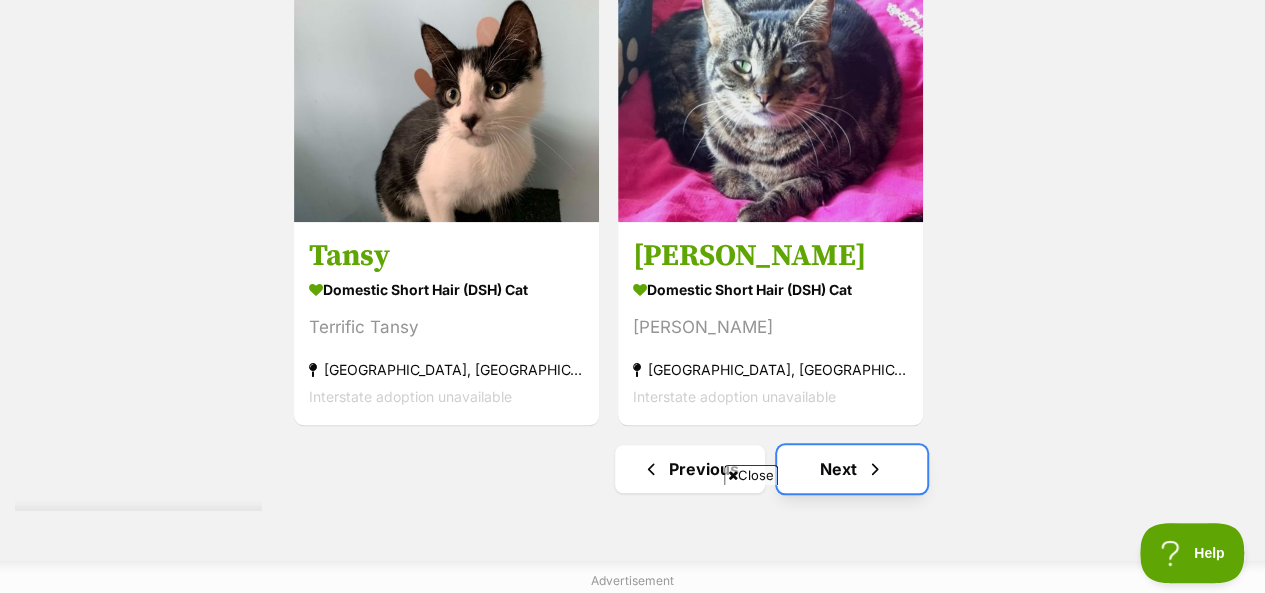 click on "Next" at bounding box center [852, 469] 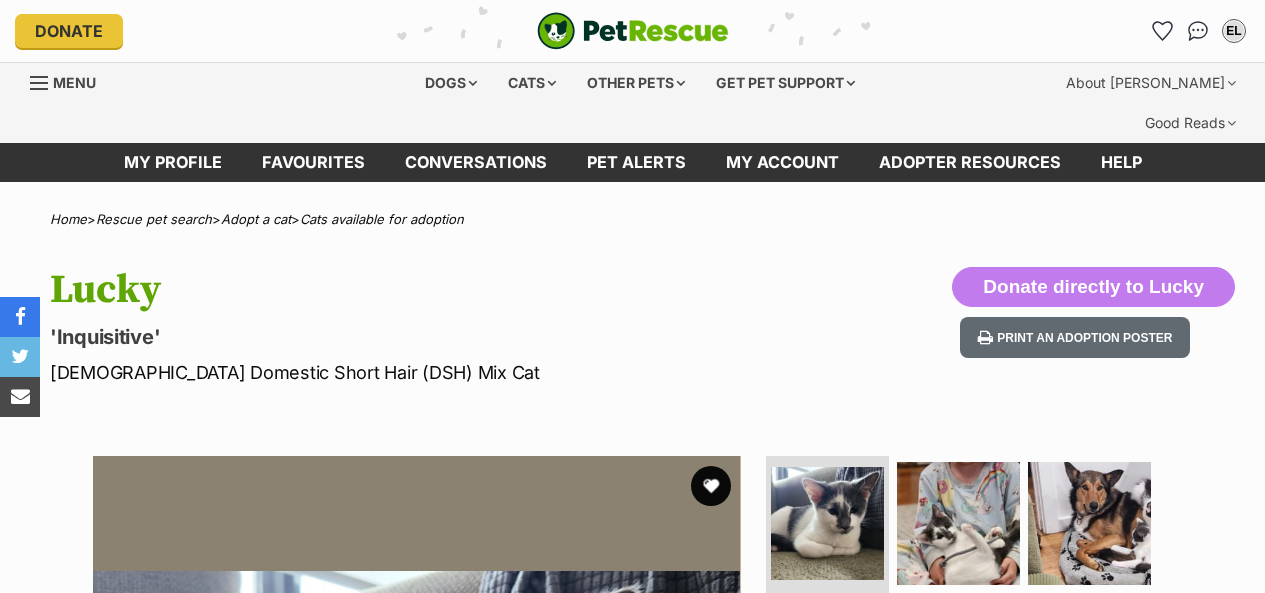 scroll, scrollTop: 0, scrollLeft: 0, axis: both 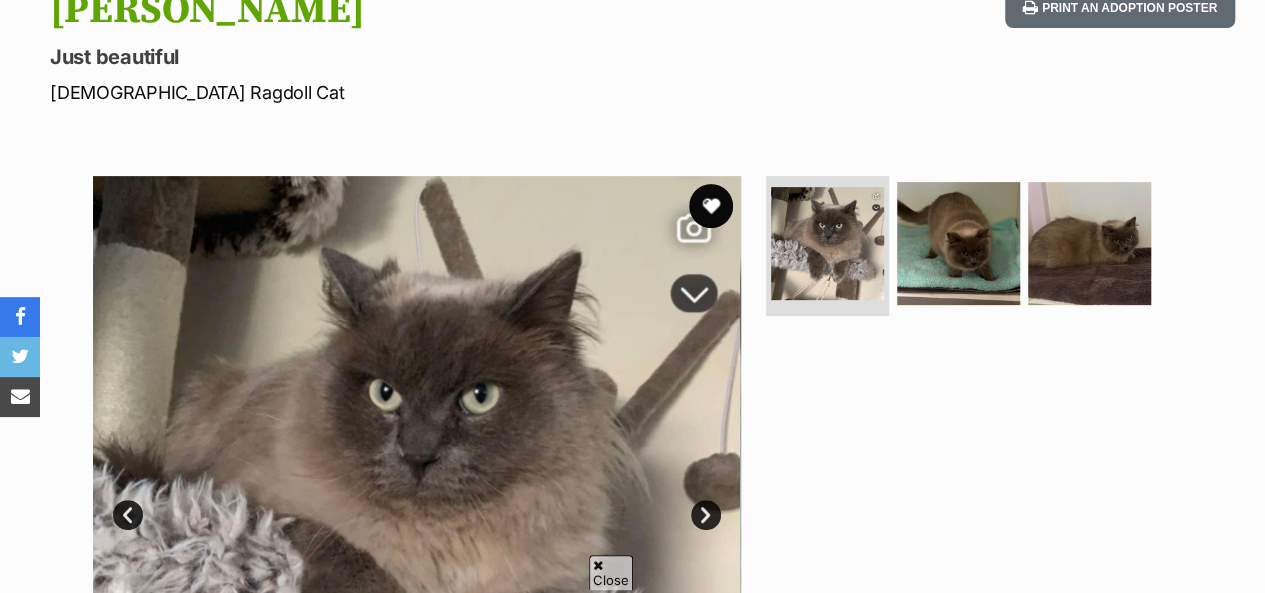 click at bounding box center (711, 206) 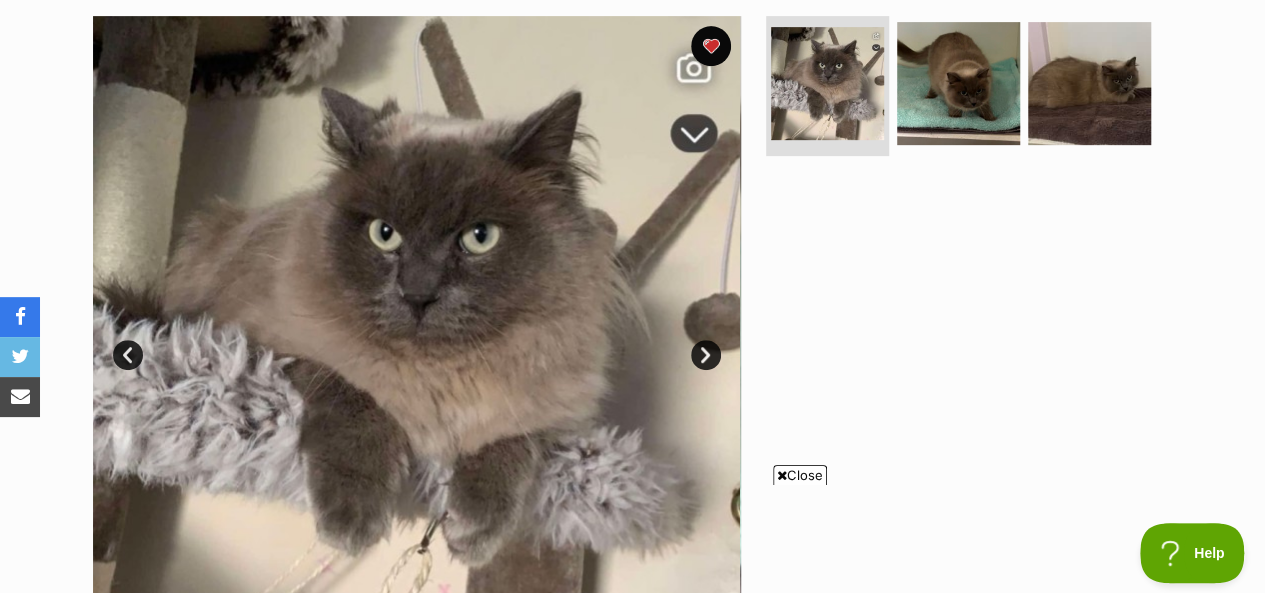scroll, scrollTop: 0, scrollLeft: 0, axis: both 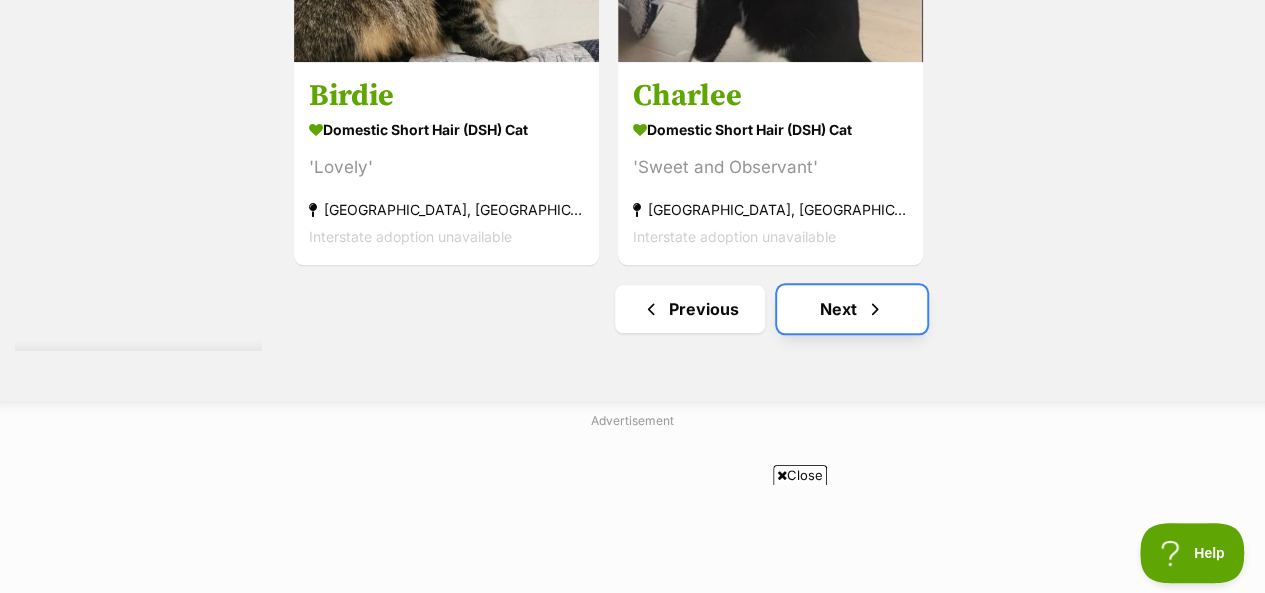 click on "Next" at bounding box center (852, 309) 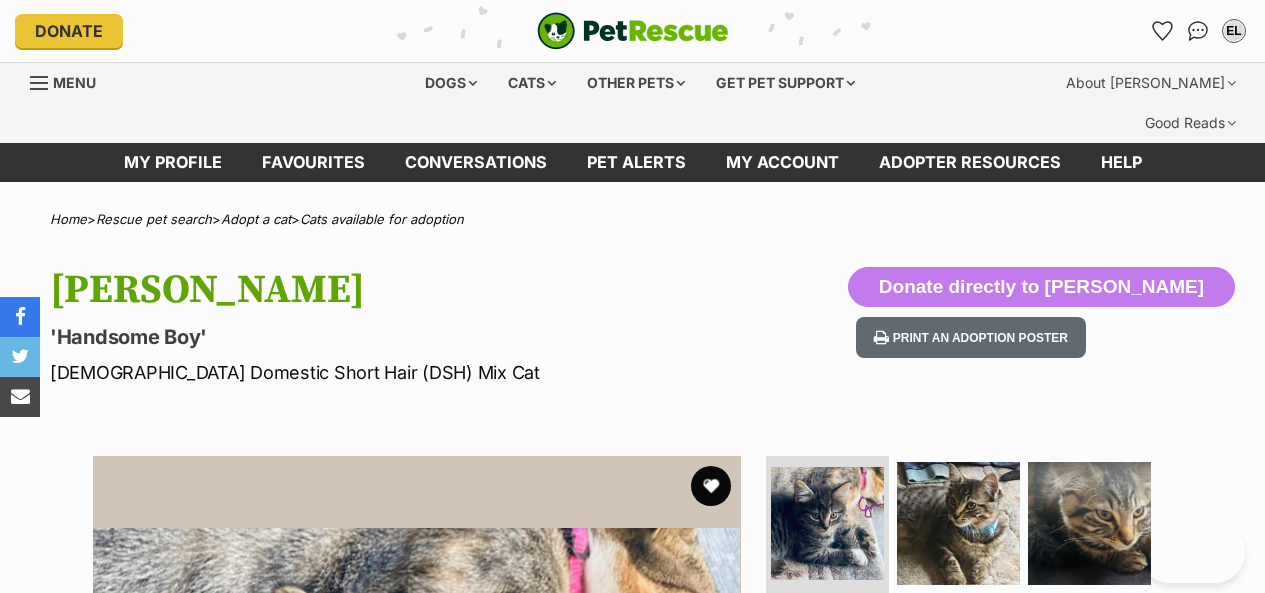 scroll, scrollTop: 0, scrollLeft: 0, axis: both 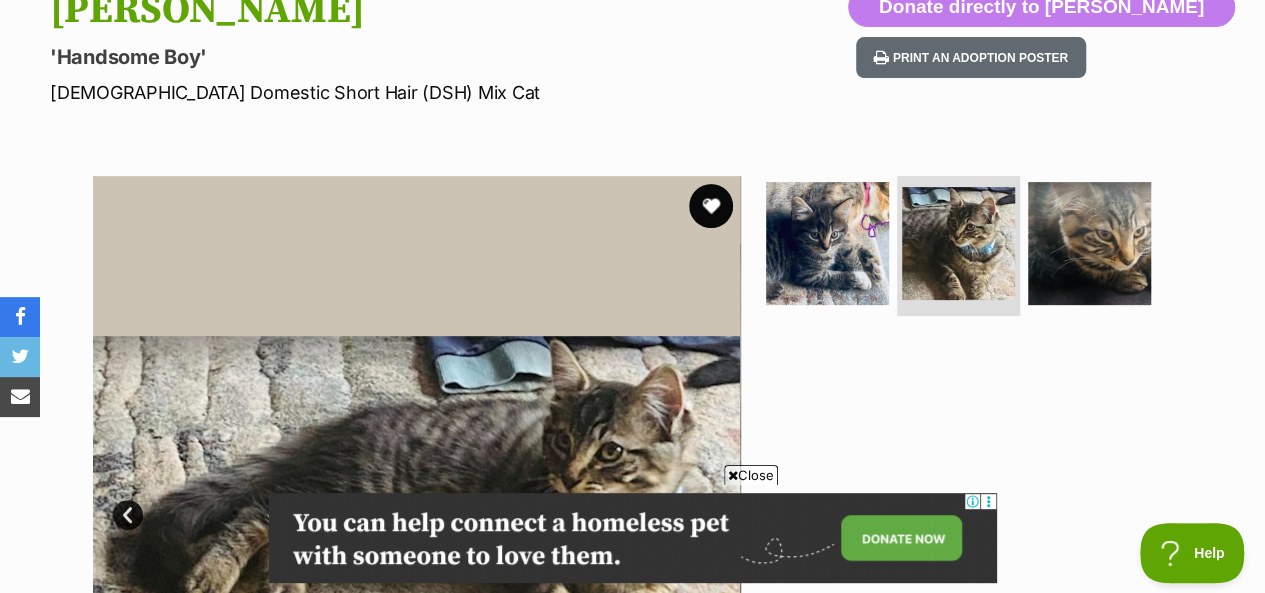 click at bounding box center [711, 206] 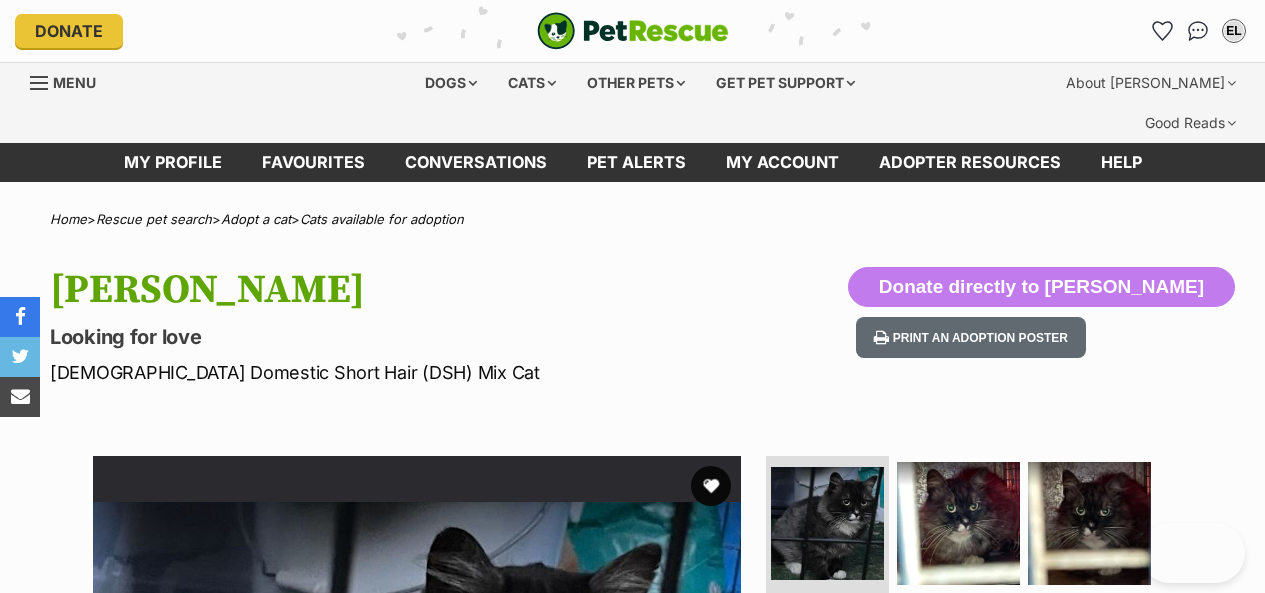 scroll, scrollTop: 0, scrollLeft: 0, axis: both 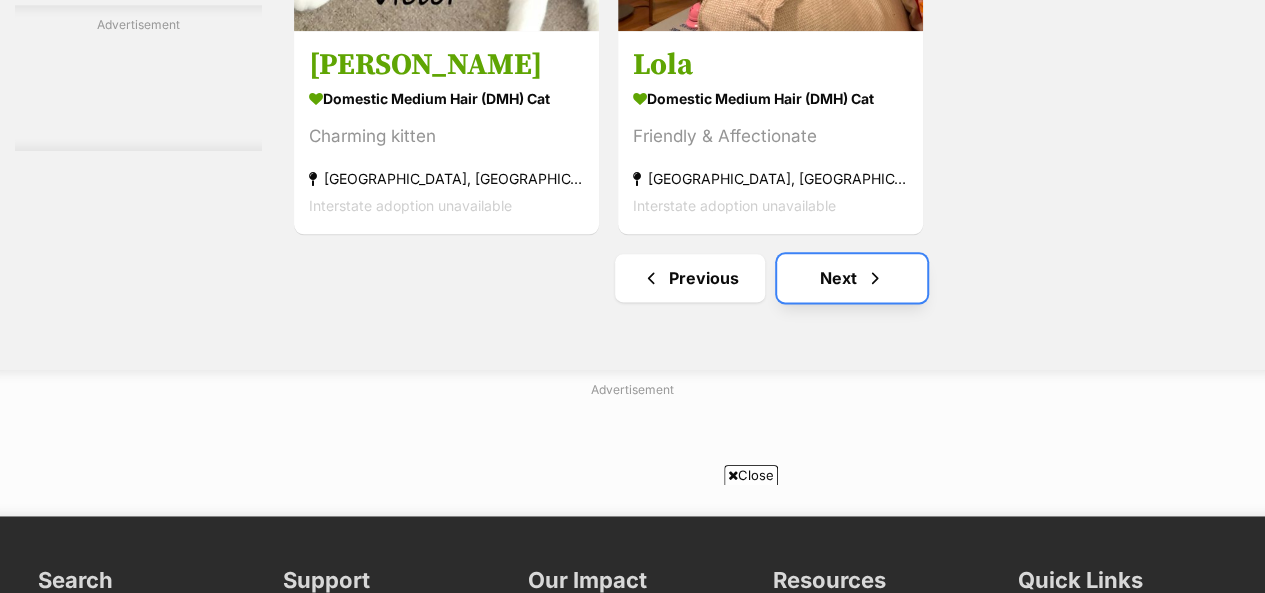 click on "Next" at bounding box center [852, 278] 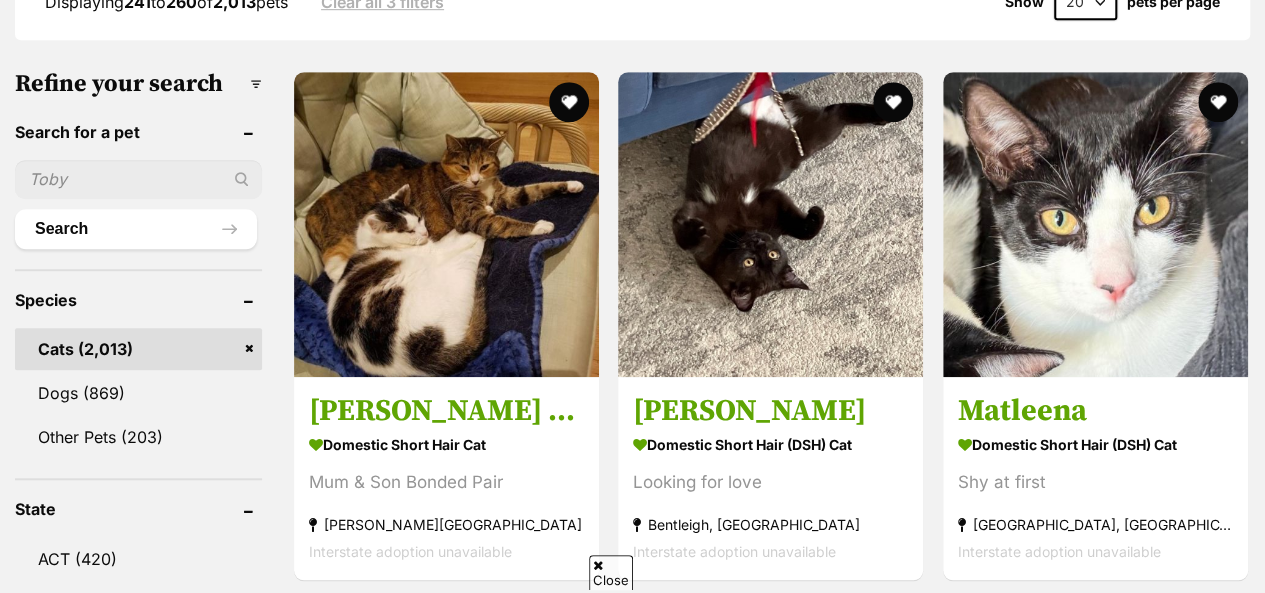 scroll, scrollTop: 720, scrollLeft: 0, axis: vertical 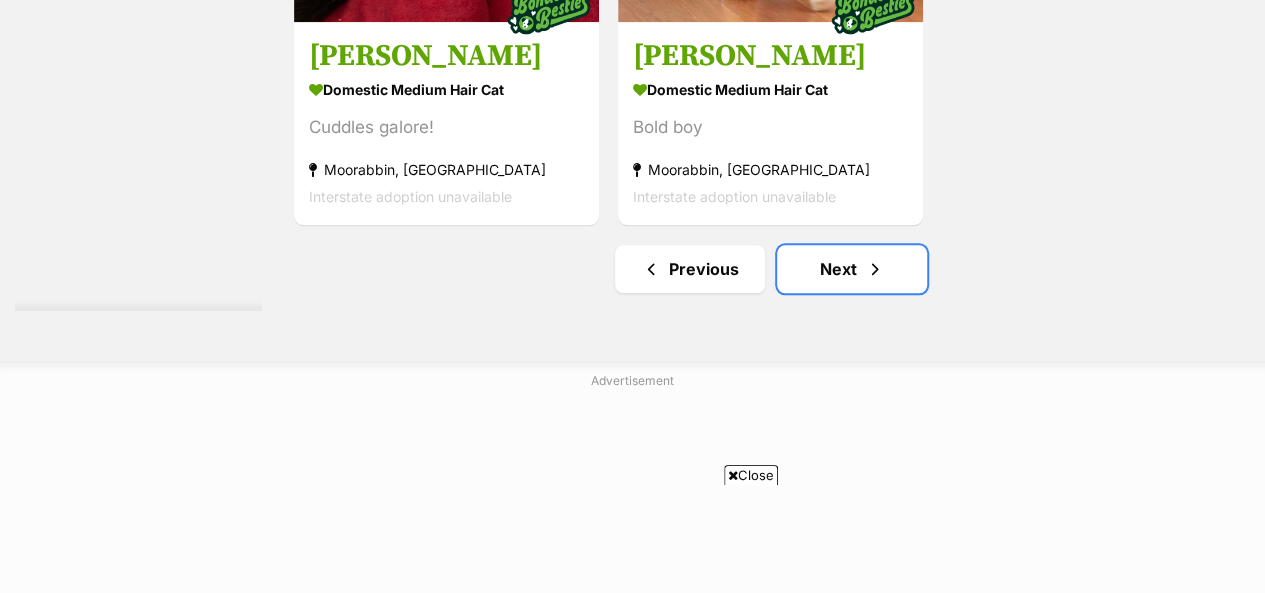click on "Next" at bounding box center [852, 269] 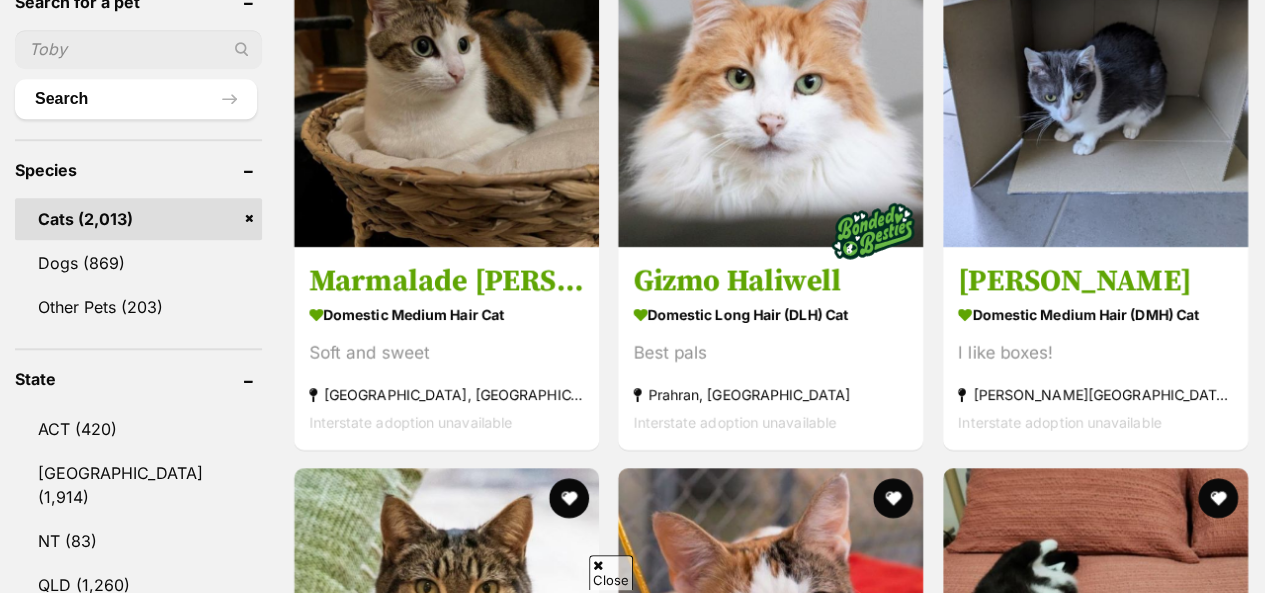 scroll, scrollTop: 760, scrollLeft: 0, axis: vertical 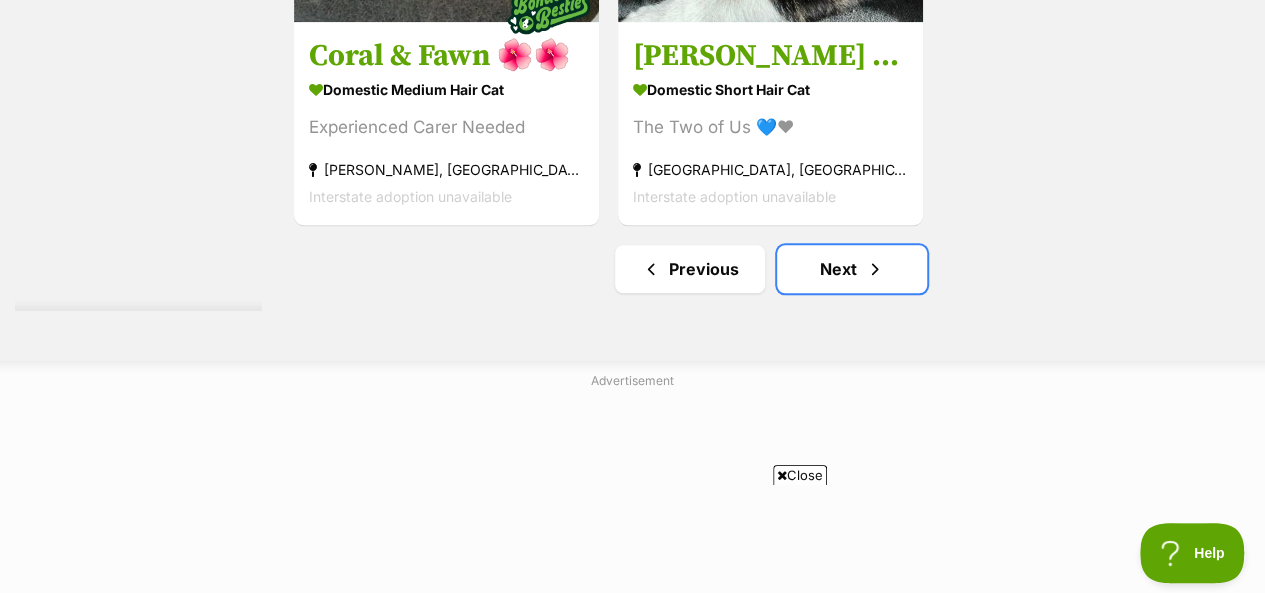 click on "Next" at bounding box center (852, 269) 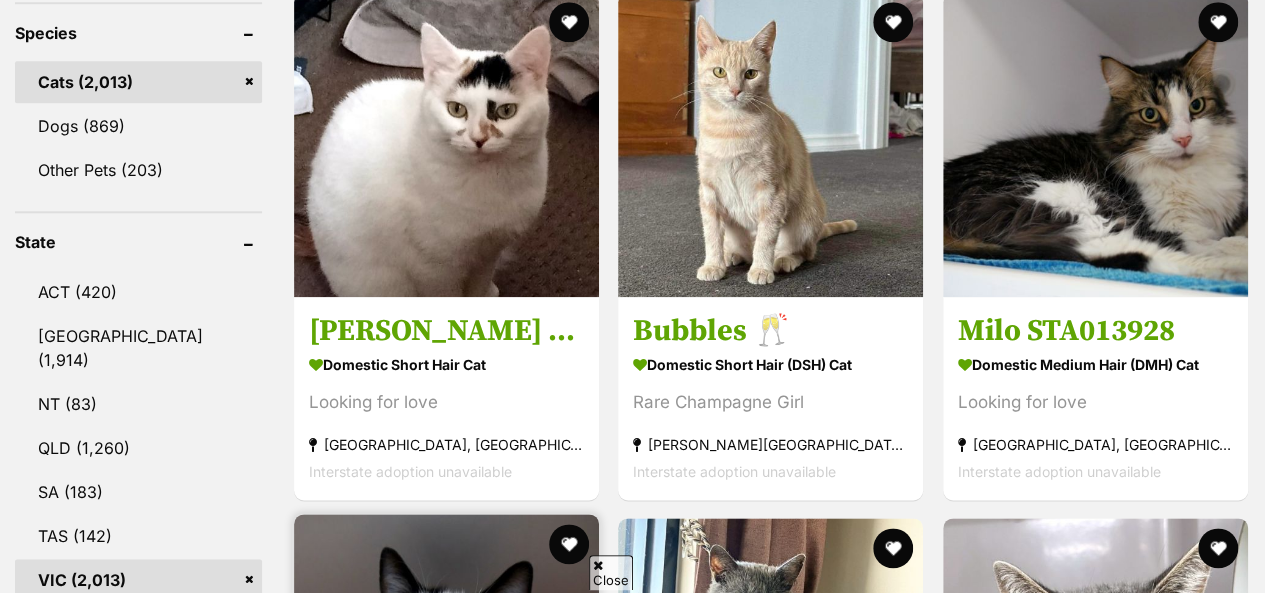 scroll, scrollTop: 937, scrollLeft: 0, axis: vertical 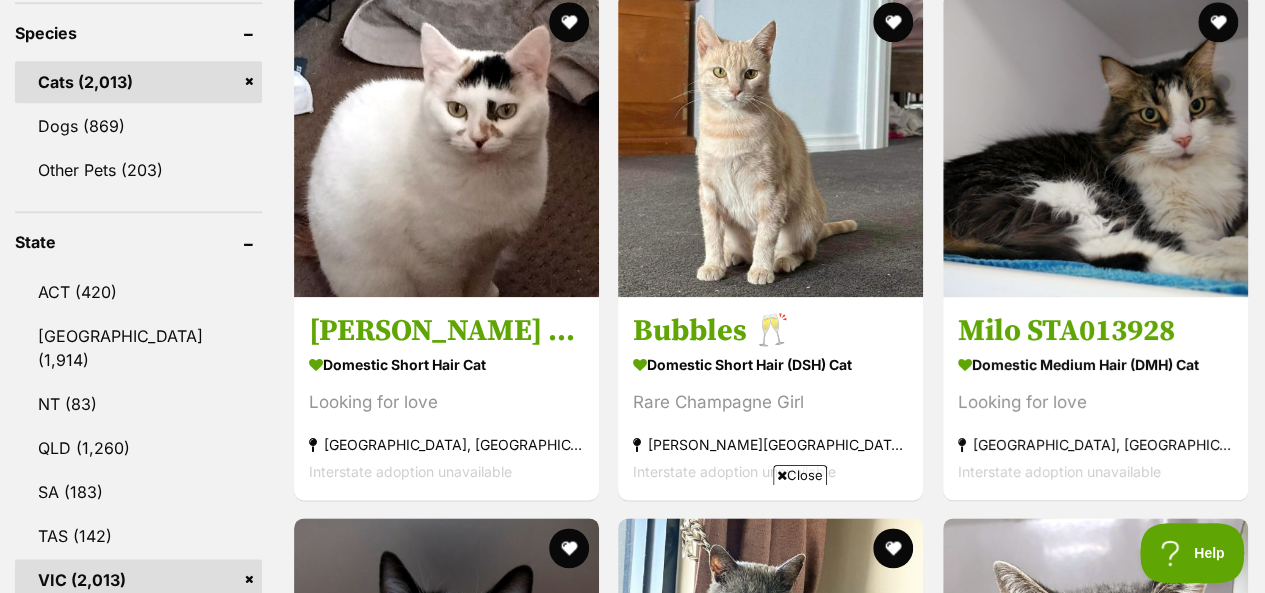 click at bounding box center [782, 475] 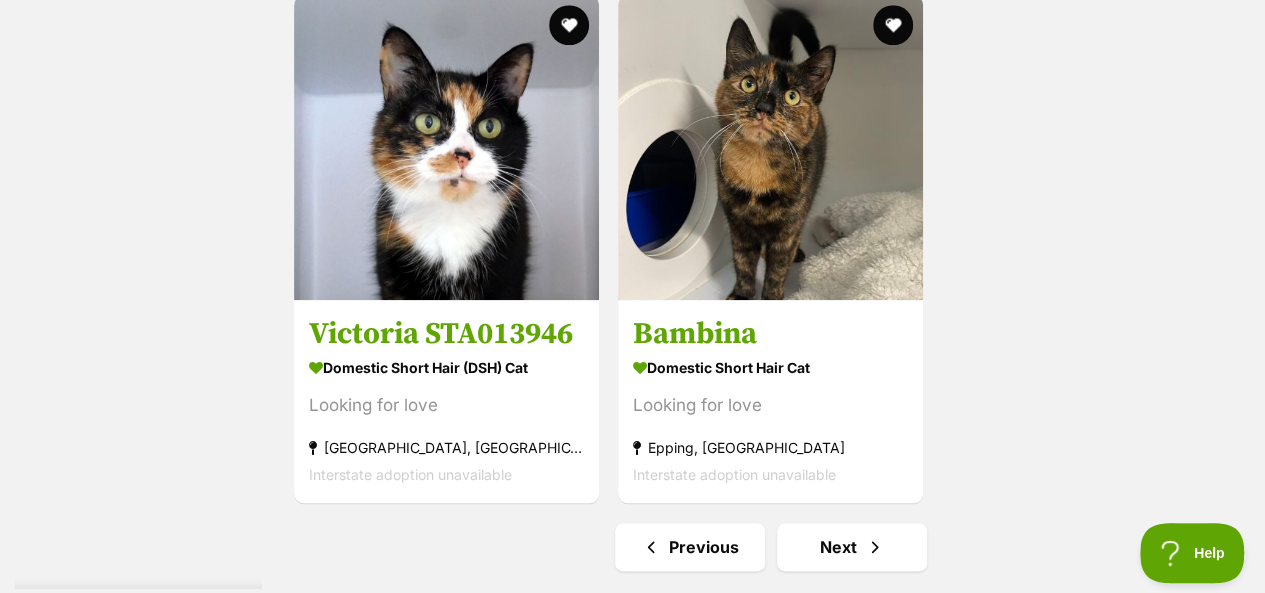 scroll, scrollTop: 4697, scrollLeft: 0, axis: vertical 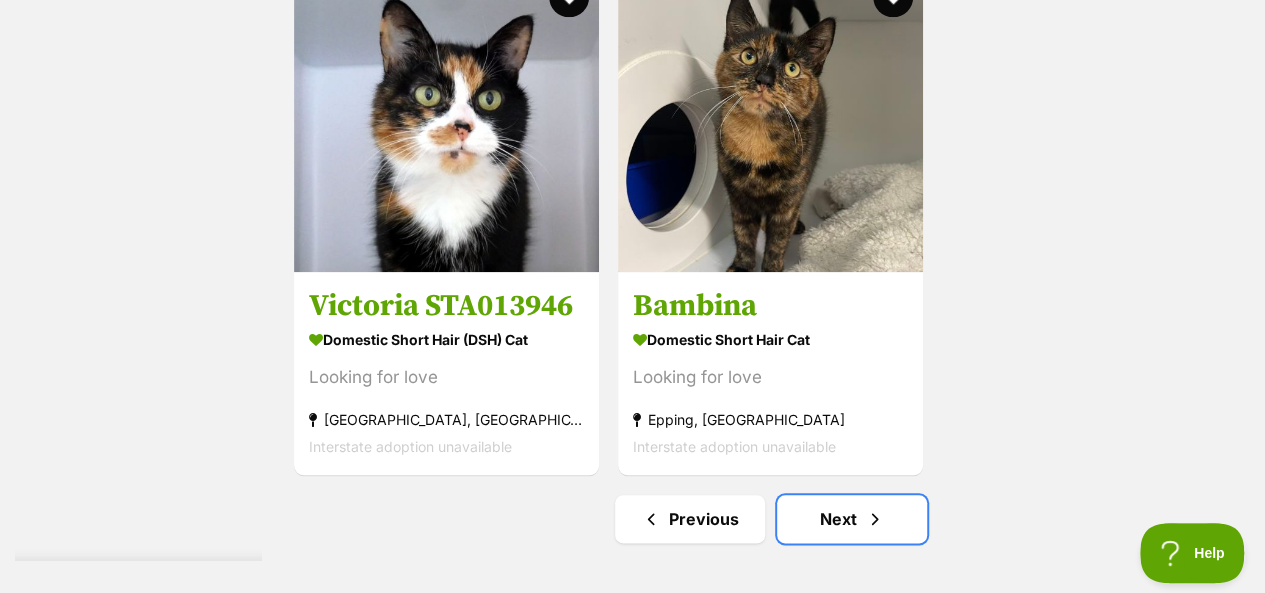 click on "Next" at bounding box center (852, 519) 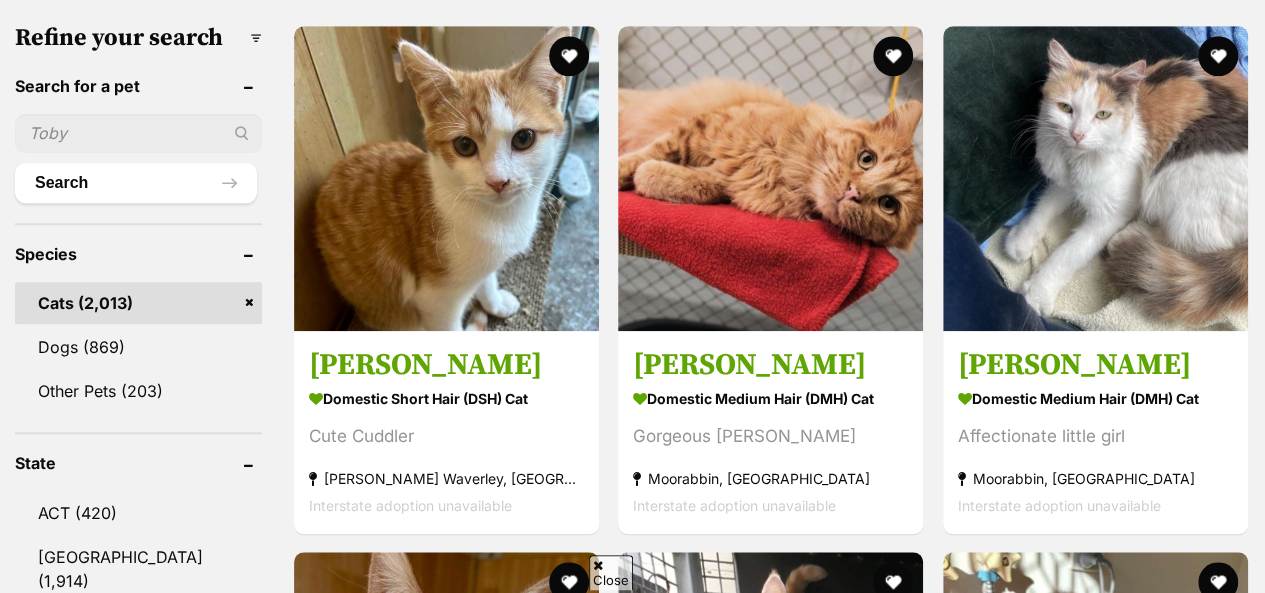 scroll, scrollTop: 952, scrollLeft: 0, axis: vertical 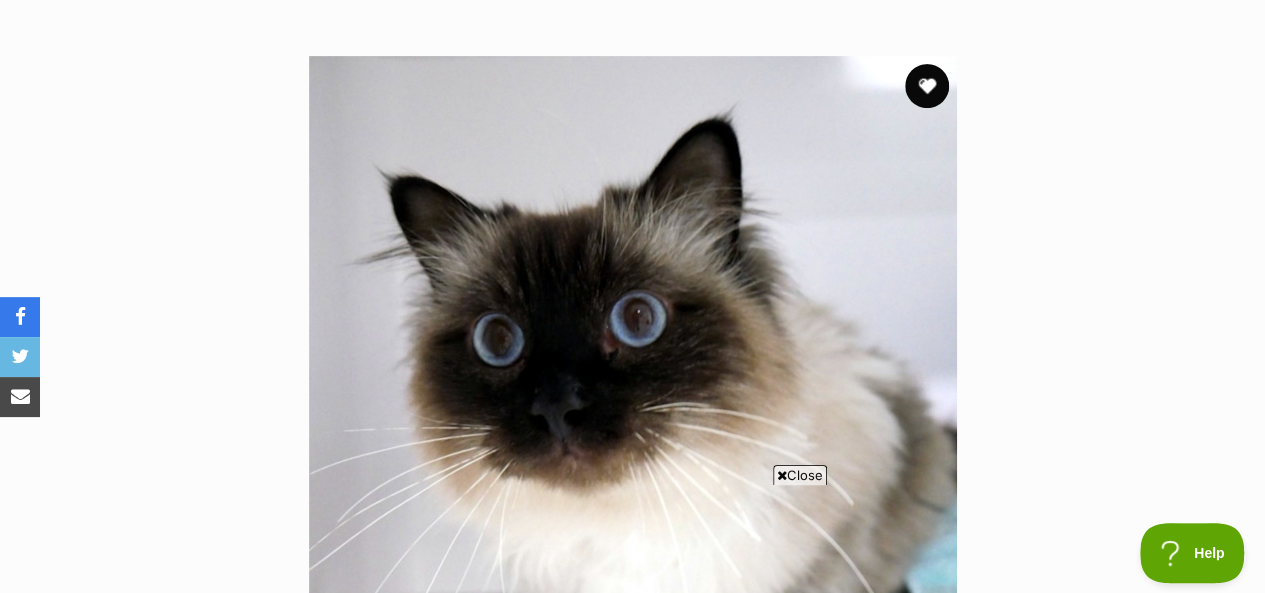 click at bounding box center (927, 86) 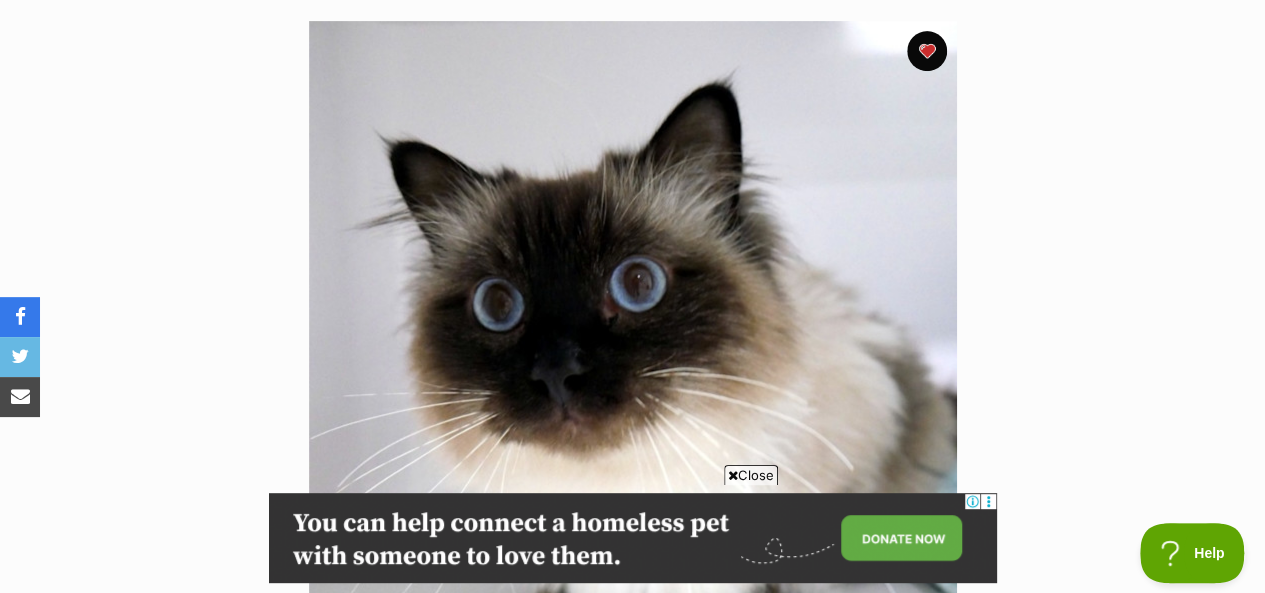 scroll, scrollTop: 440, scrollLeft: 0, axis: vertical 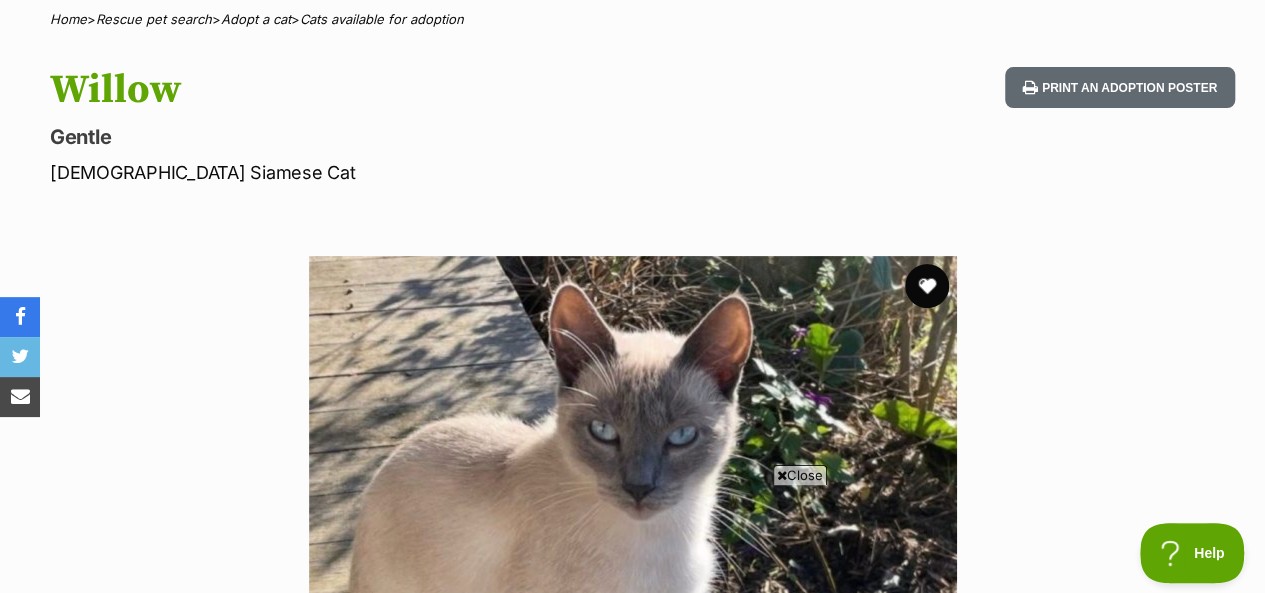 click at bounding box center (927, 286) 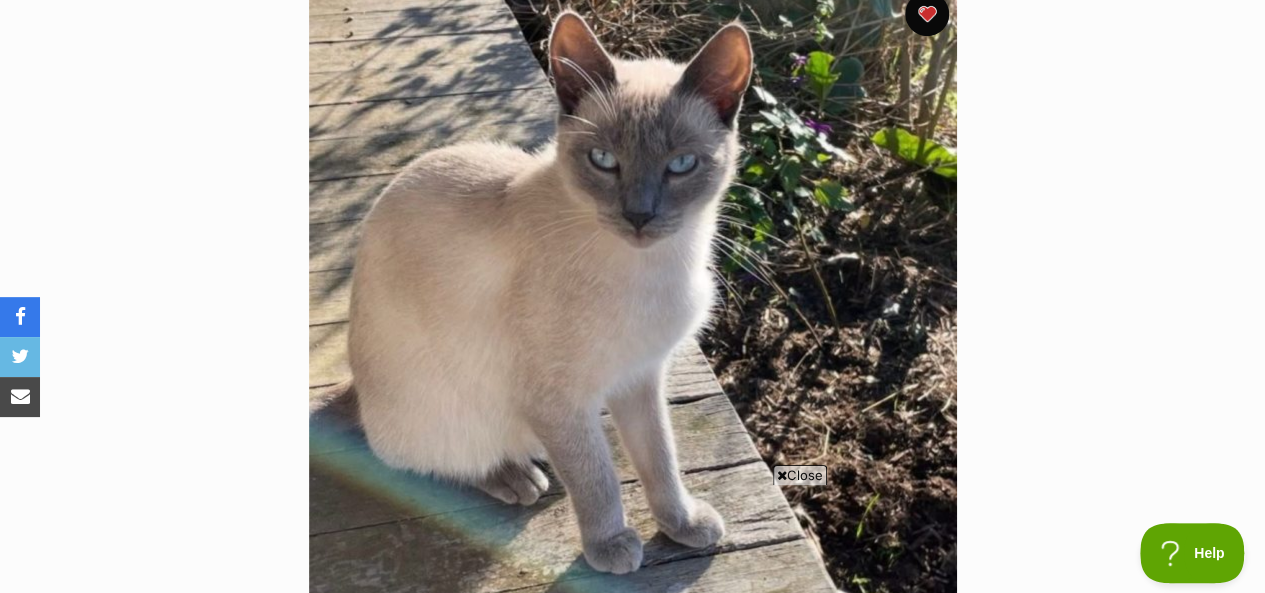 scroll, scrollTop: 520, scrollLeft: 0, axis: vertical 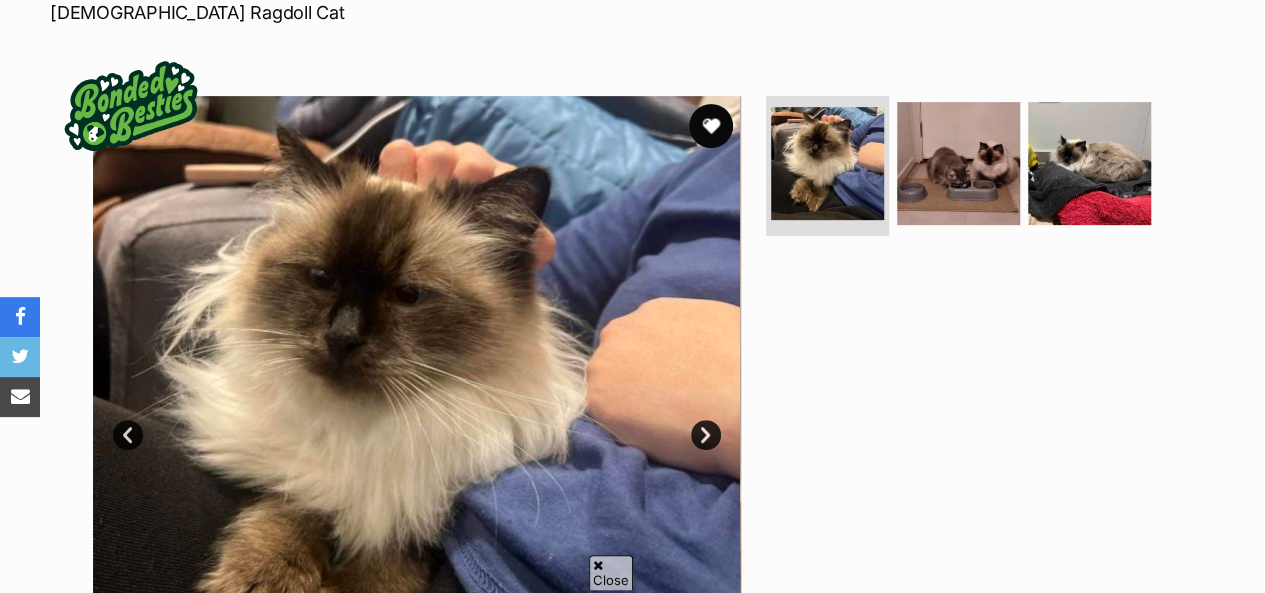 click at bounding box center [711, 126] 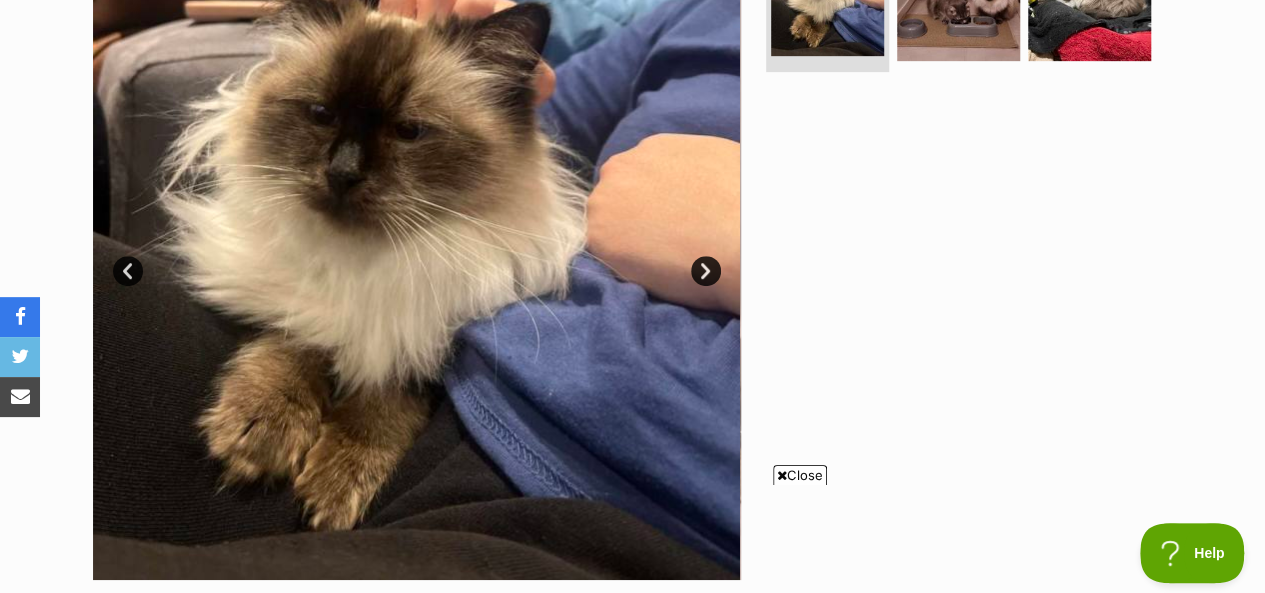 scroll, scrollTop: 520, scrollLeft: 0, axis: vertical 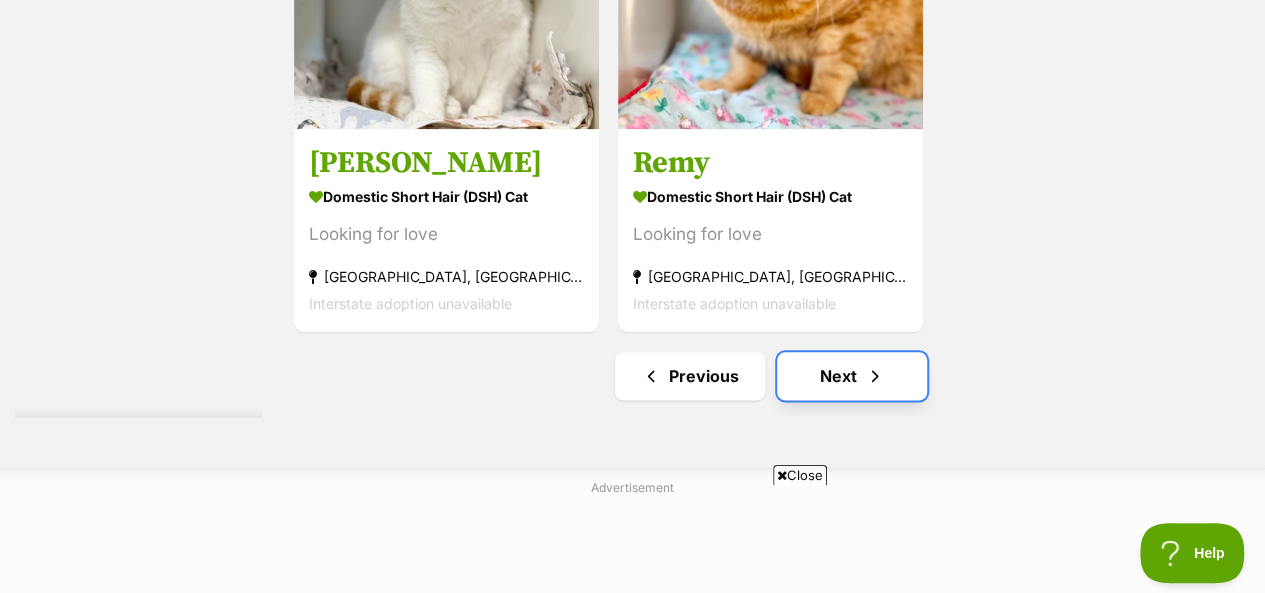 click on "Next" at bounding box center (852, 376) 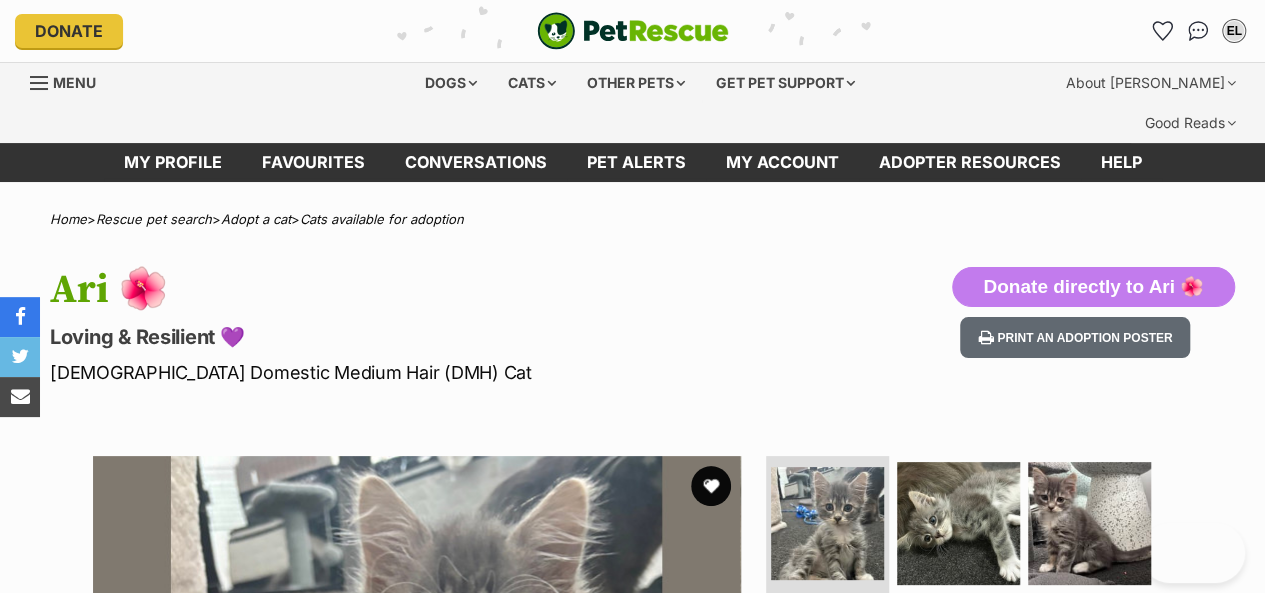 scroll, scrollTop: 0, scrollLeft: 0, axis: both 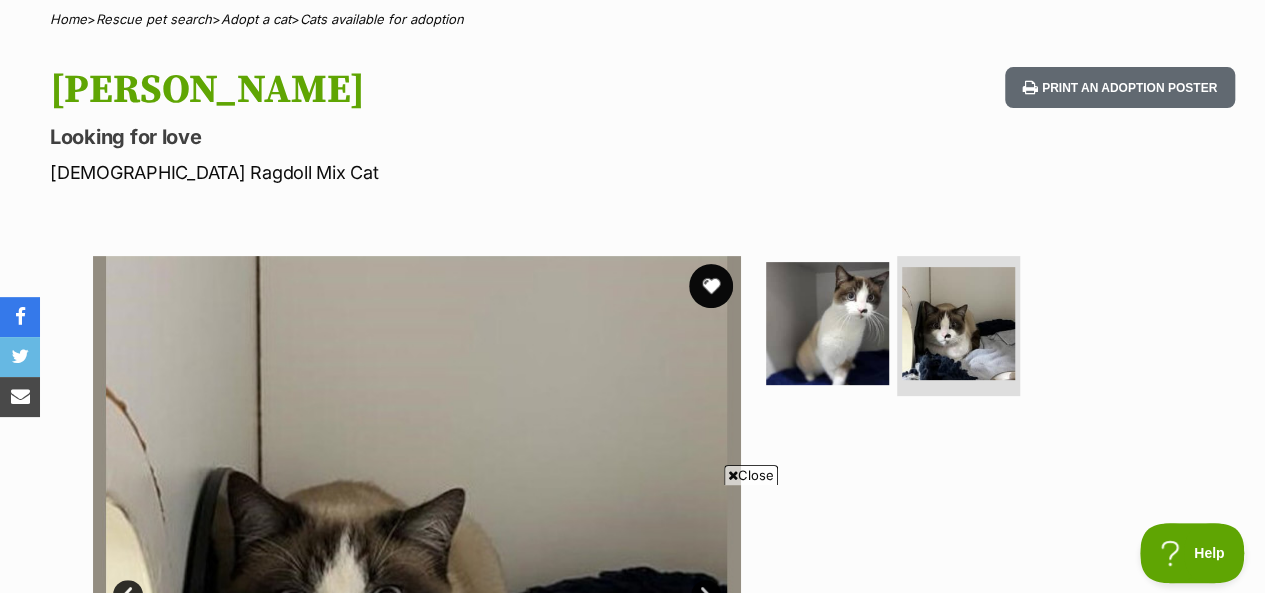 click at bounding box center [711, 286] 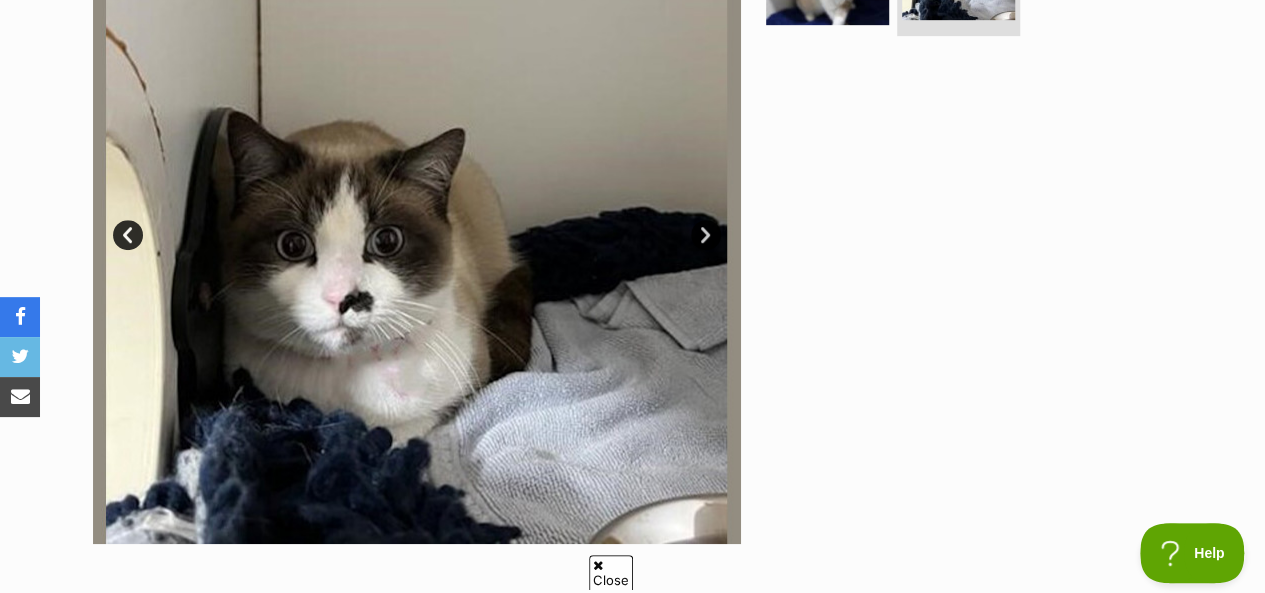 scroll, scrollTop: 0, scrollLeft: 0, axis: both 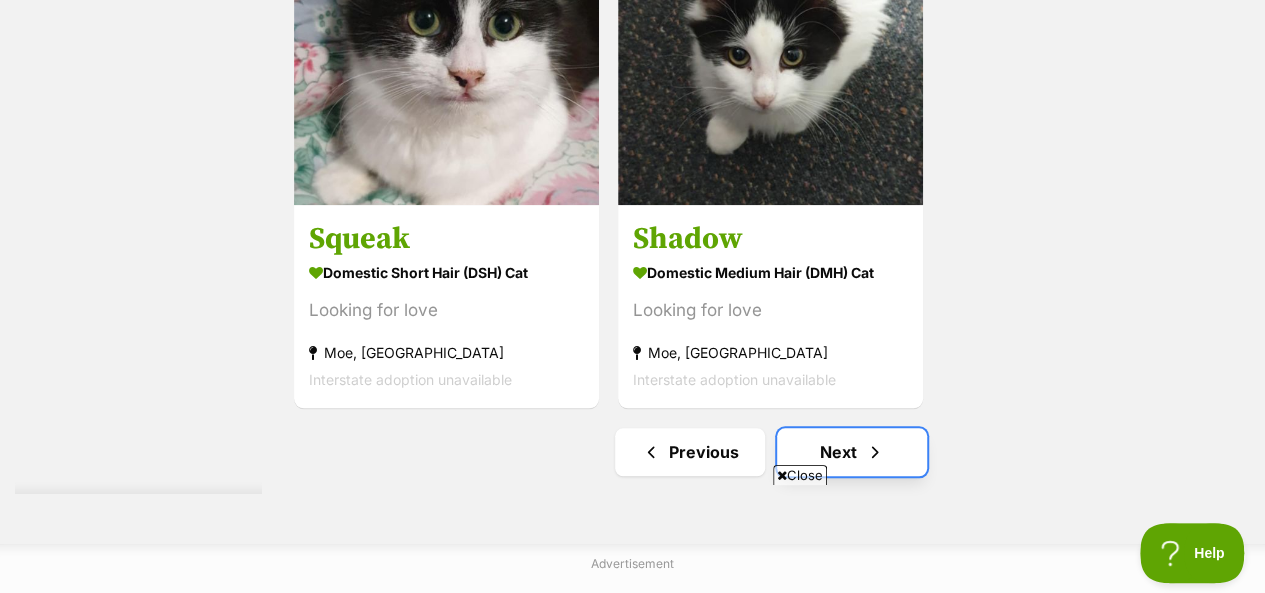 click on "Next" at bounding box center (852, 452) 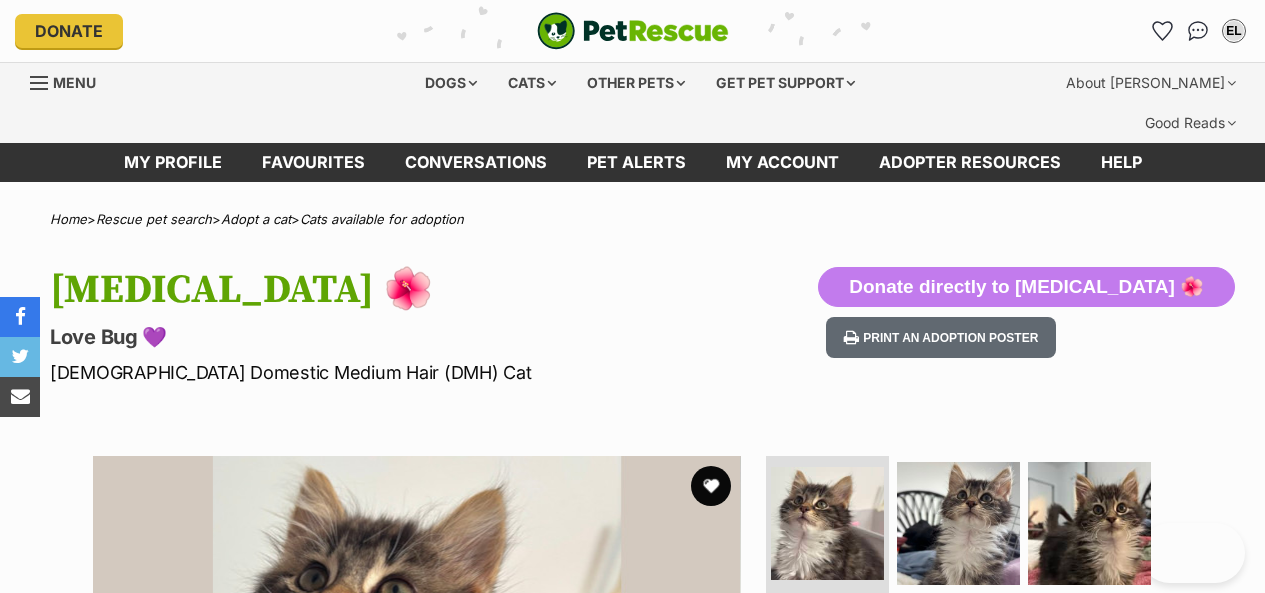 scroll, scrollTop: 0, scrollLeft: 0, axis: both 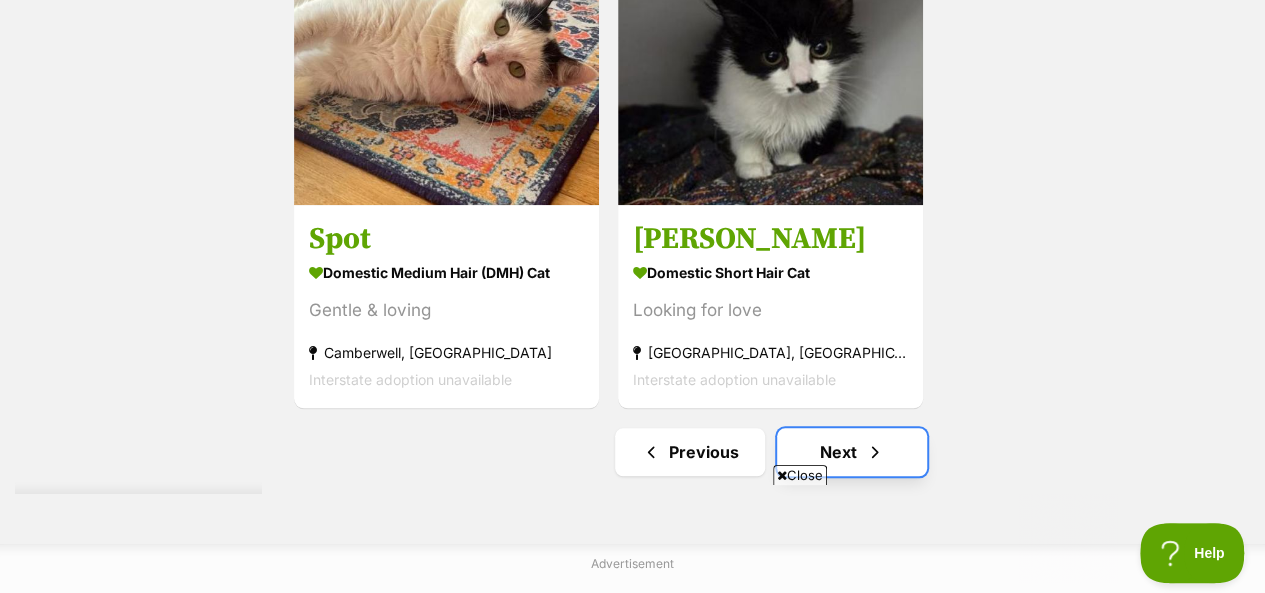 click on "Next" at bounding box center (852, 452) 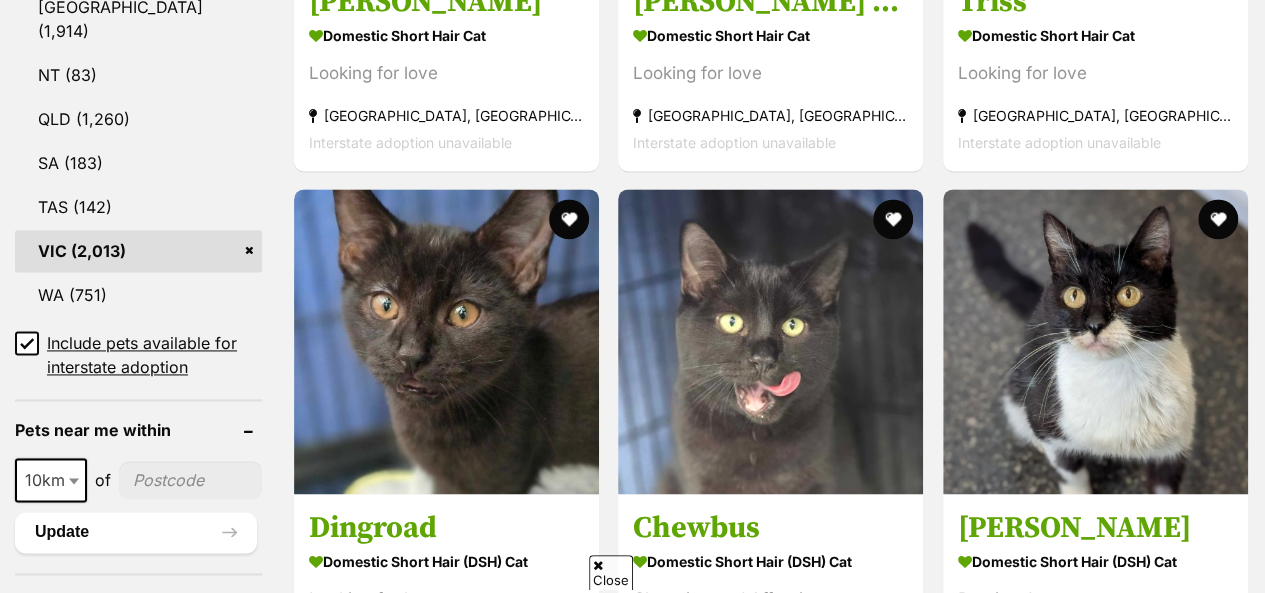 scroll, scrollTop: 1417, scrollLeft: 0, axis: vertical 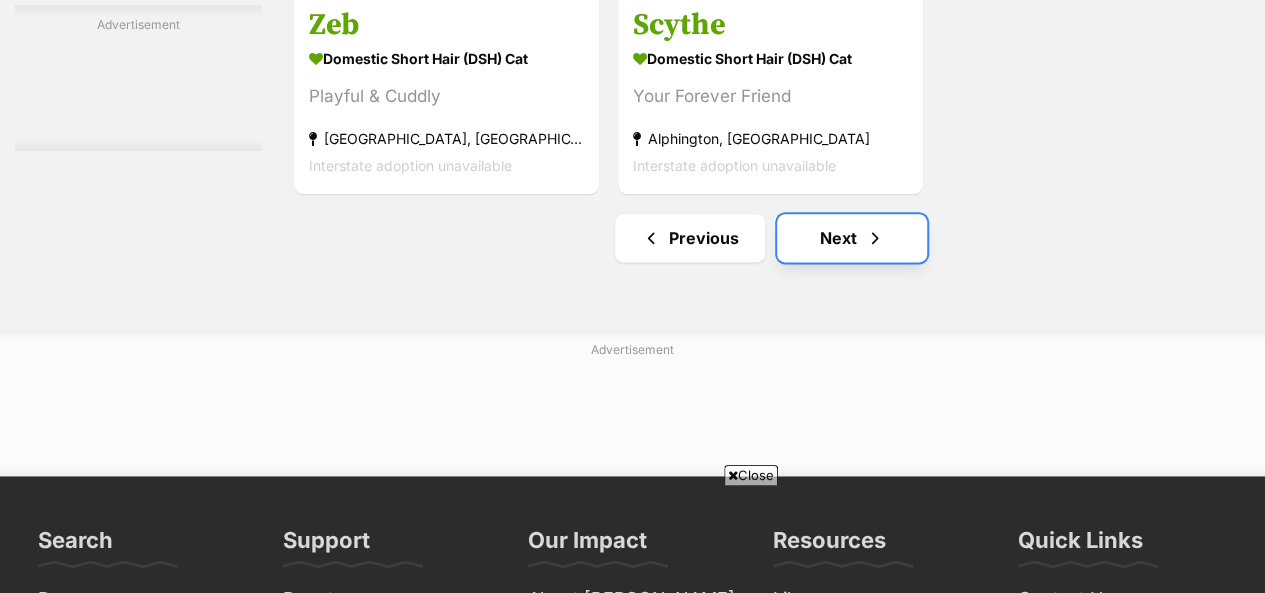 click on "Next" at bounding box center [852, 238] 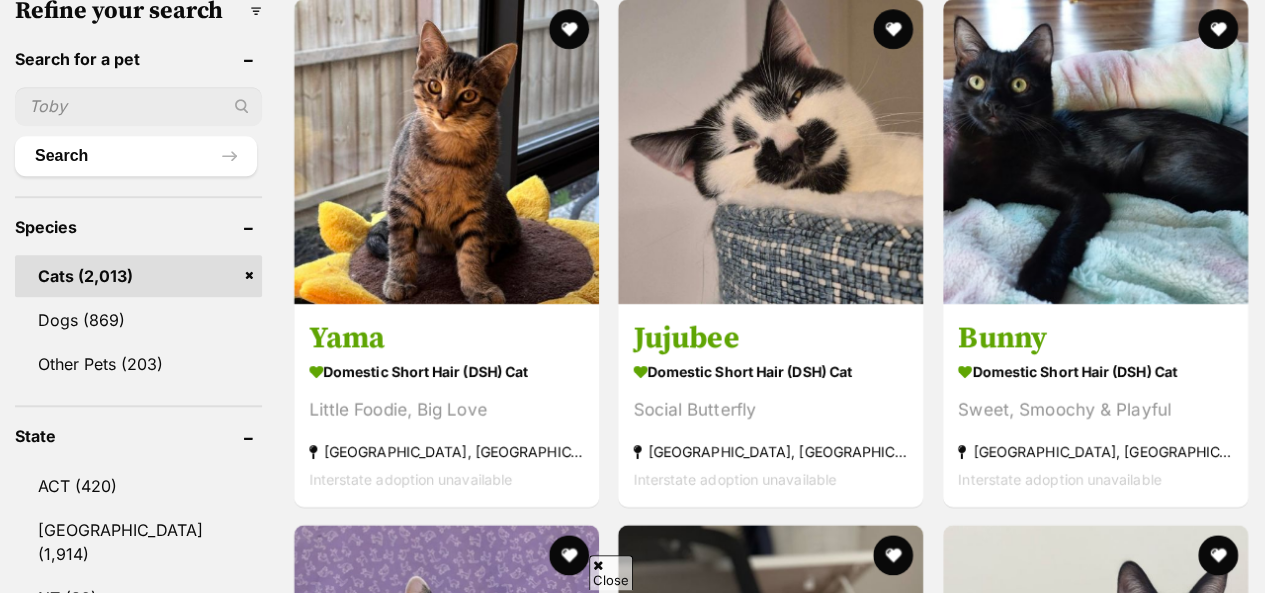 scroll, scrollTop: 1218, scrollLeft: 0, axis: vertical 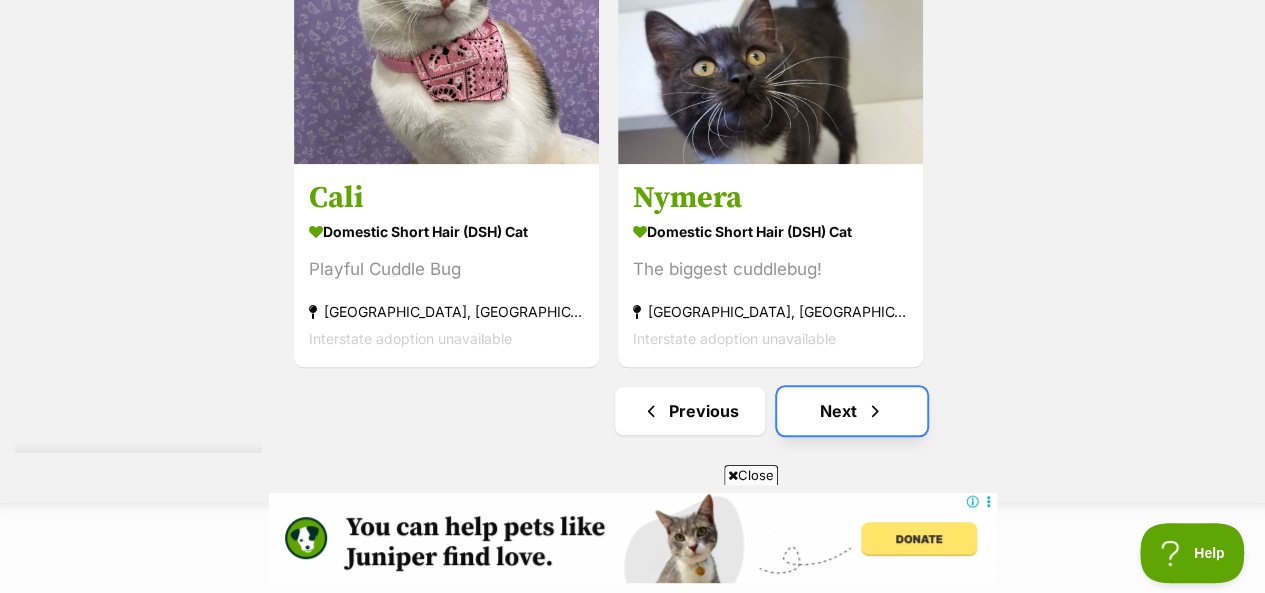 click on "Next" at bounding box center [852, 411] 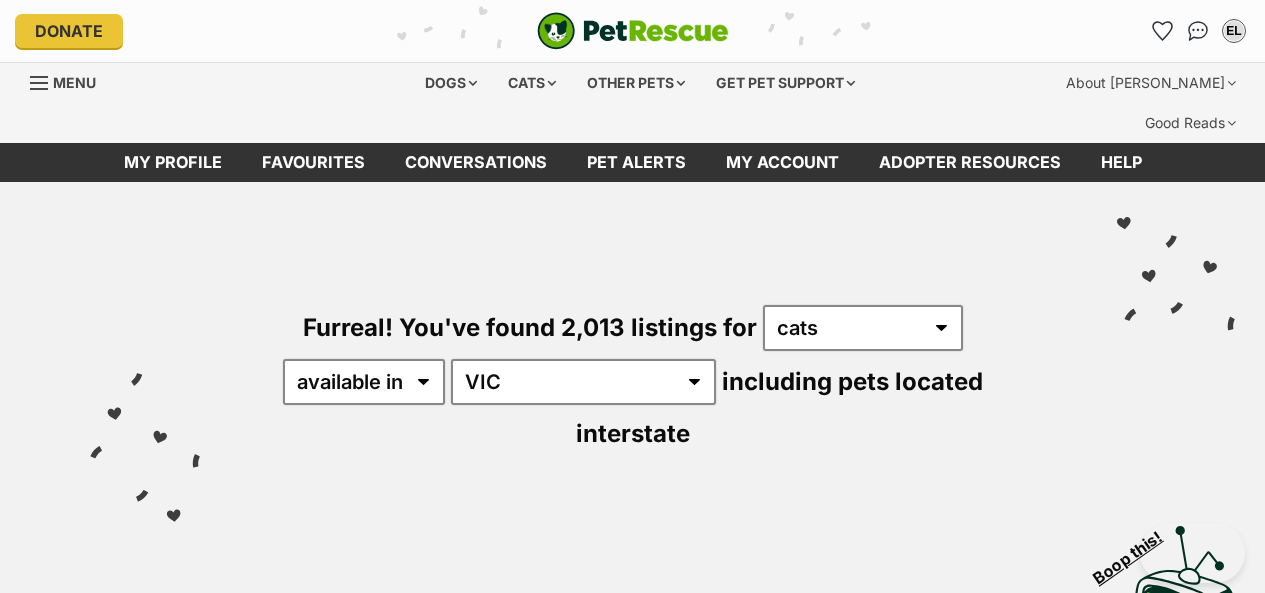 scroll, scrollTop: 0, scrollLeft: 0, axis: both 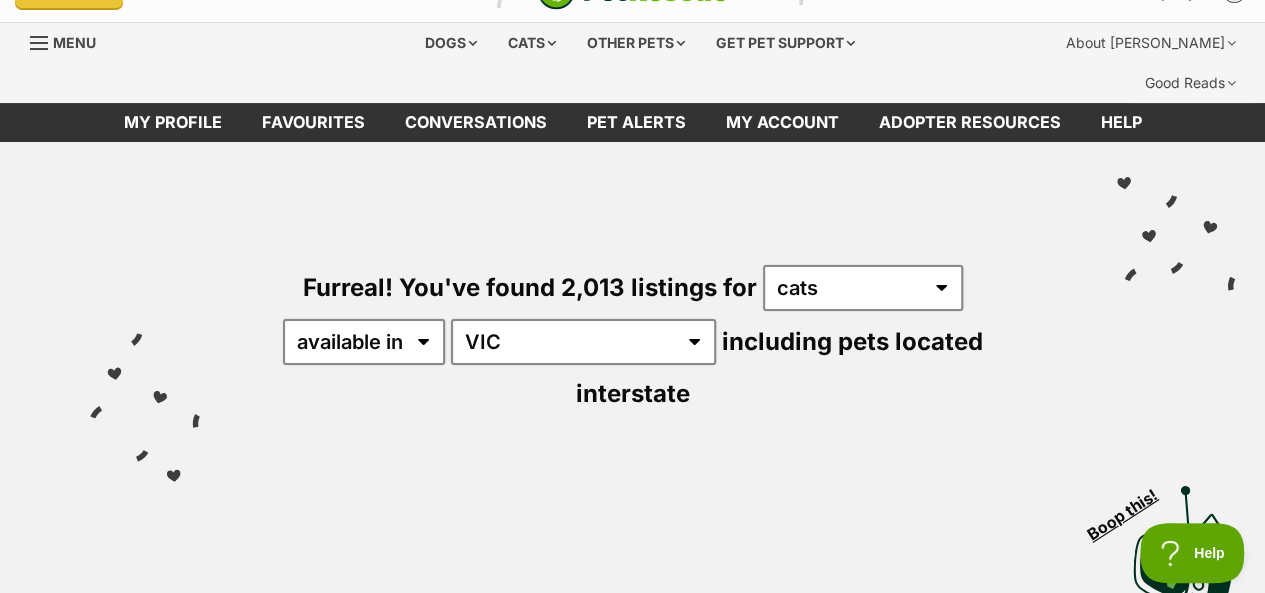 click on "Visit PetRescue TV (external site)
Boop this!" at bounding box center [632, 541] 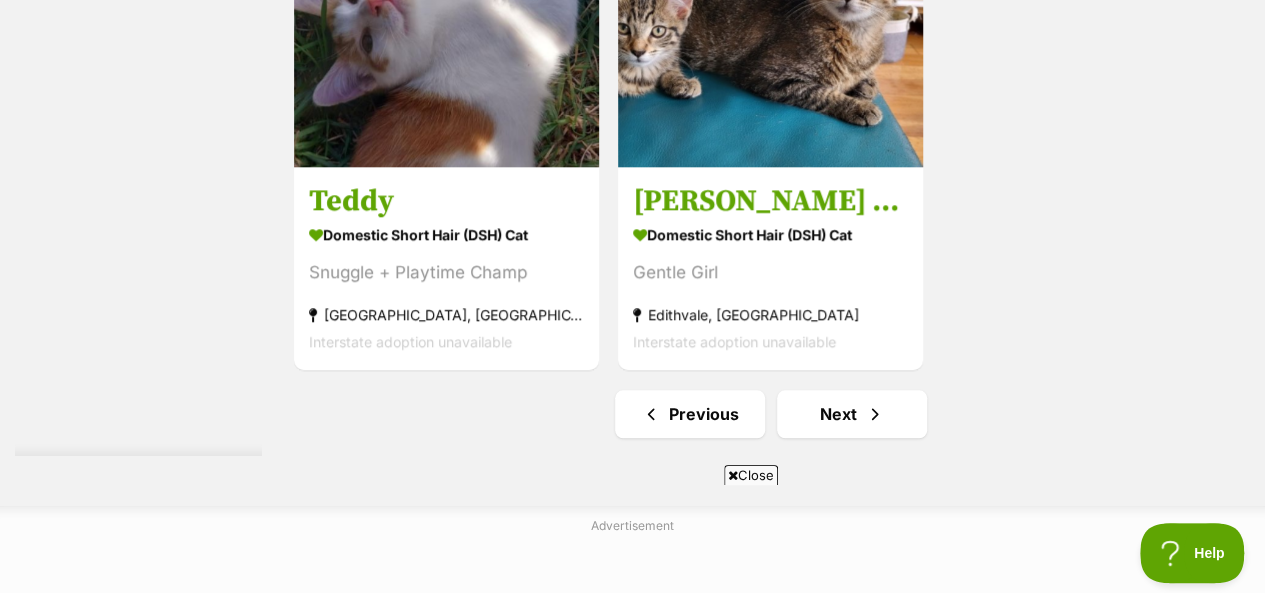 scroll, scrollTop: 4760, scrollLeft: 0, axis: vertical 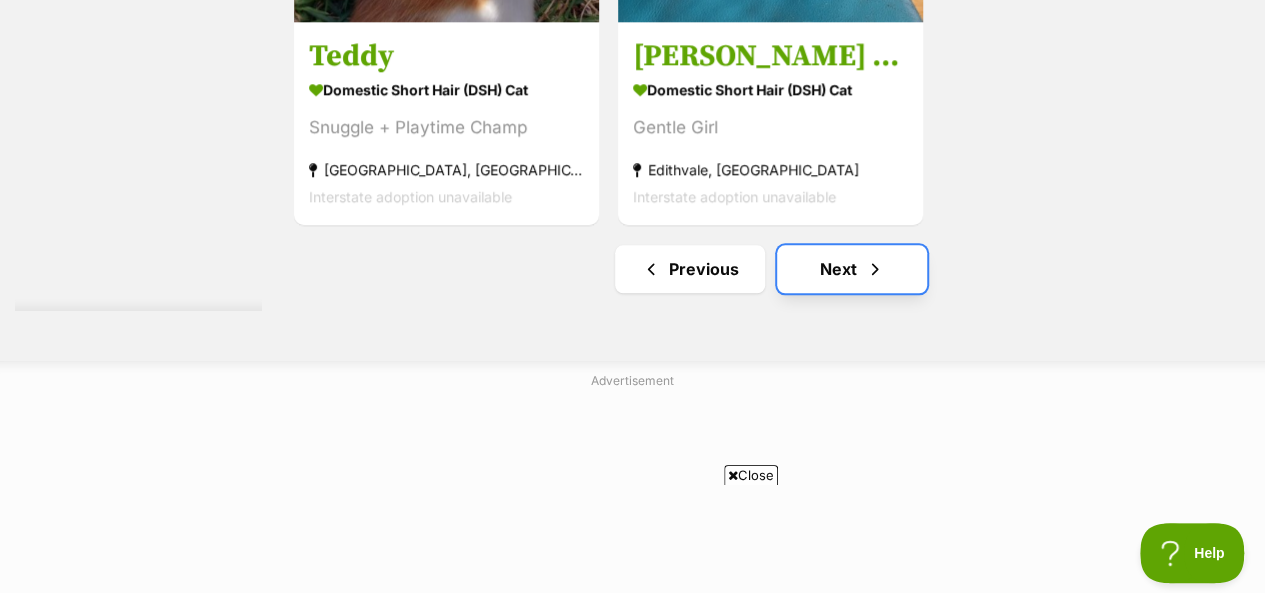 click at bounding box center [875, 269] 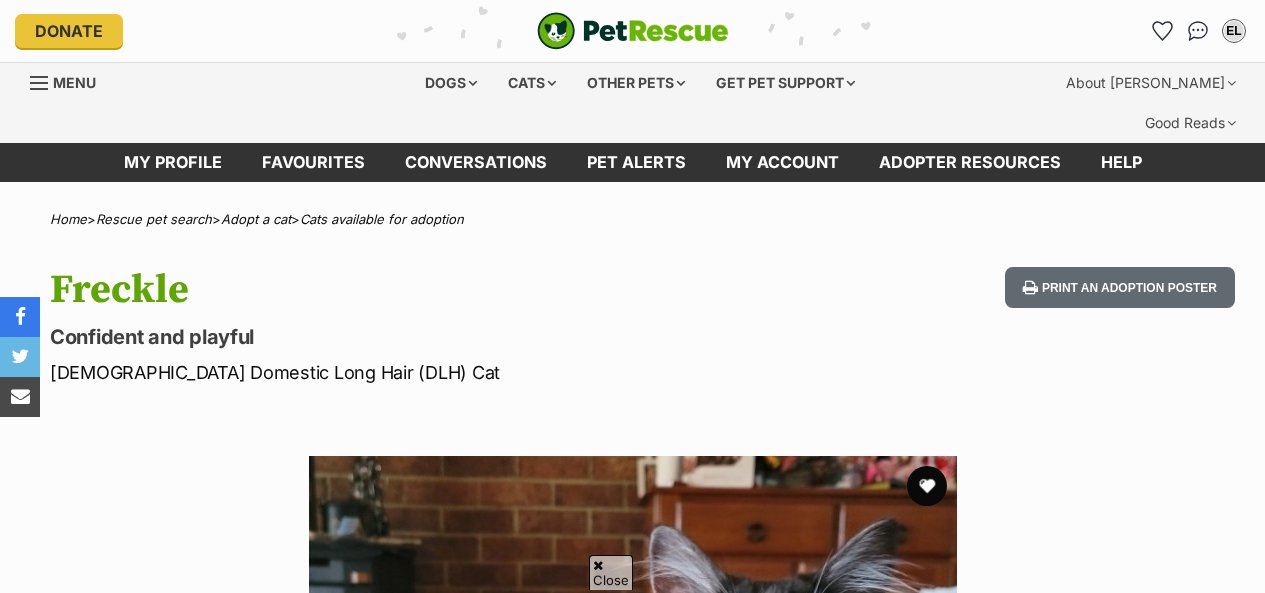 scroll, scrollTop: 520, scrollLeft: 0, axis: vertical 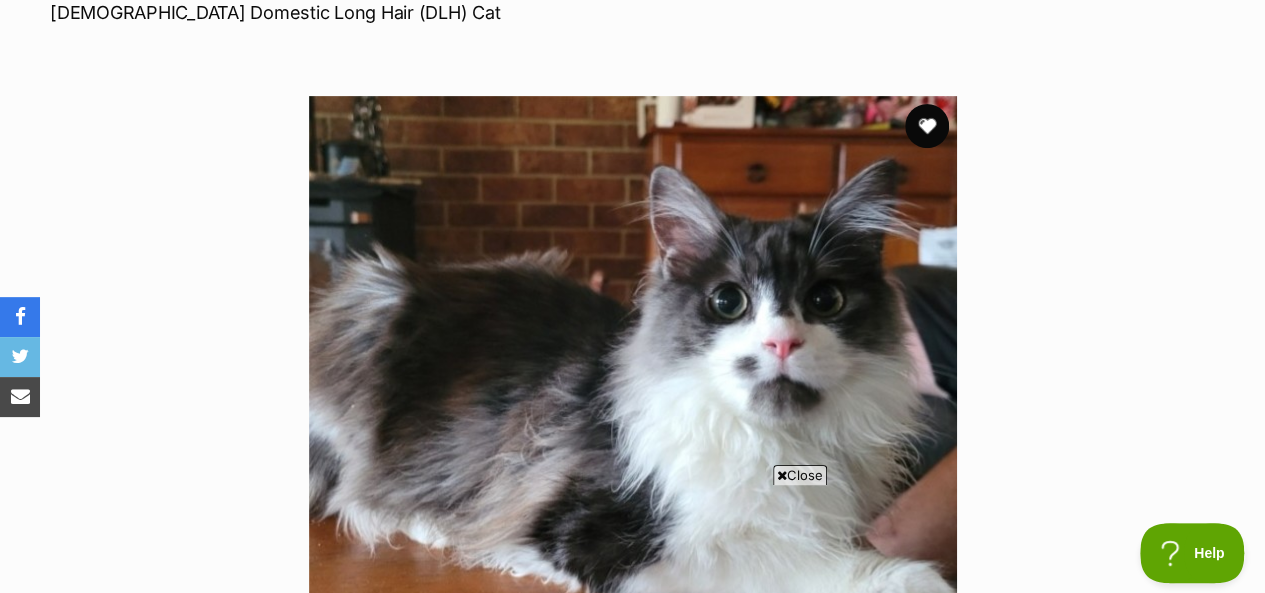 click at bounding box center [927, 126] 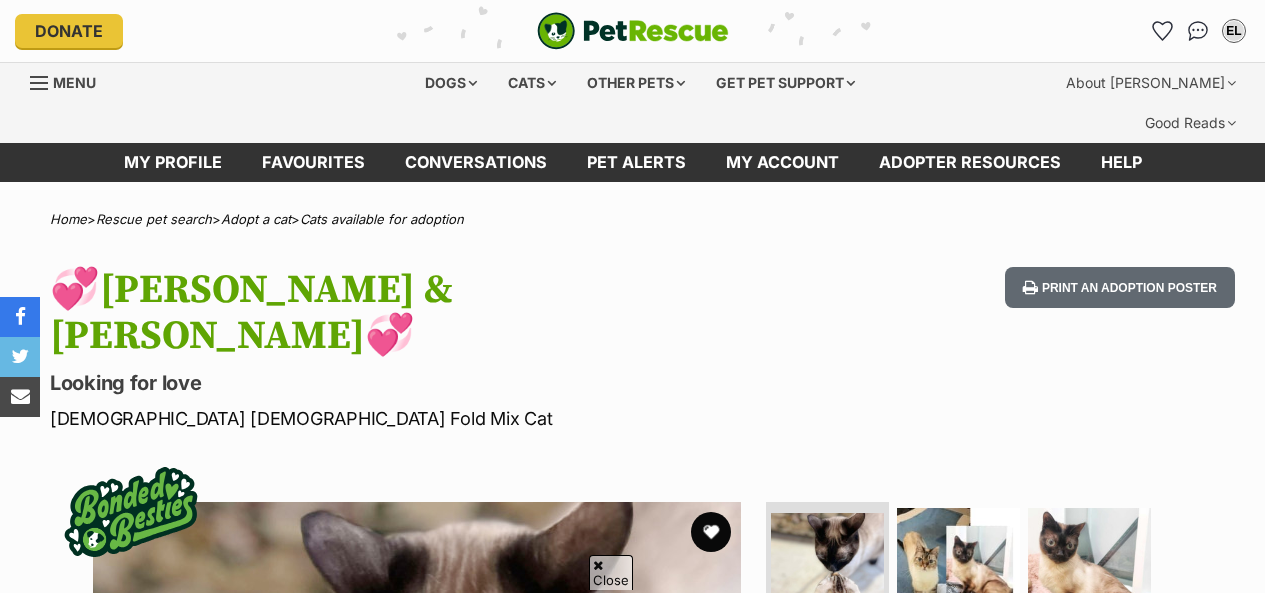 scroll, scrollTop: 480, scrollLeft: 0, axis: vertical 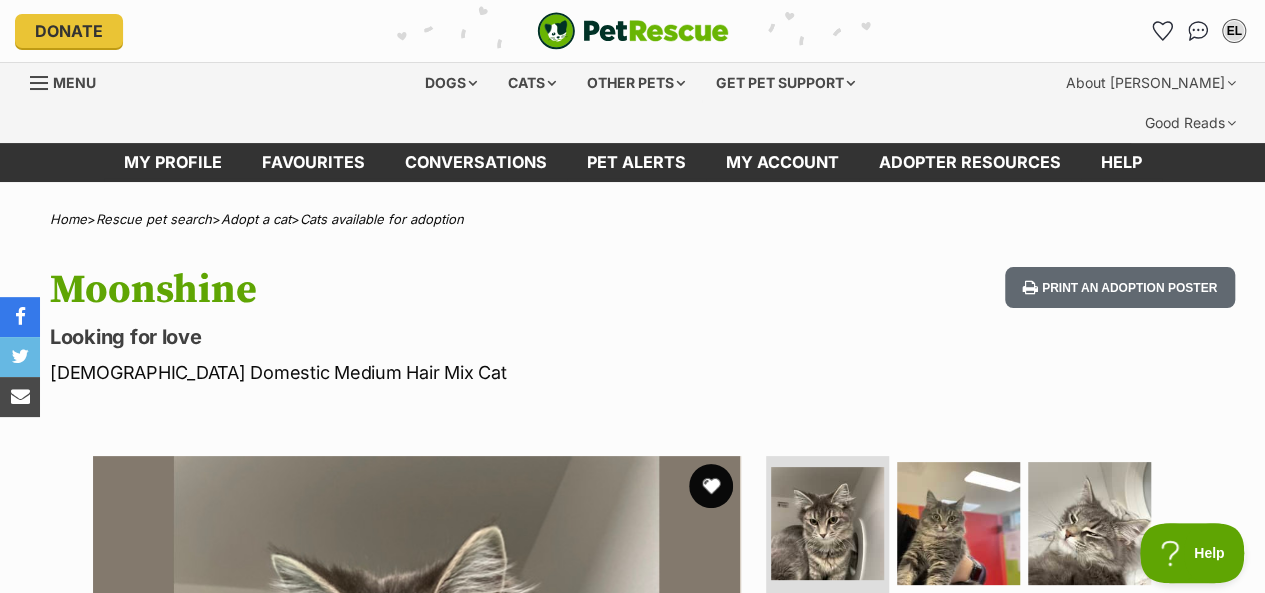 click at bounding box center [711, 486] 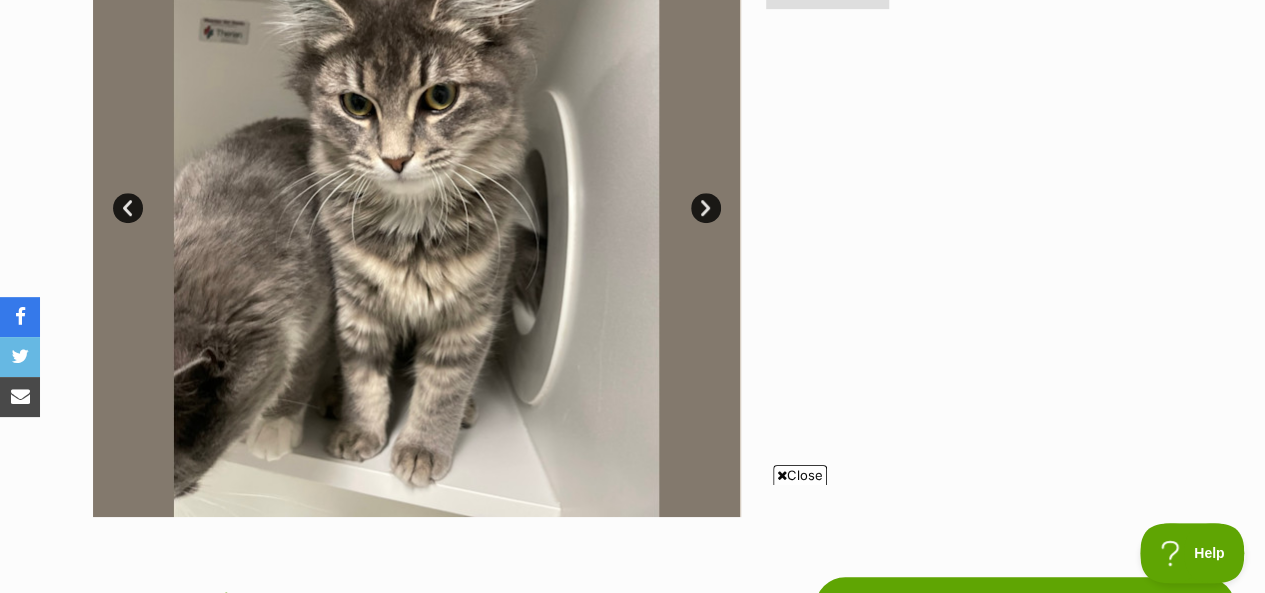 scroll, scrollTop: 640, scrollLeft: 0, axis: vertical 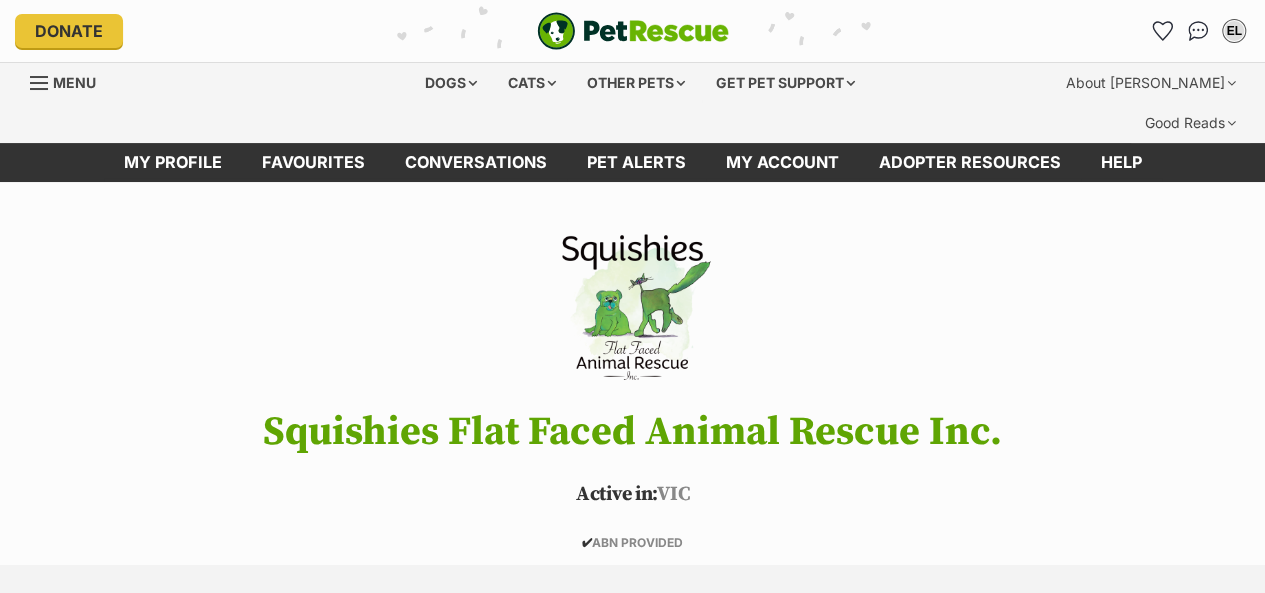 click at bounding box center [632, 307] 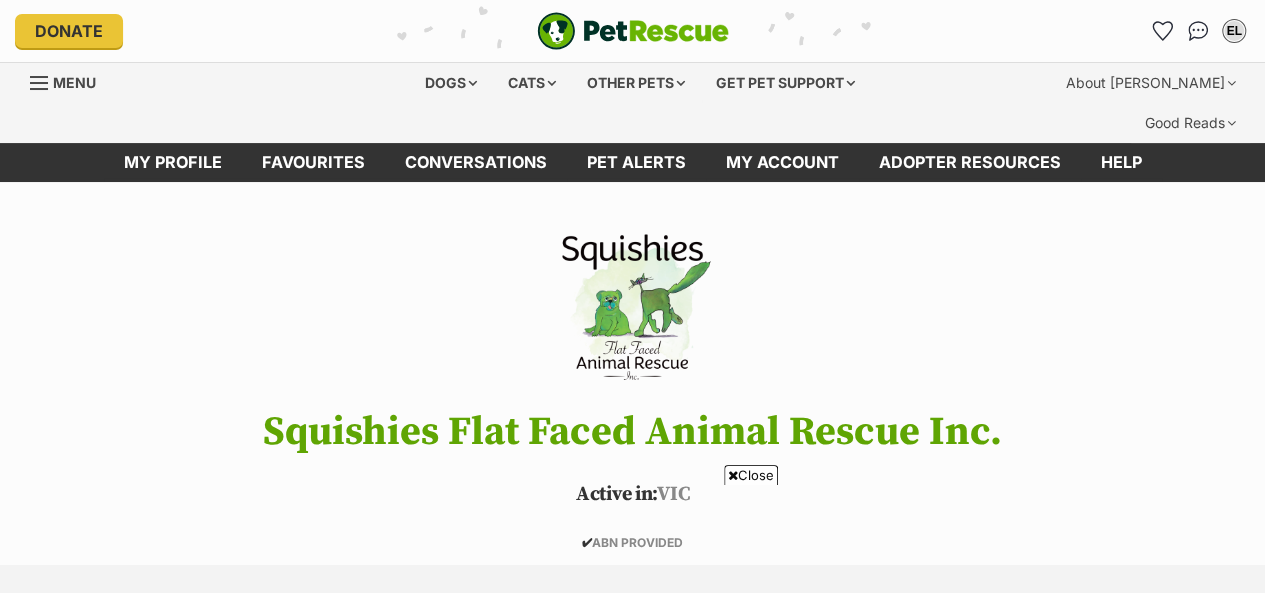 scroll, scrollTop: 0, scrollLeft: 0, axis: both 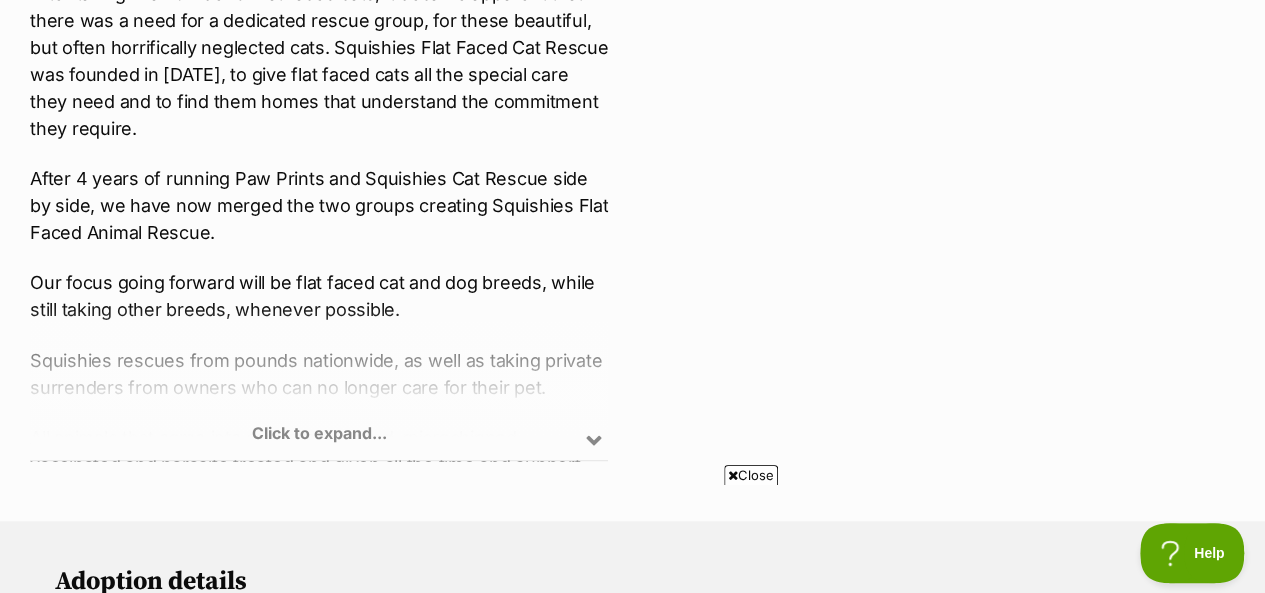 click on "Click to expand..." at bounding box center [319, 382] 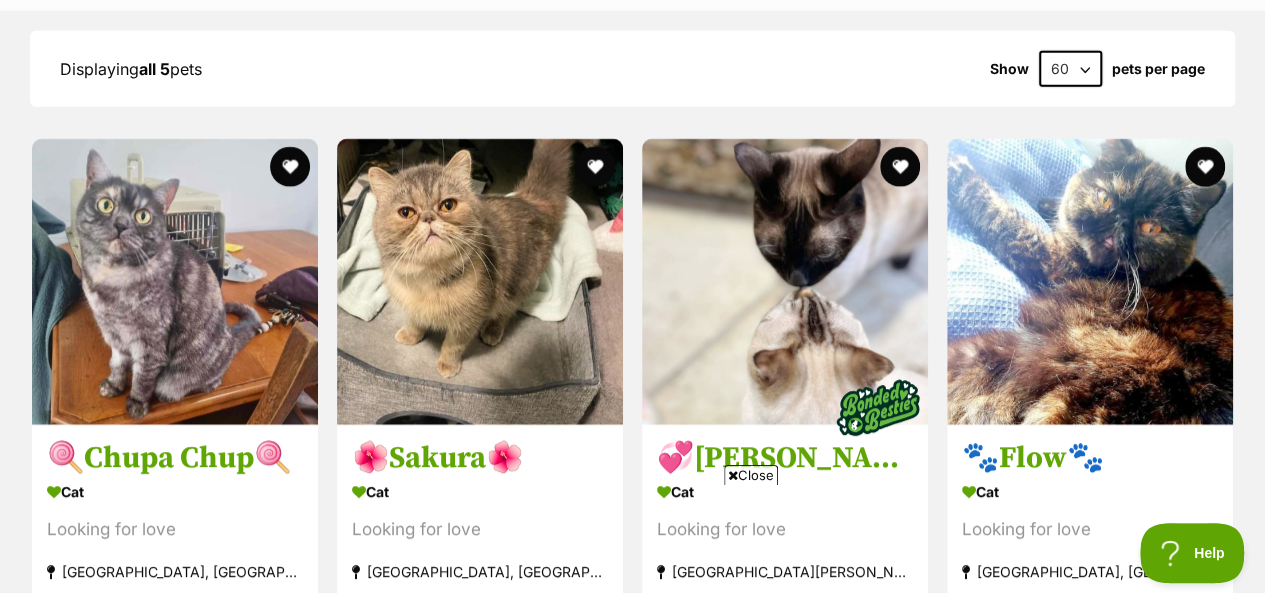 scroll, scrollTop: 2480, scrollLeft: 0, axis: vertical 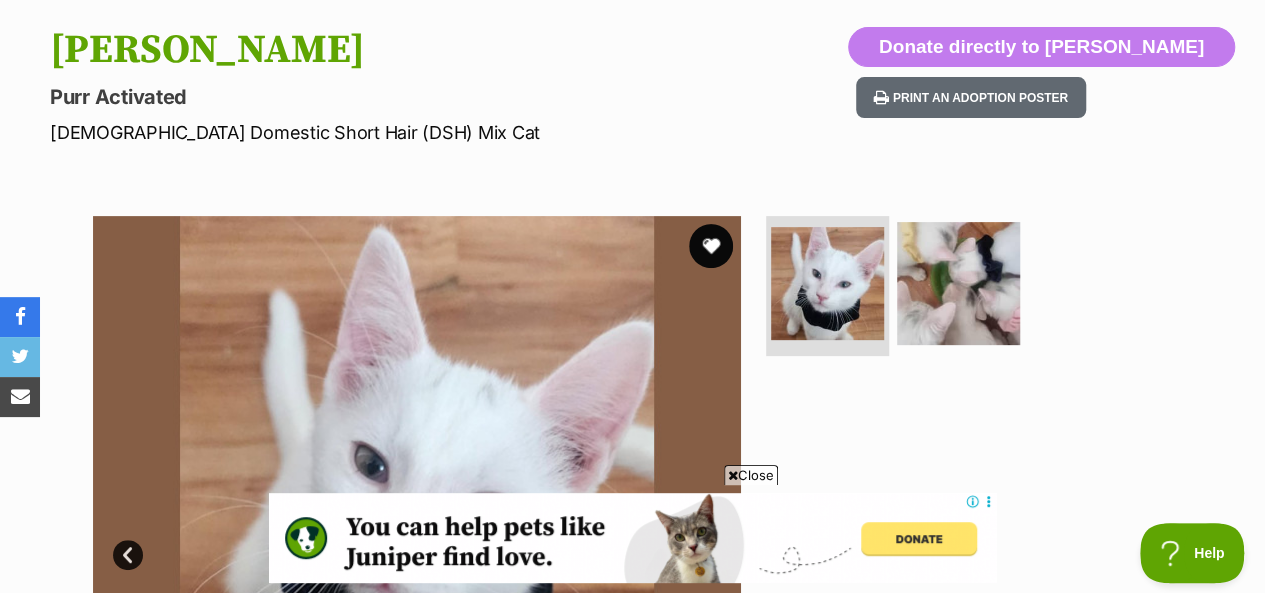 click at bounding box center [711, 246] 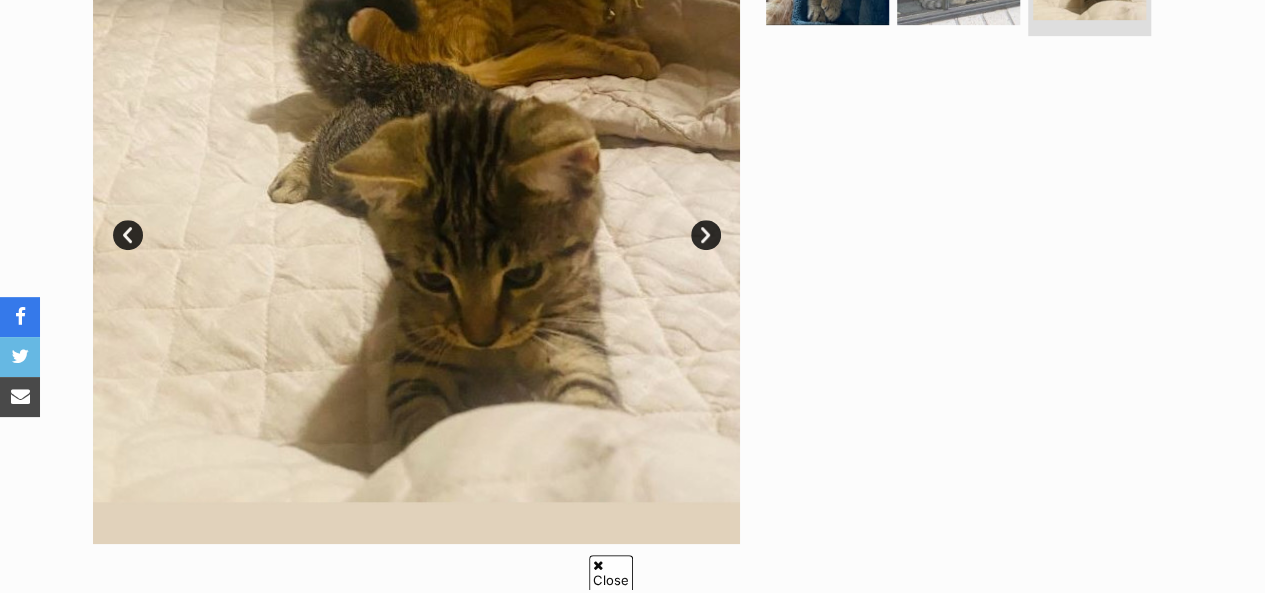scroll, scrollTop: 560, scrollLeft: 0, axis: vertical 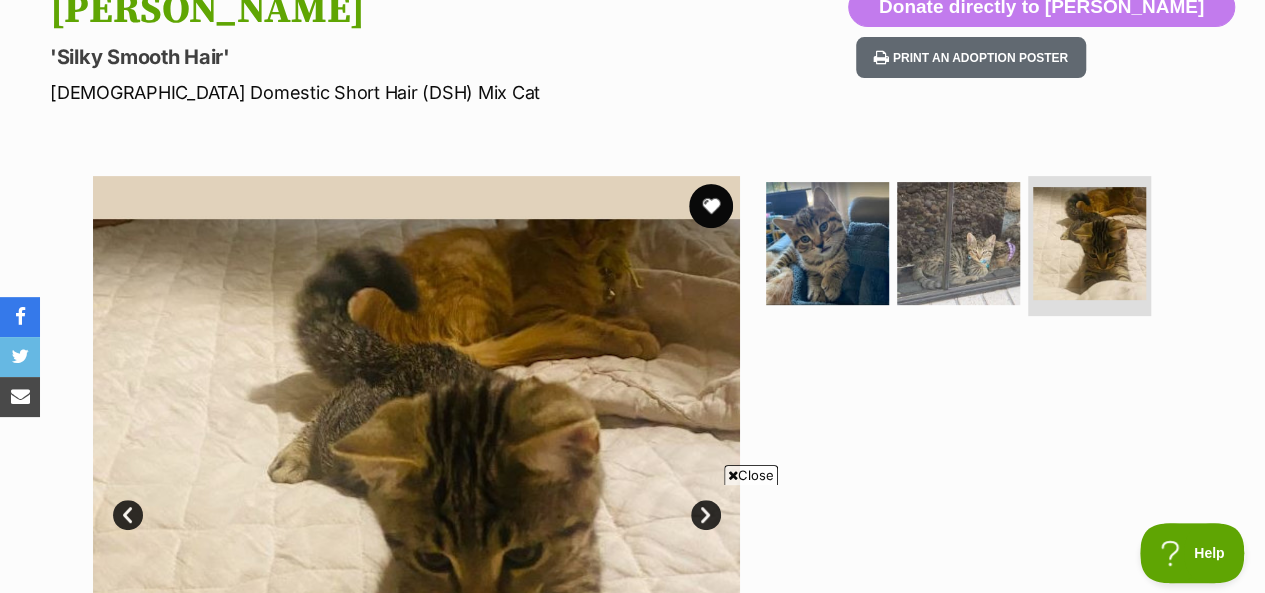 click at bounding box center [711, 206] 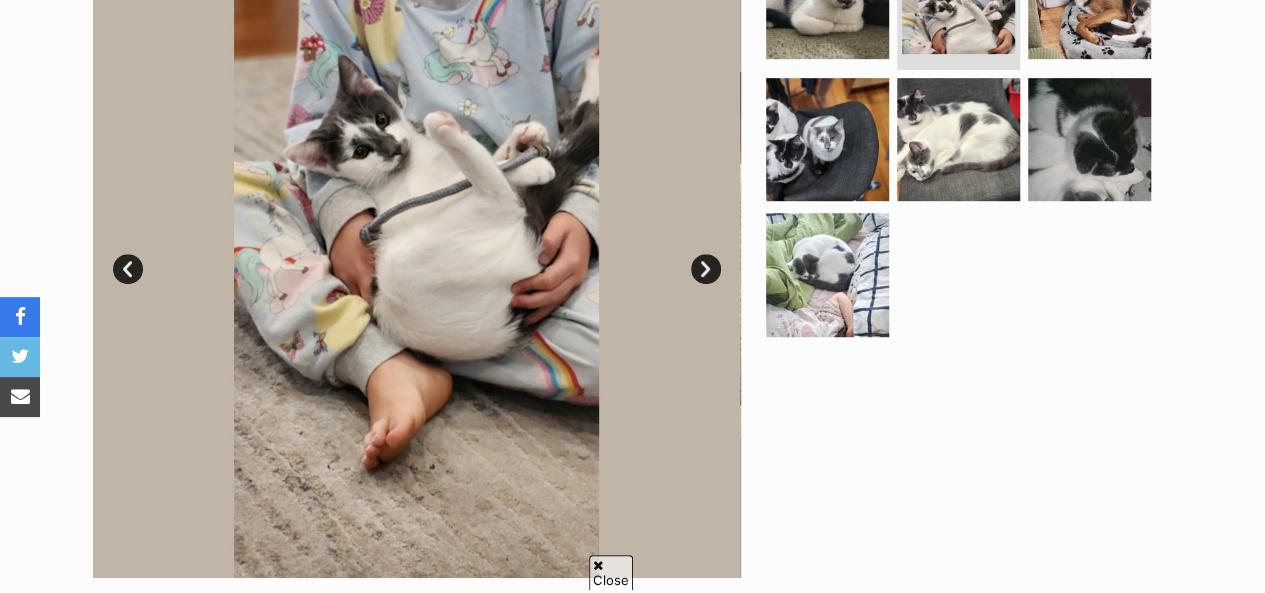 scroll, scrollTop: 520, scrollLeft: 0, axis: vertical 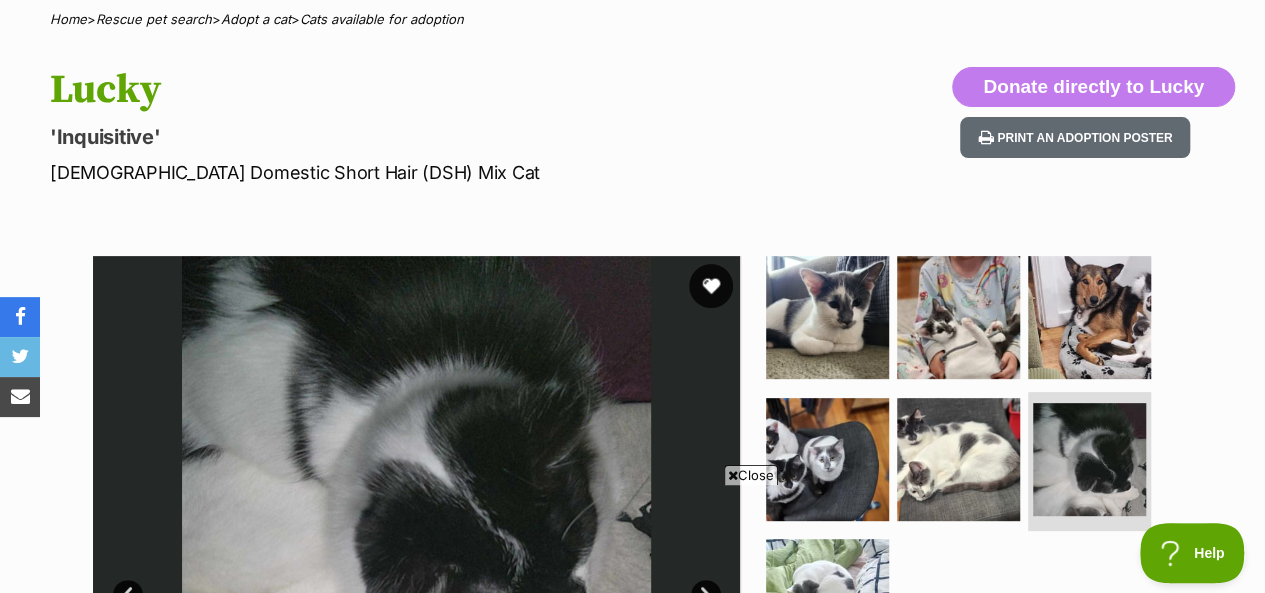 click at bounding box center [711, 286] 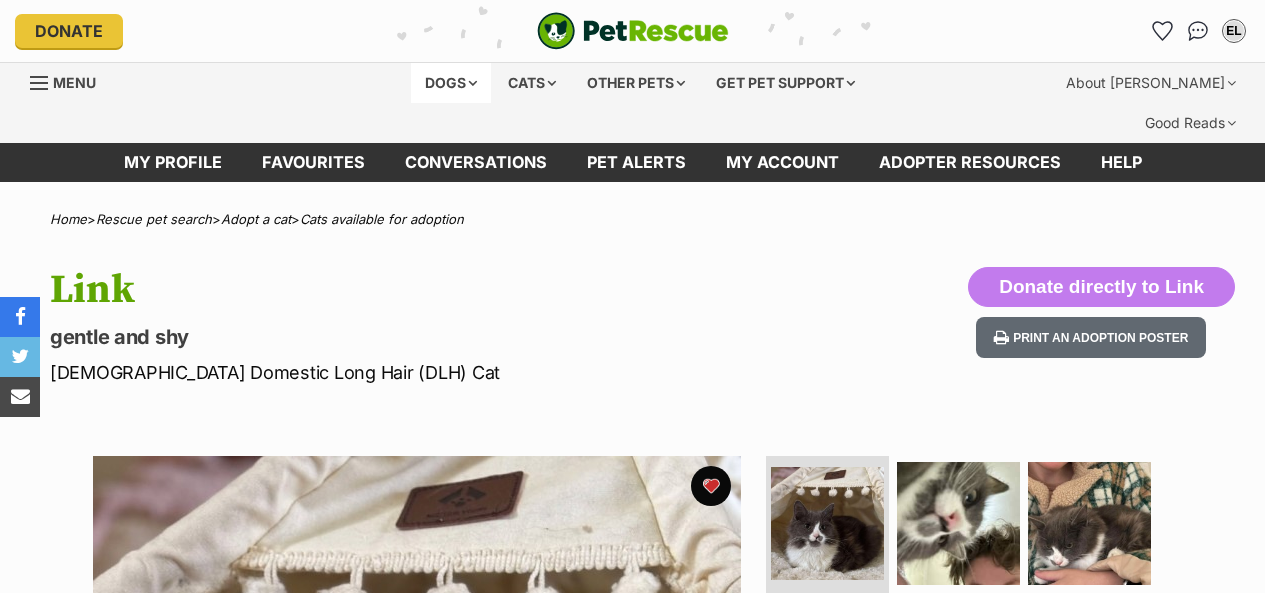 scroll, scrollTop: 0, scrollLeft: 0, axis: both 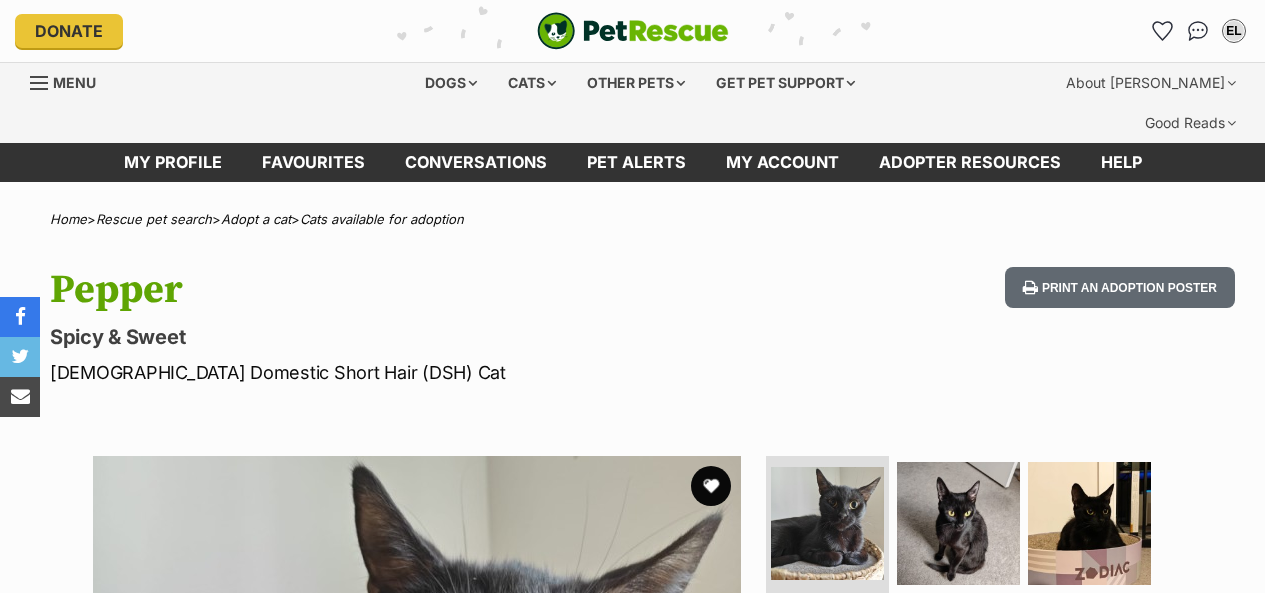 click at bounding box center [711, 486] 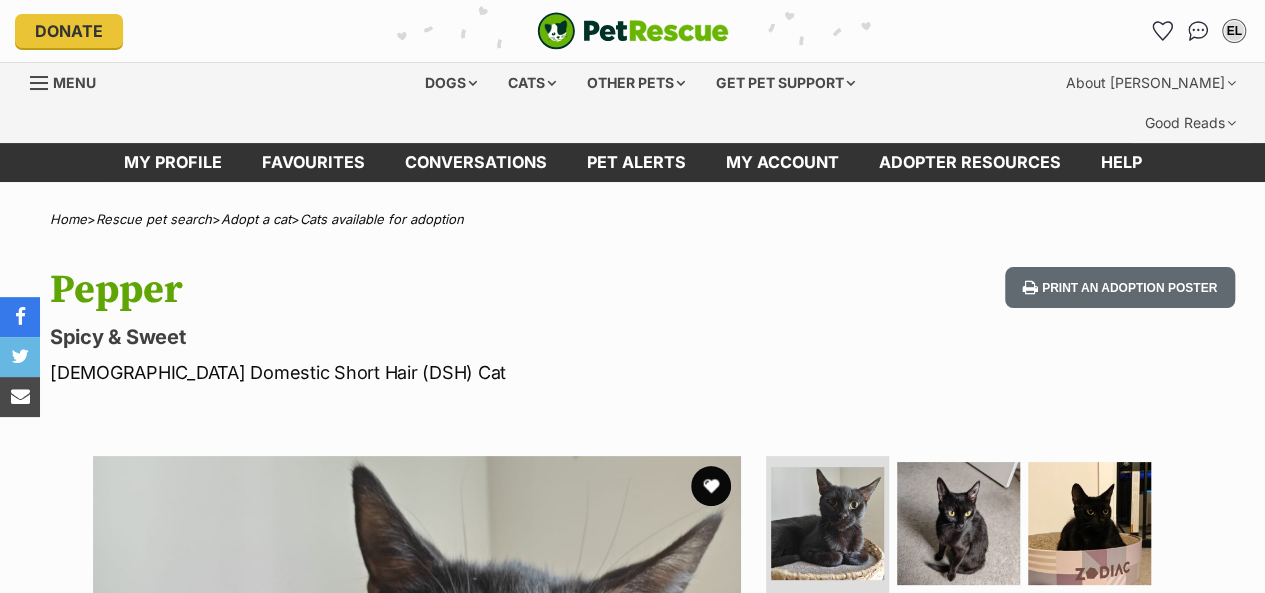 scroll, scrollTop: 0, scrollLeft: 0, axis: both 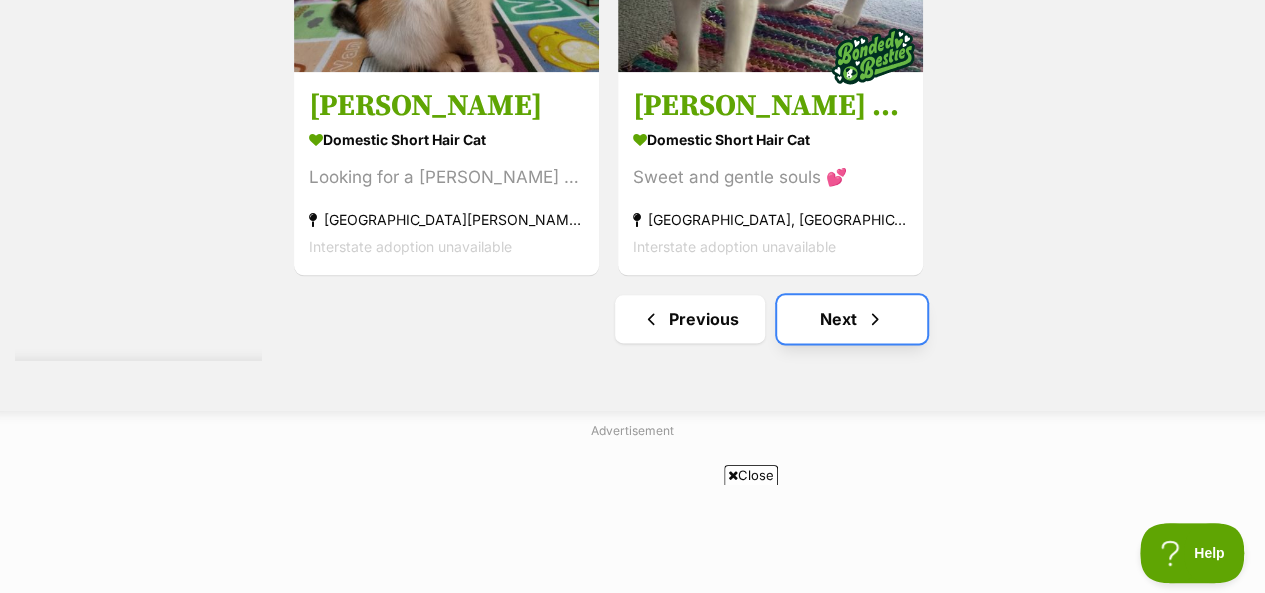 click on "Next" at bounding box center [852, 319] 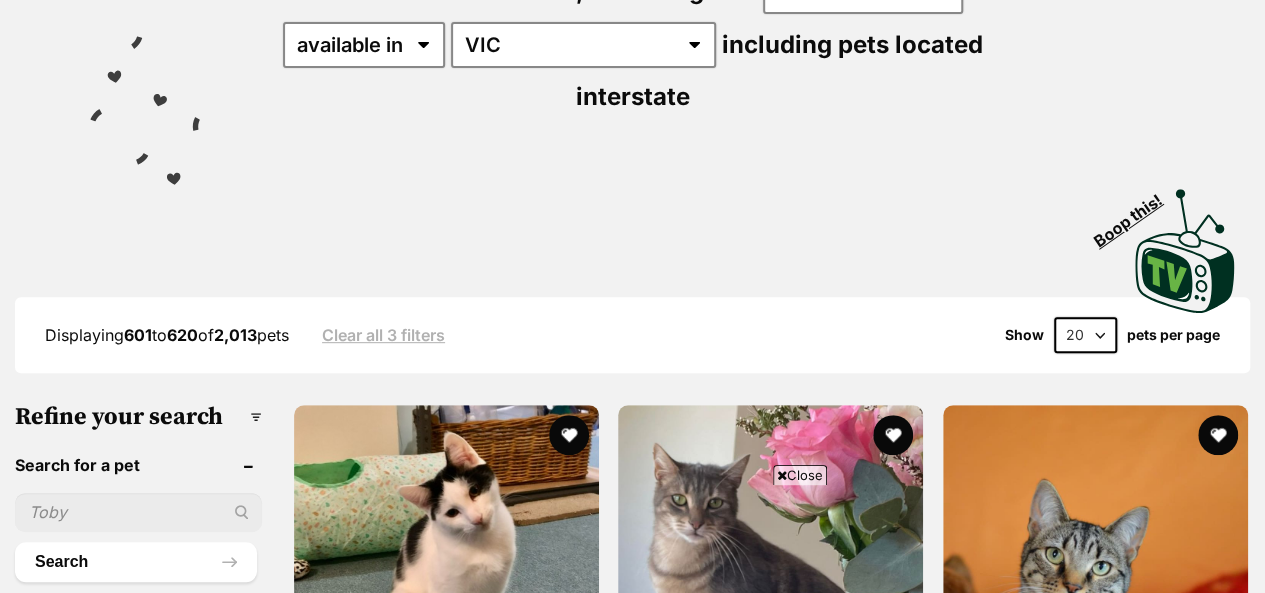 scroll, scrollTop: 542, scrollLeft: 0, axis: vertical 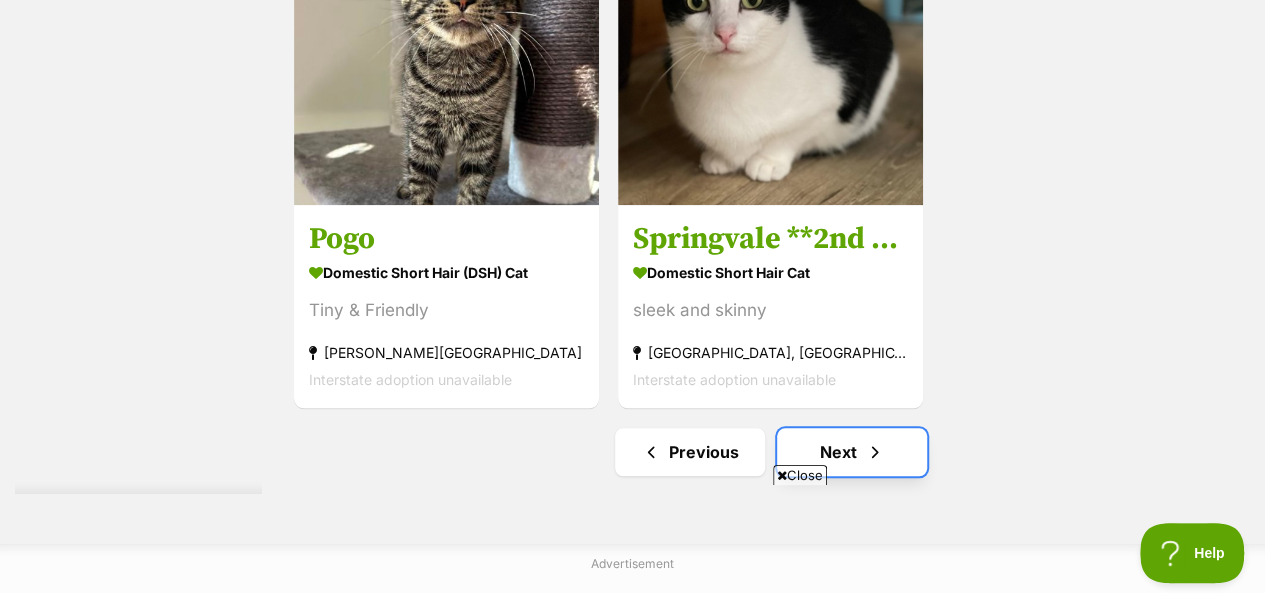 click on "Next" at bounding box center (852, 452) 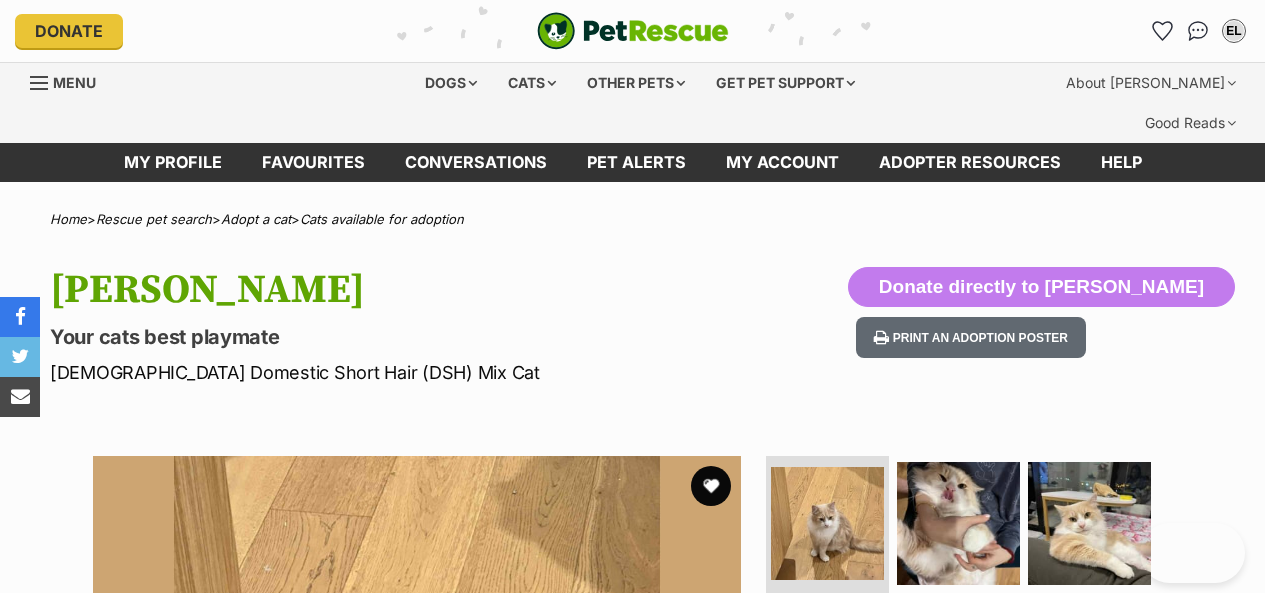 scroll, scrollTop: 0, scrollLeft: 0, axis: both 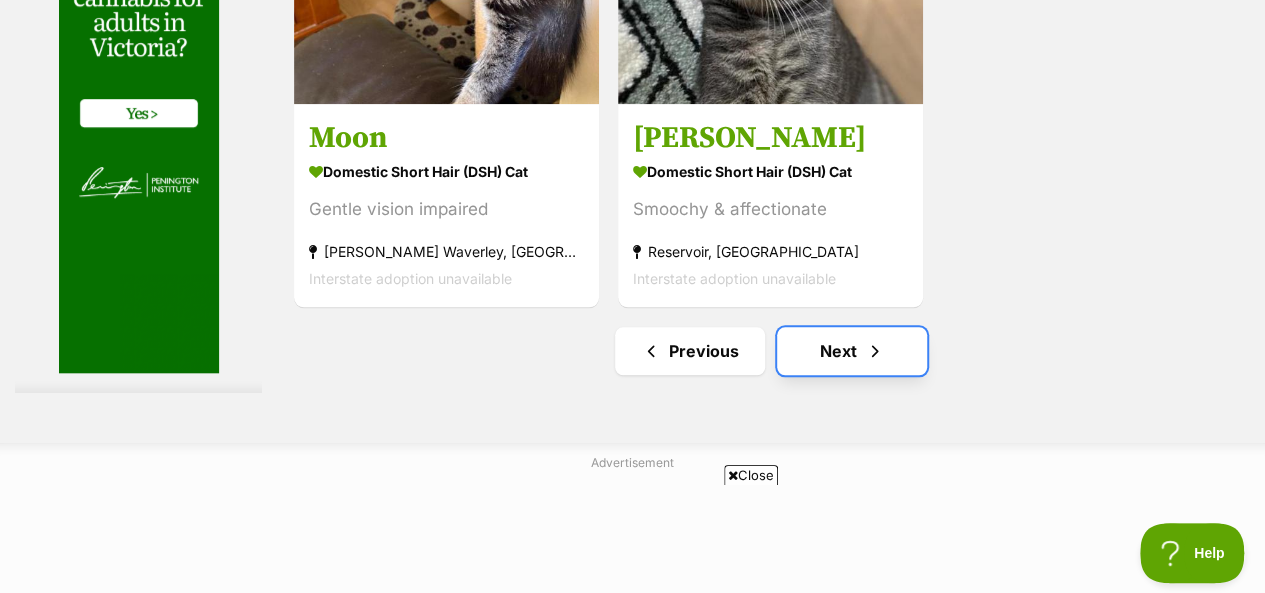 click on "Next" at bounding box center [852, 351] 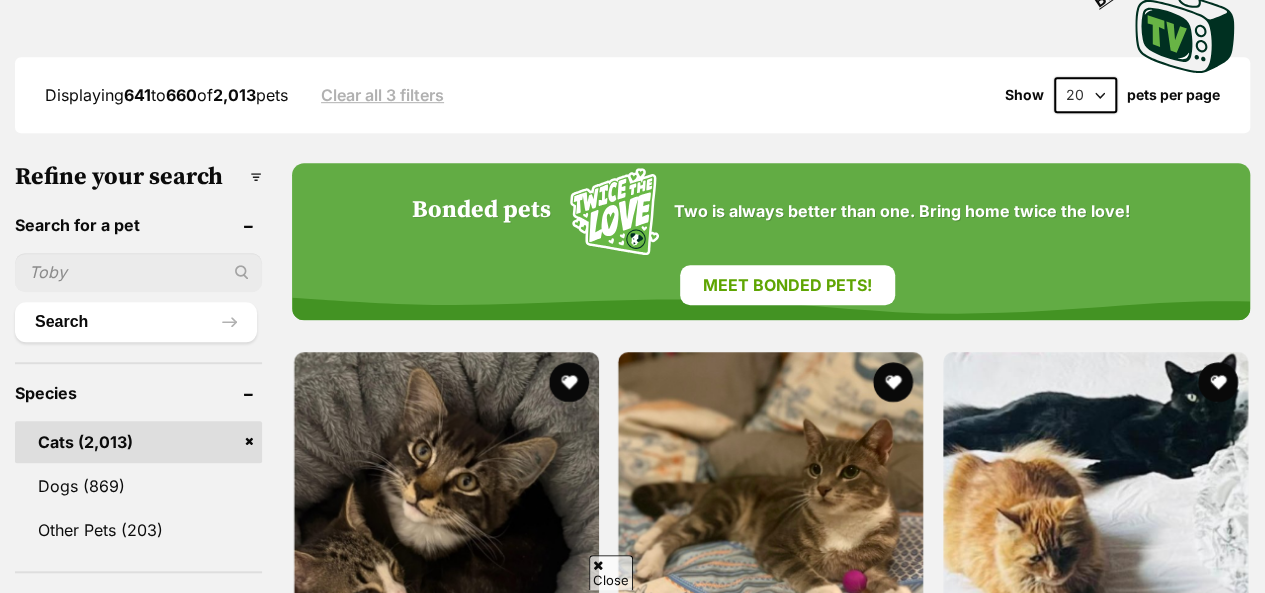 scroll, scrollTop: 617, scrollLeft: 0, axis: vertical 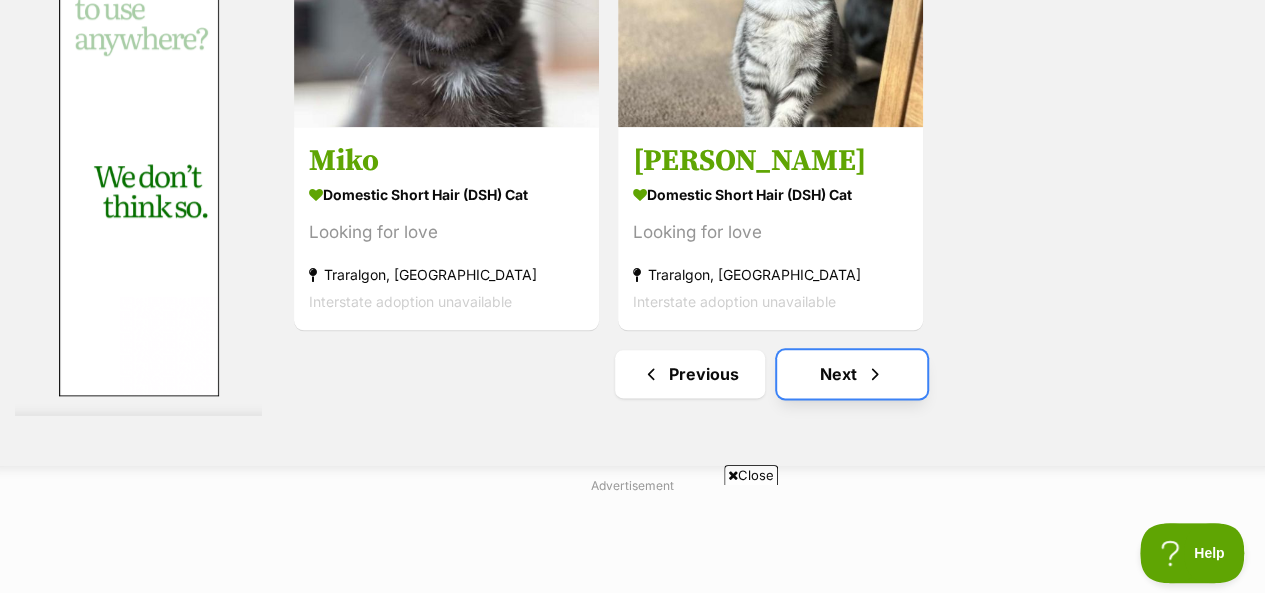 click on "Next" at bounding box center [852, 374] 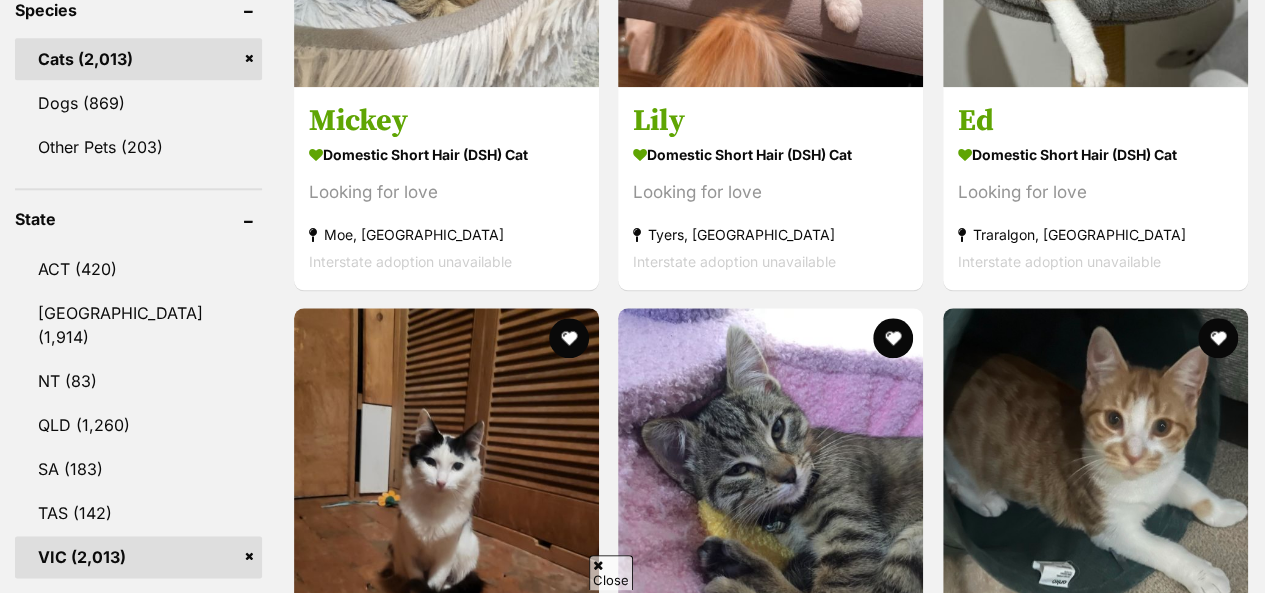 scroll, scrollTop: 0, scrollLeft: 0, axis: both 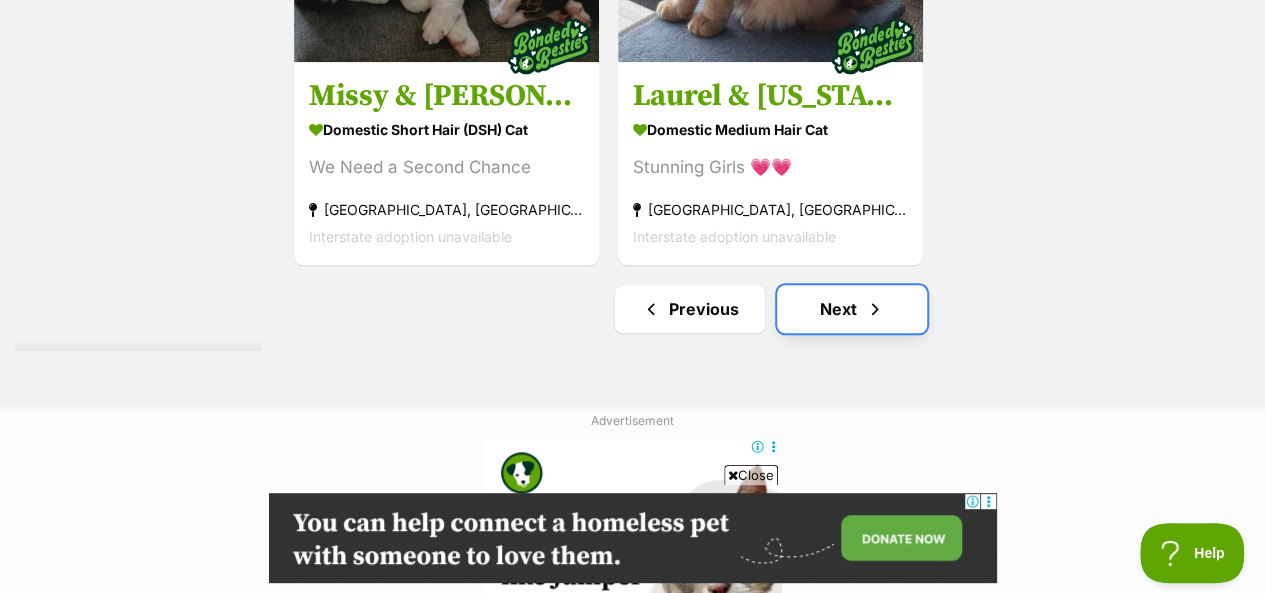 click on "Next" at bounding box center (852, 309) 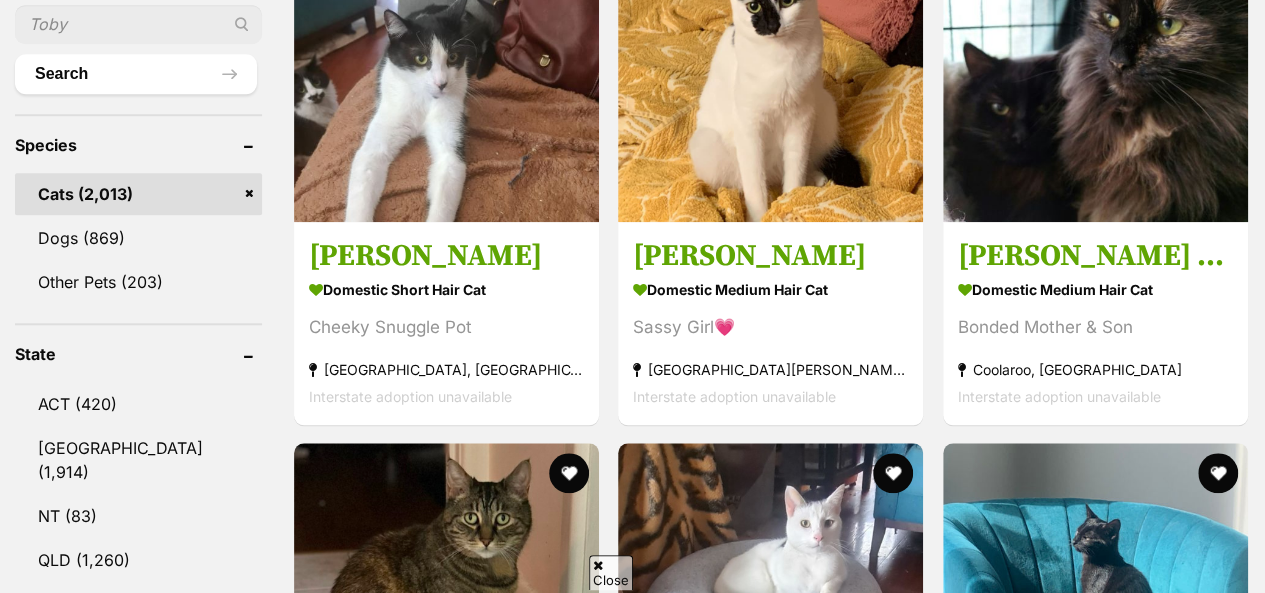 scroll, scrollTop: 697, scrollLeft: 0, axis: vertical 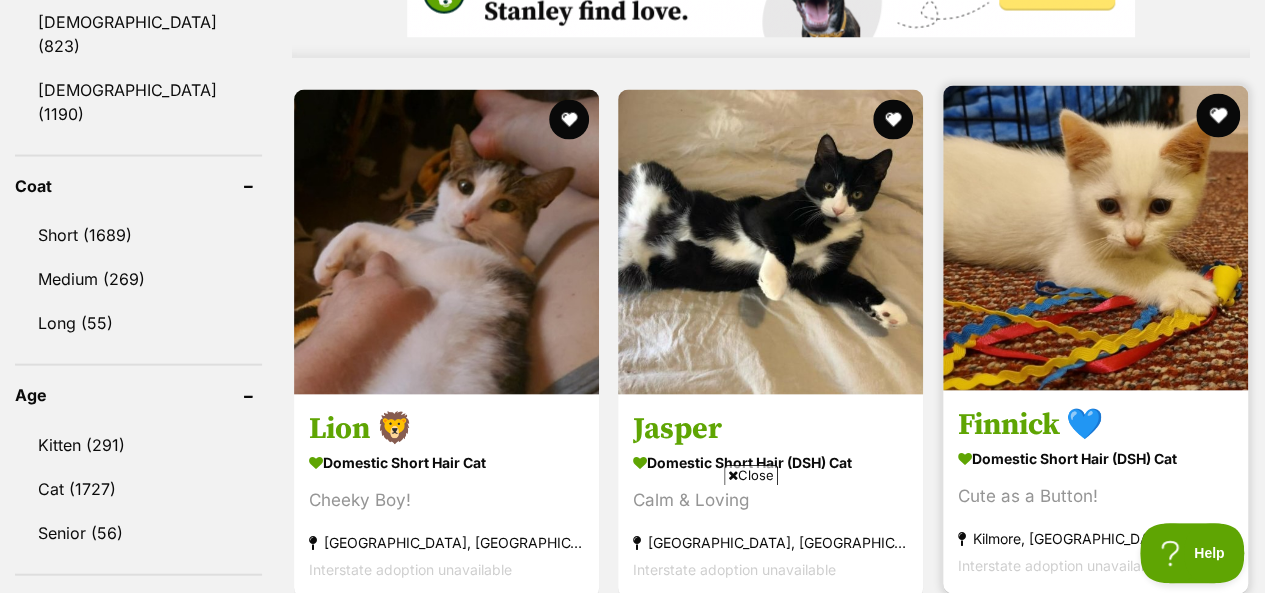 click at bounding box center (1218, 116) 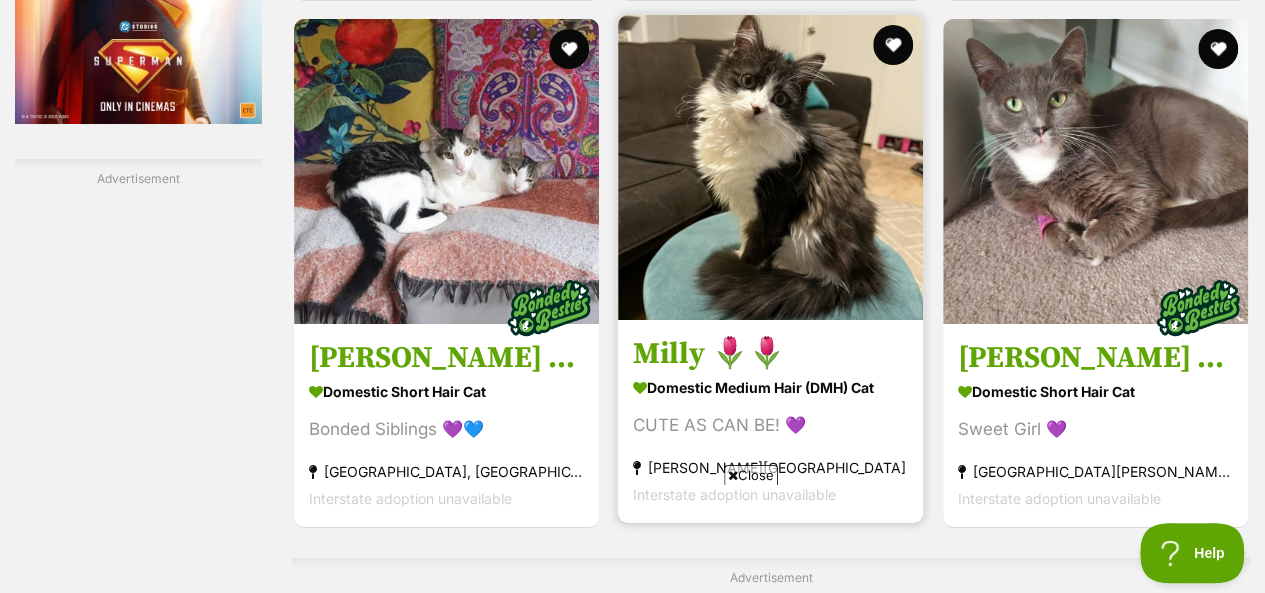 scroll, scrollTop: 3737, scrollLeft: 0, axis: vertical 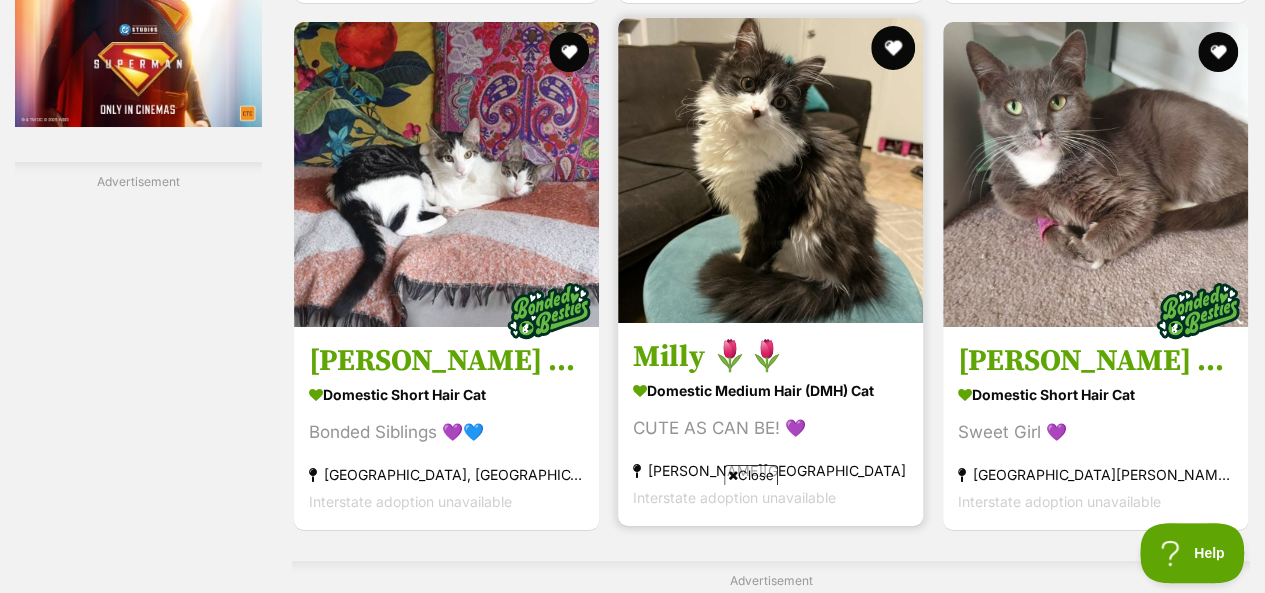 click at bounding box center [894, 48] 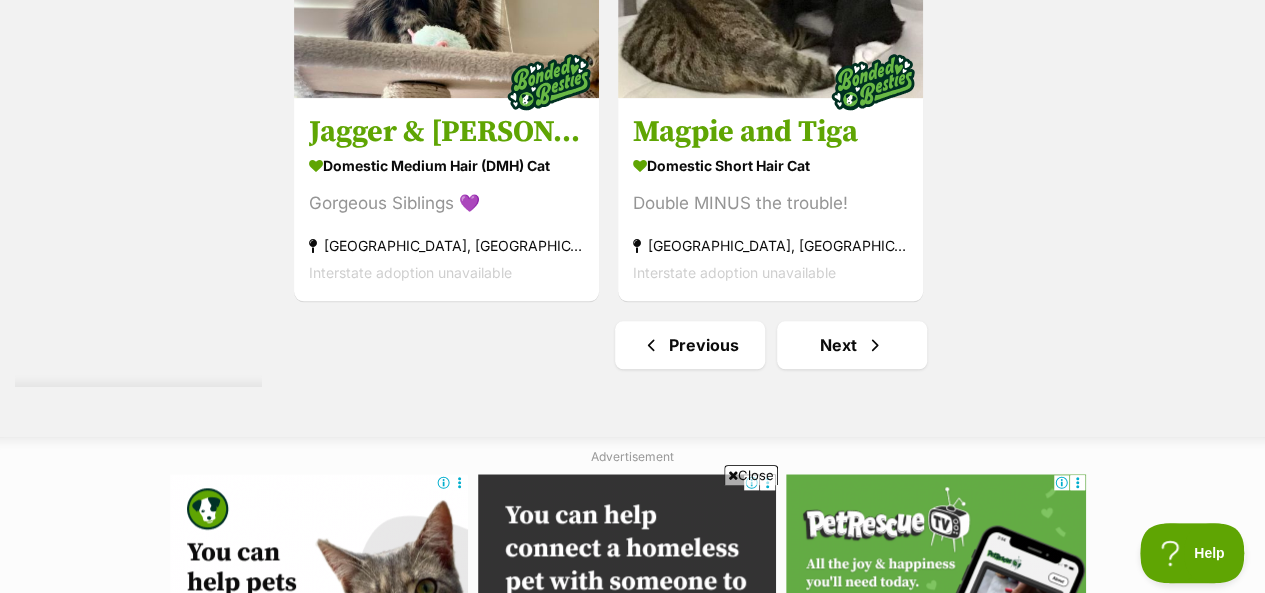 scroll, scrollTop: 4897, scrollLeft: 0, axis: vertical 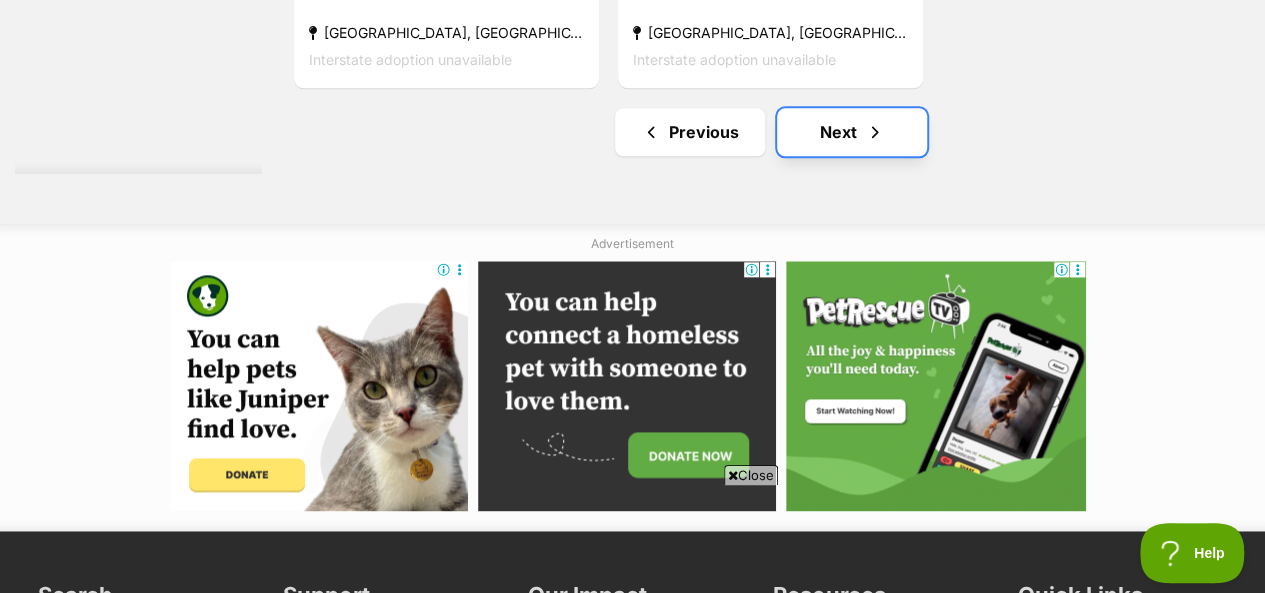click on "Next" at bounding box center (852, 132) 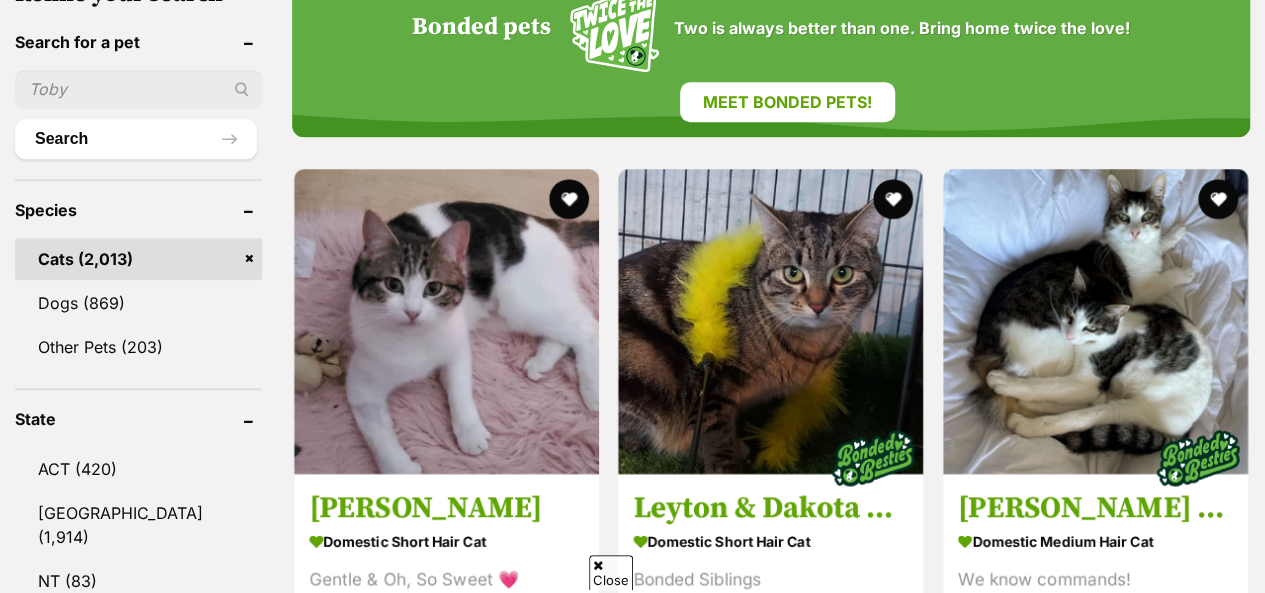 scroll, scrollTop: 795, scrollLeft: 0, axis: vertical 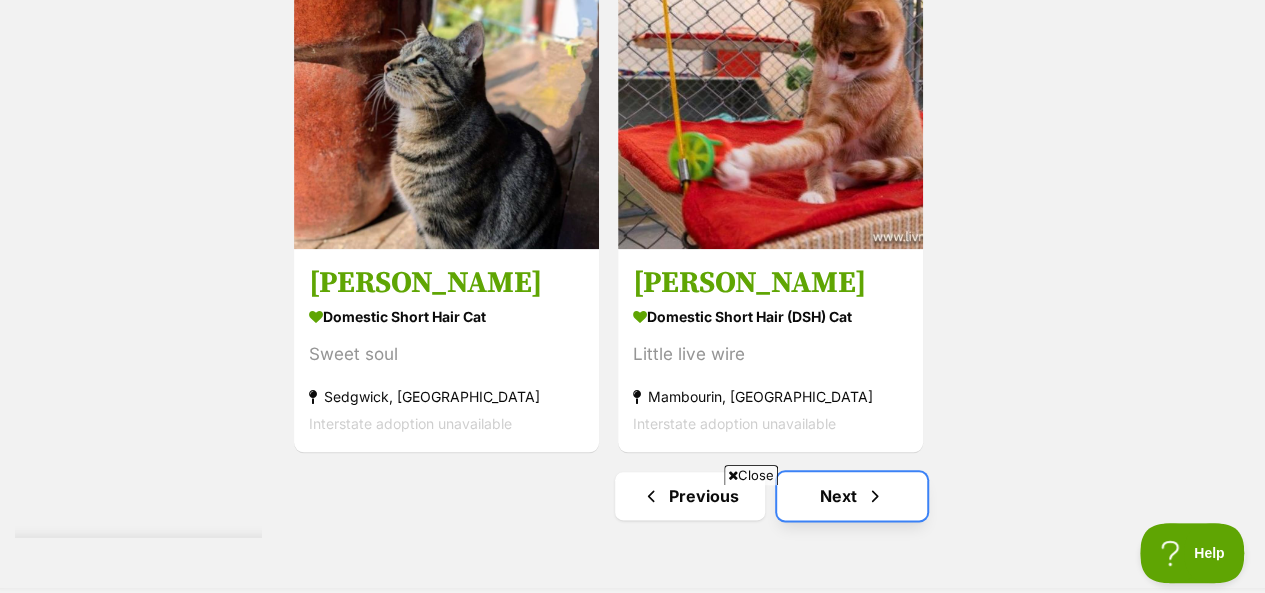 click on "Next" at bounding box center [852, 496] 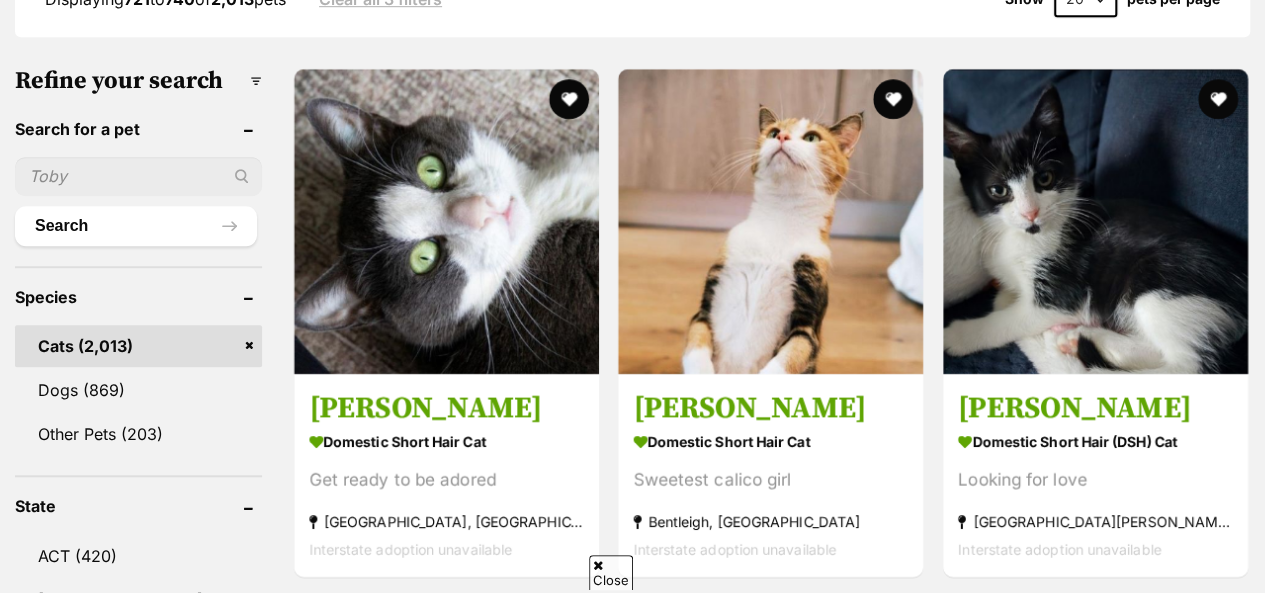 scroll, scrollTop: 537, scrollLeft: 0, axis: vertical 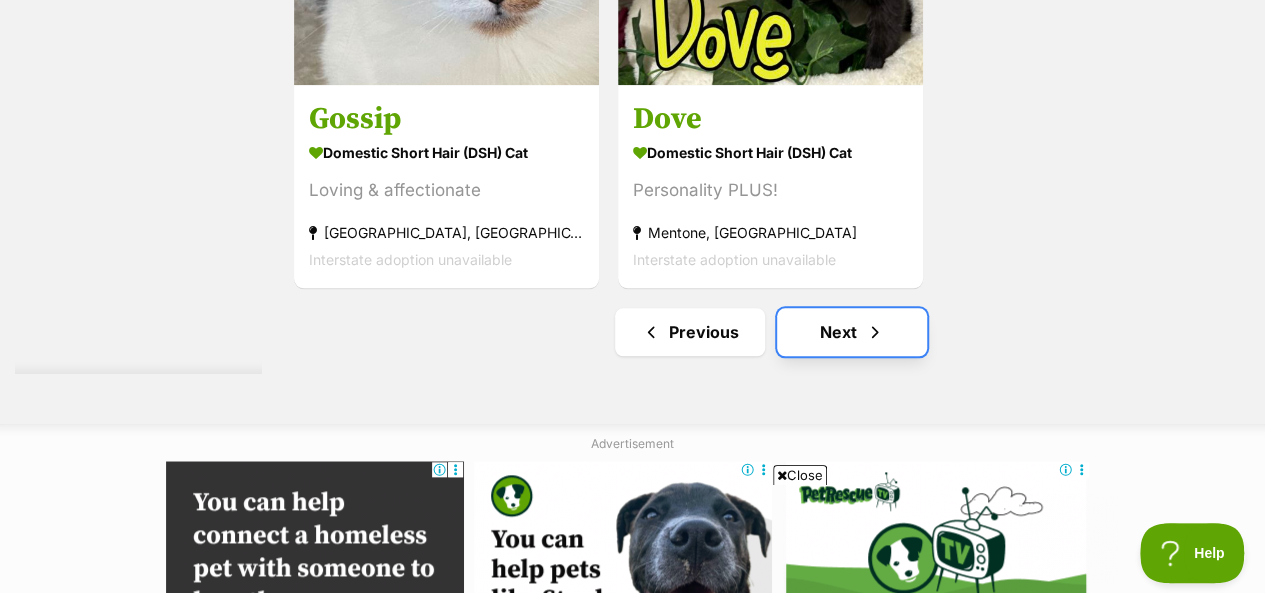 click on "Next" at bounding box center (852, 332) 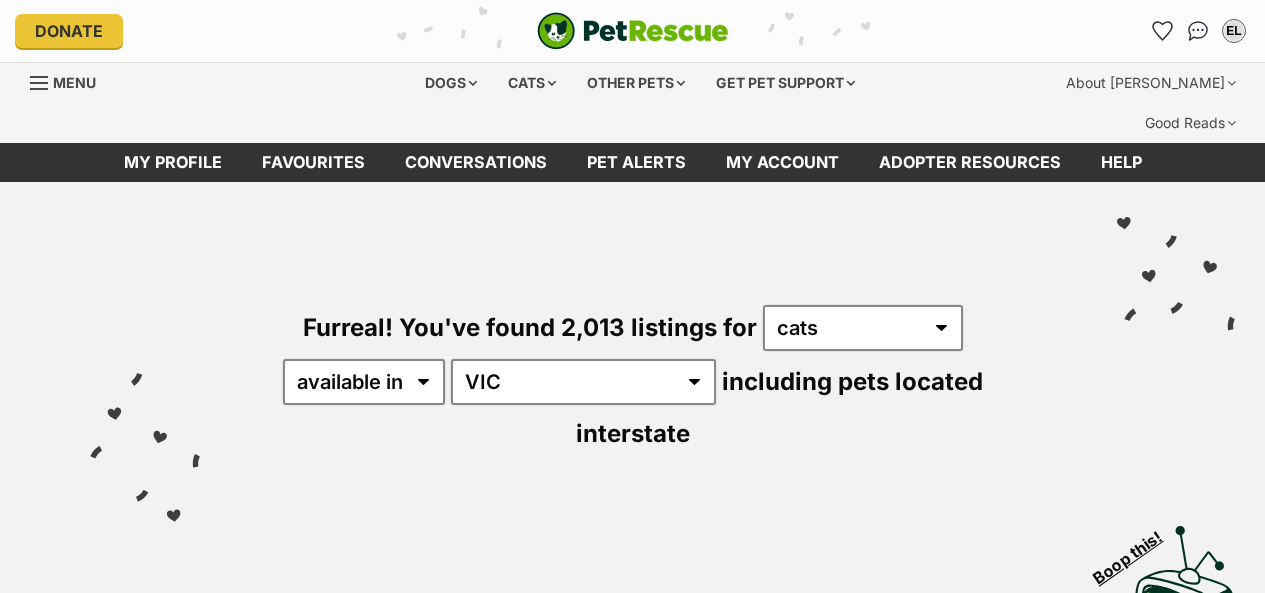scroll, scrollTop: 0, scrollLeft: 0, axis: both 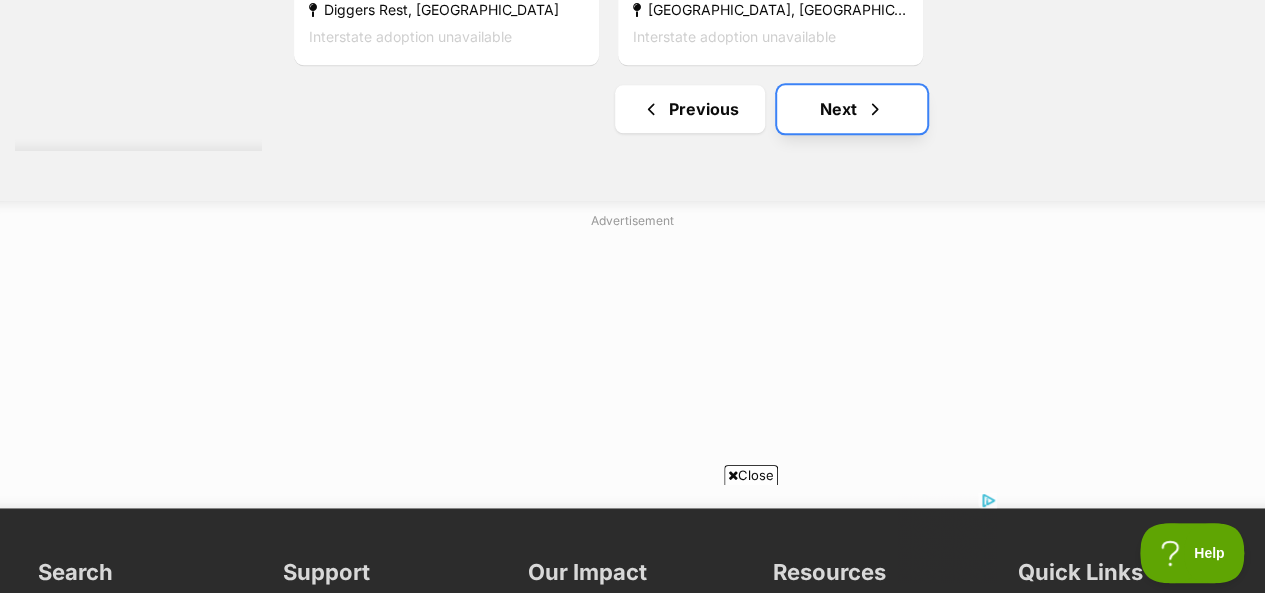 click at bounding box center [875, 109] 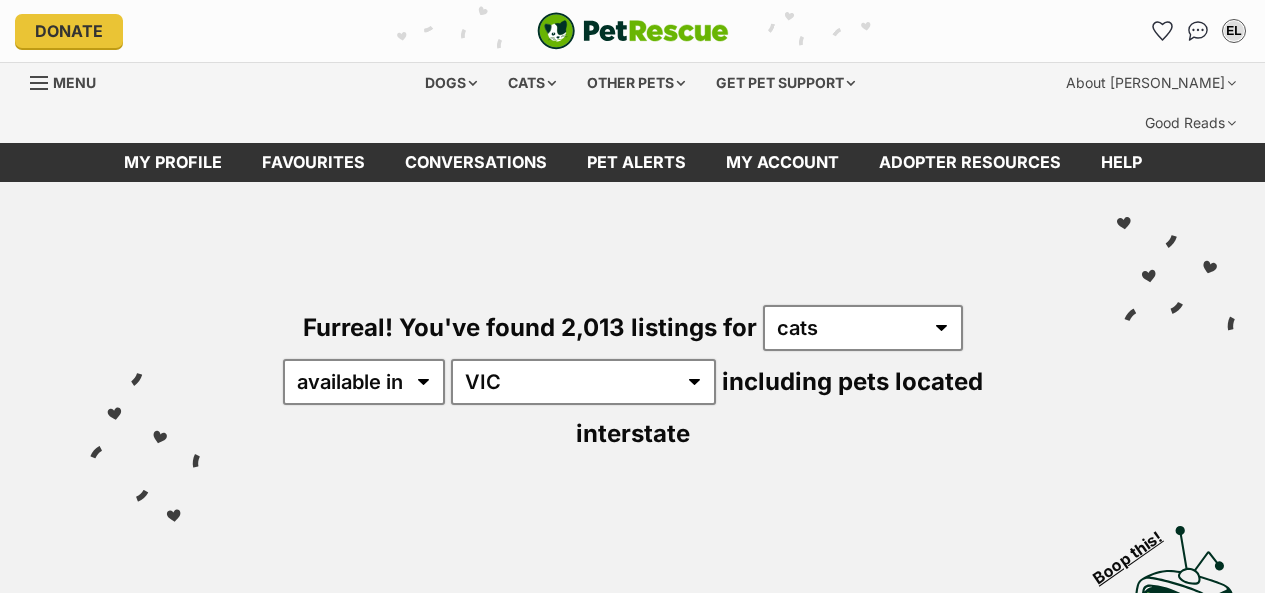 scroll, scrollTop: 0, scrollLeft: 0, axis: both 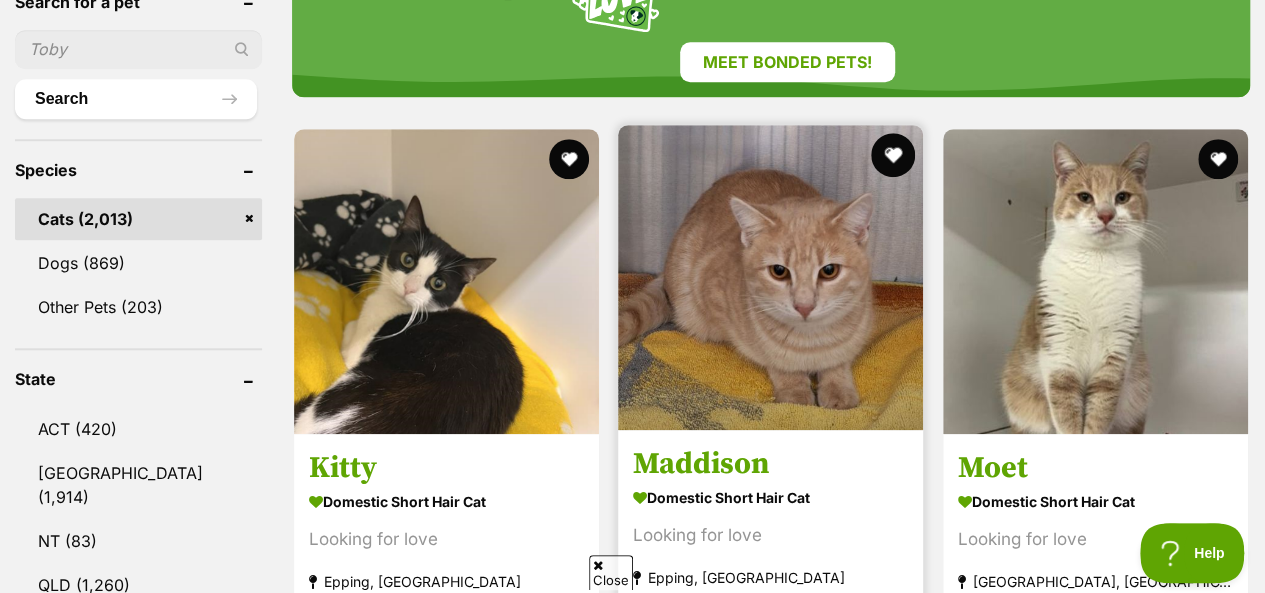 click at bounding box center [894, 155] 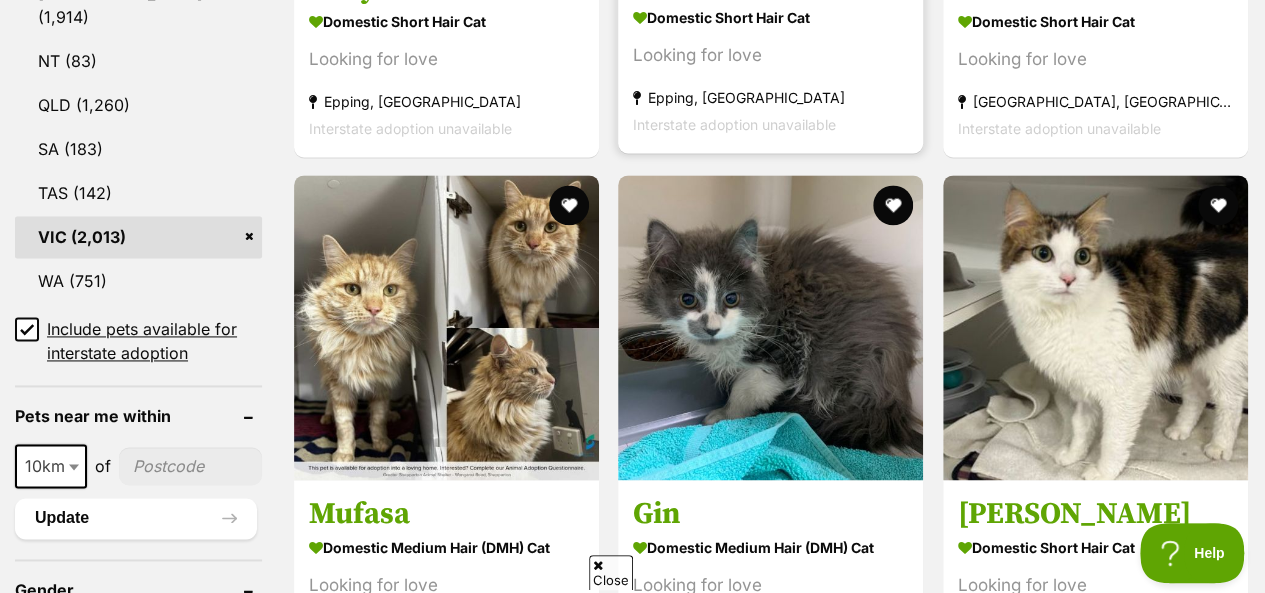 scroll, scrollTop: 1320, scrollLeft: 0, axis: vertical 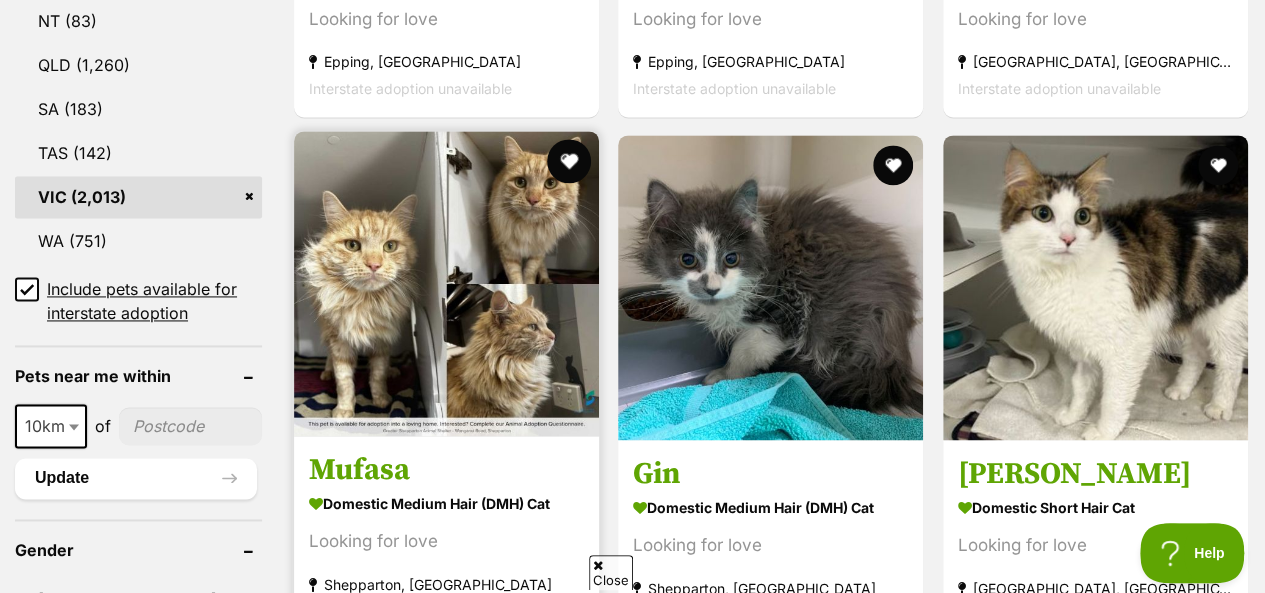 click at bounding box center (569, 161) 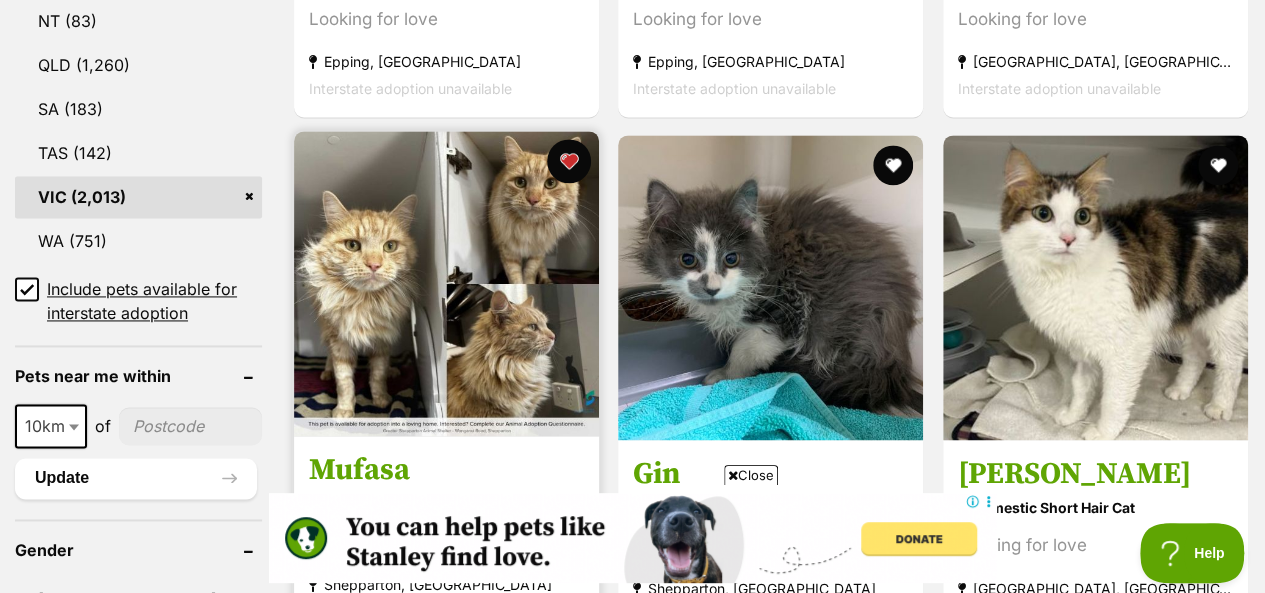 scroll, scrollTop: 0, scrollLeft: 0, axis: both 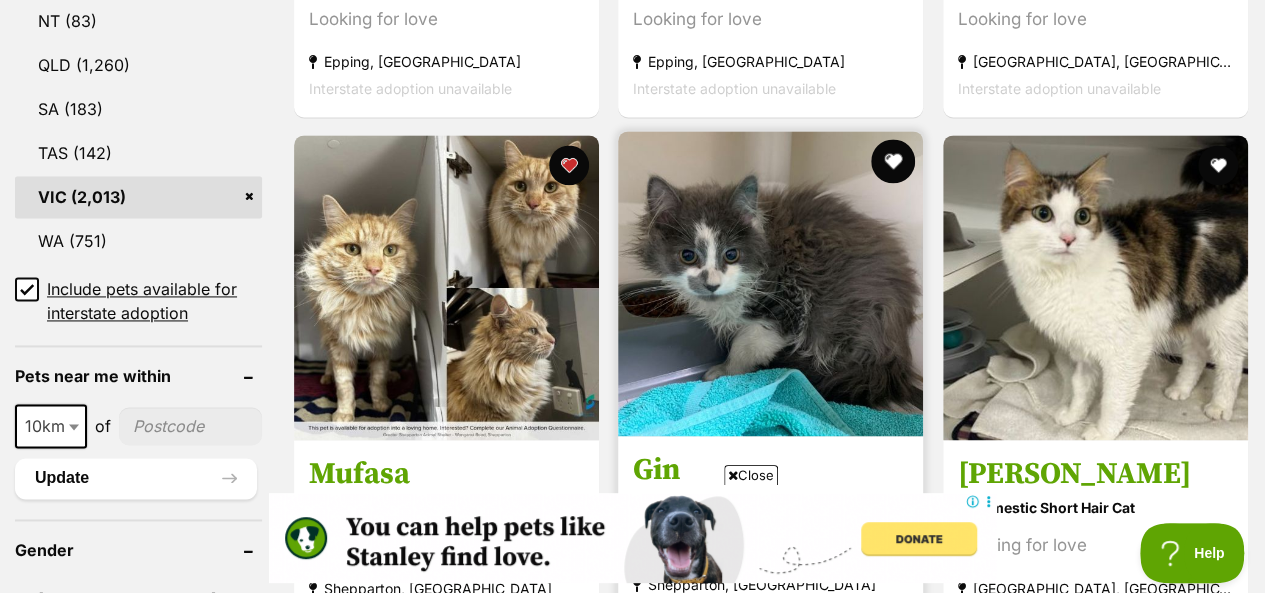 click at bounding box center (894, 161) 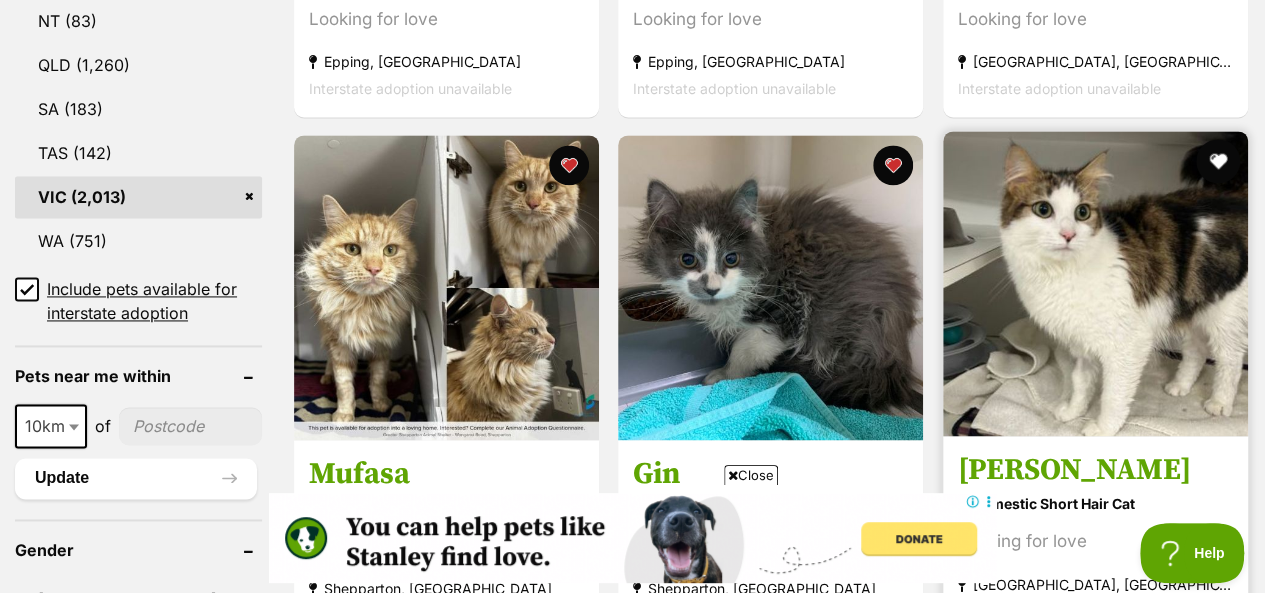 click at bounding box center (1218, 161) 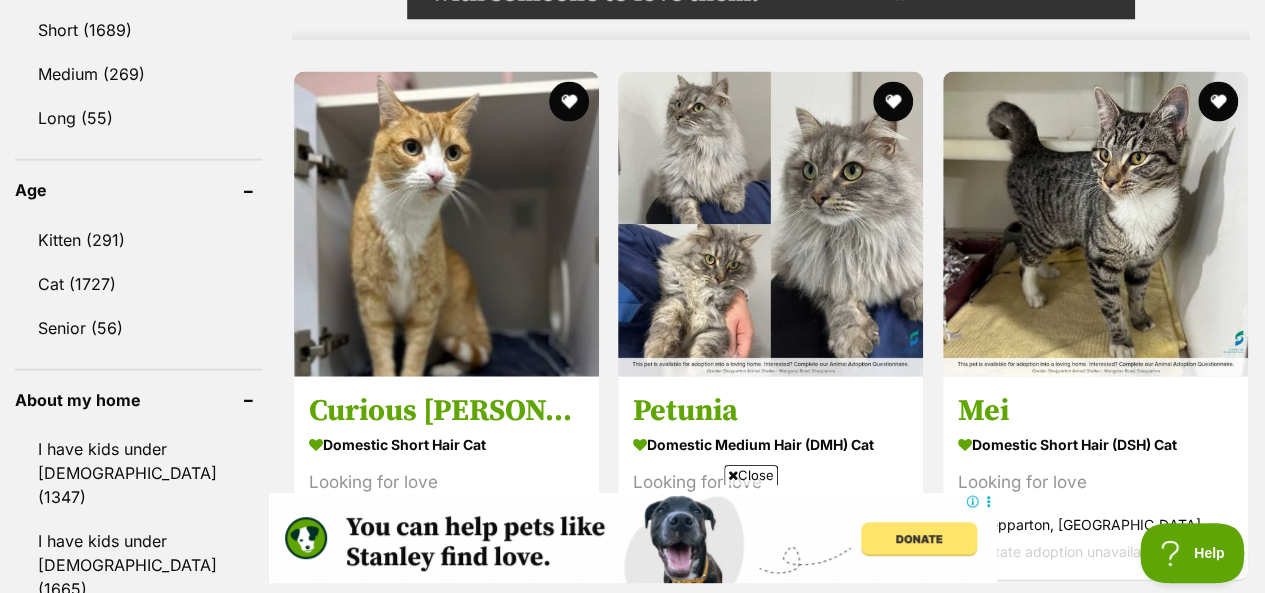 scroll, scrollTop: 2120, scrollLeft: 0, axis: vertical 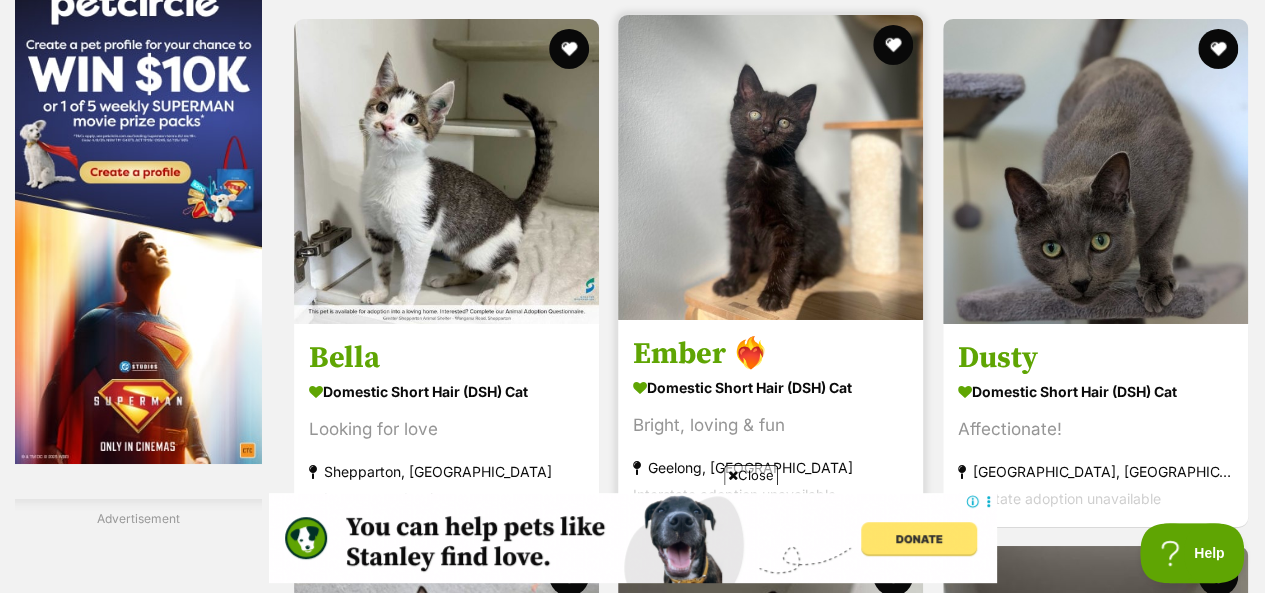 click at bounding box center (770, 167) 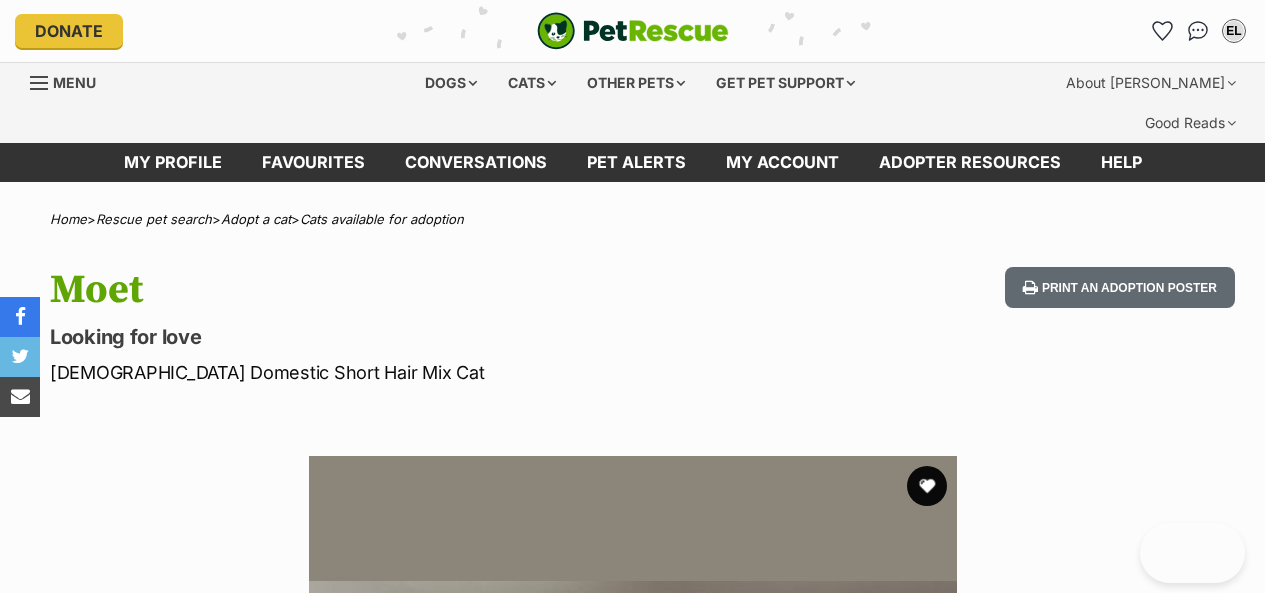 scroll, scrollTop: 0, scrollLeft: 0, axis: both 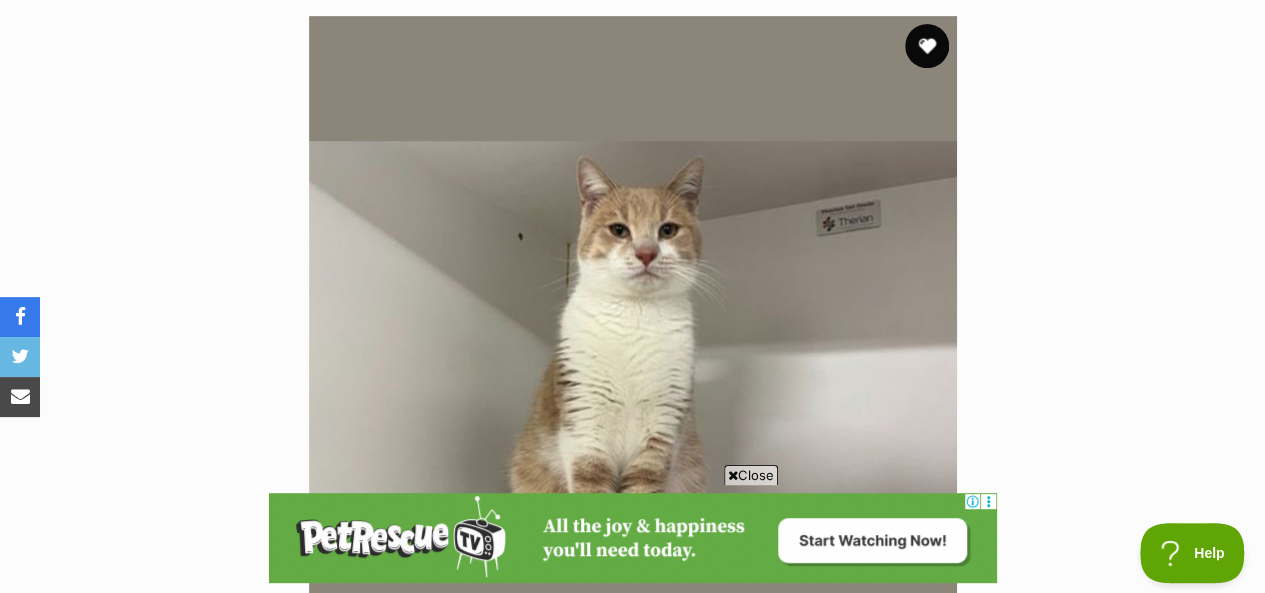click at bounding box center [927, 46] 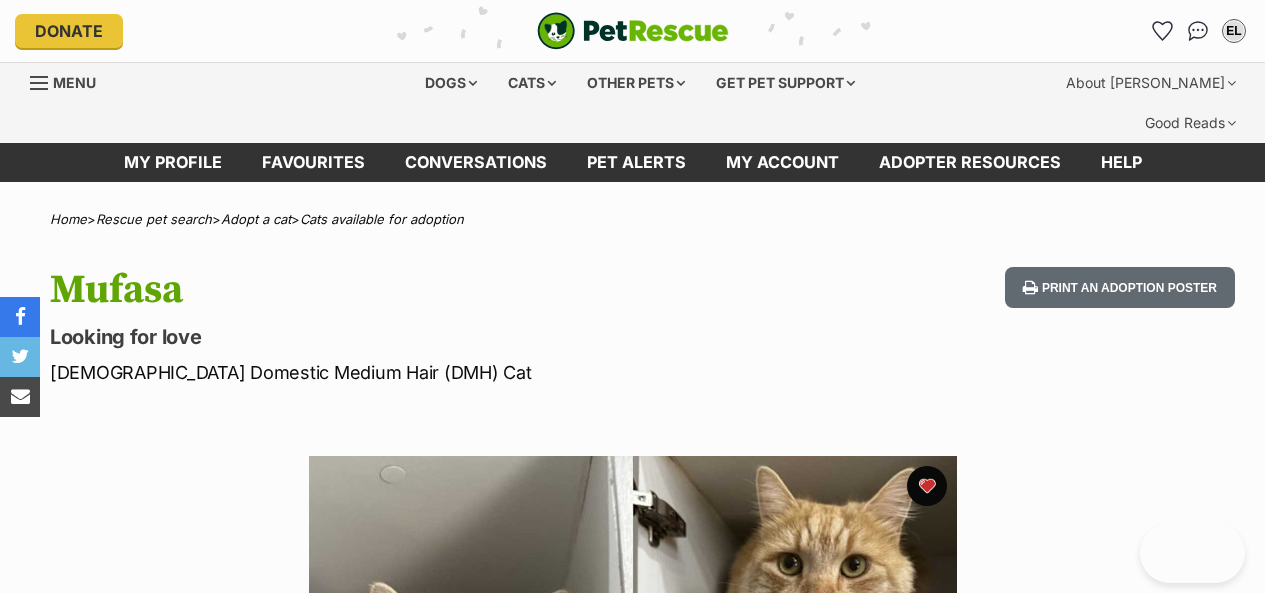scroll, scrollTop: 0, scrollLeft: 0, axis: both 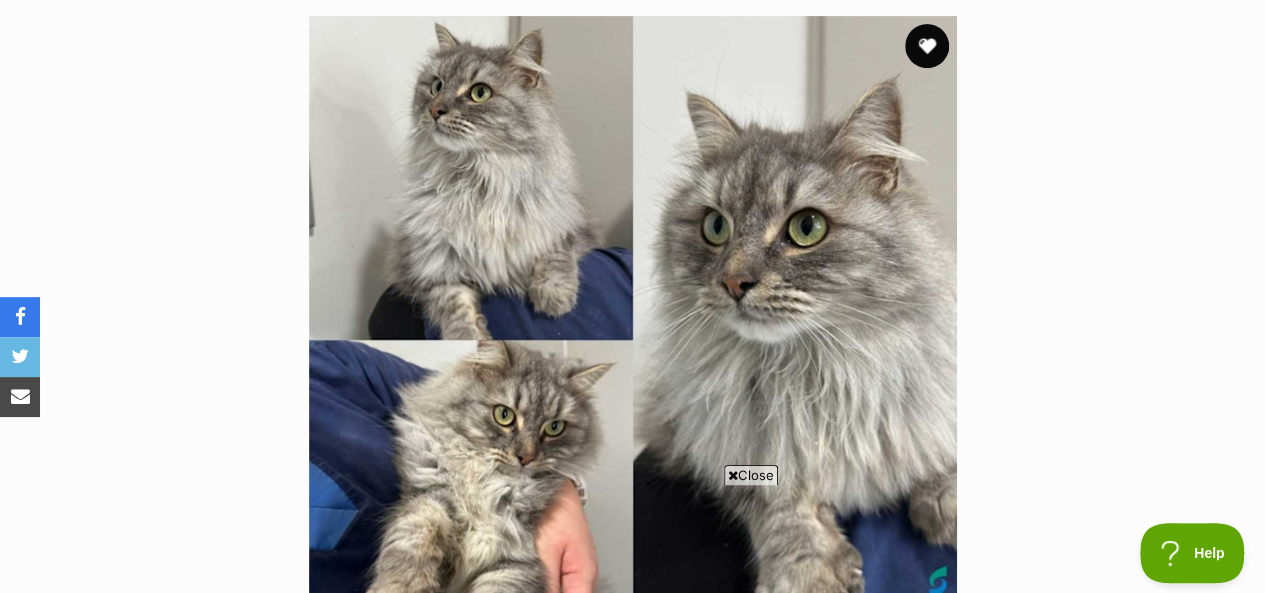 click at bounding box center [927, 46] 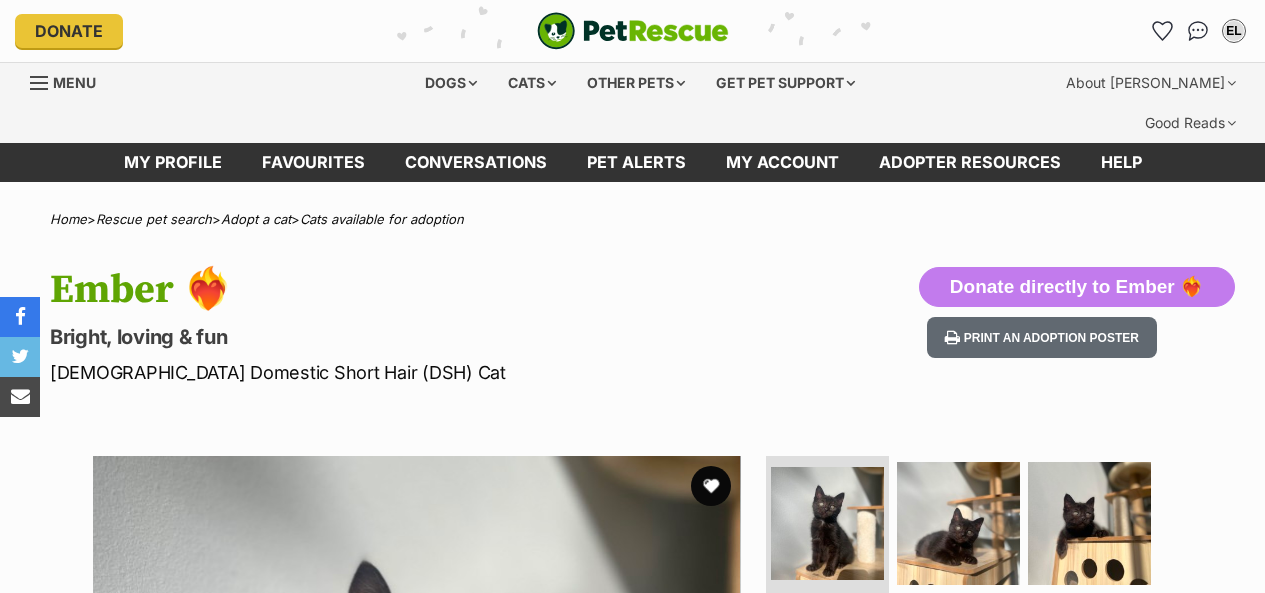scroll, scrollTop: 0, scrollLeft: 0, axis: both 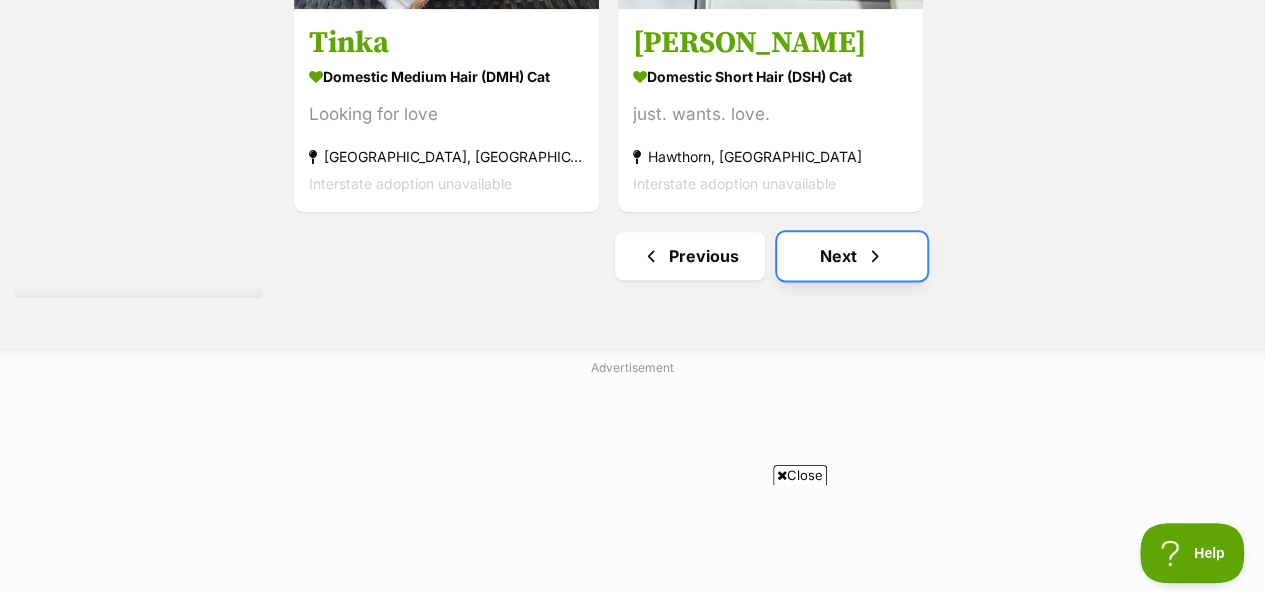 click on "Next" at bounding box center [852, 256] 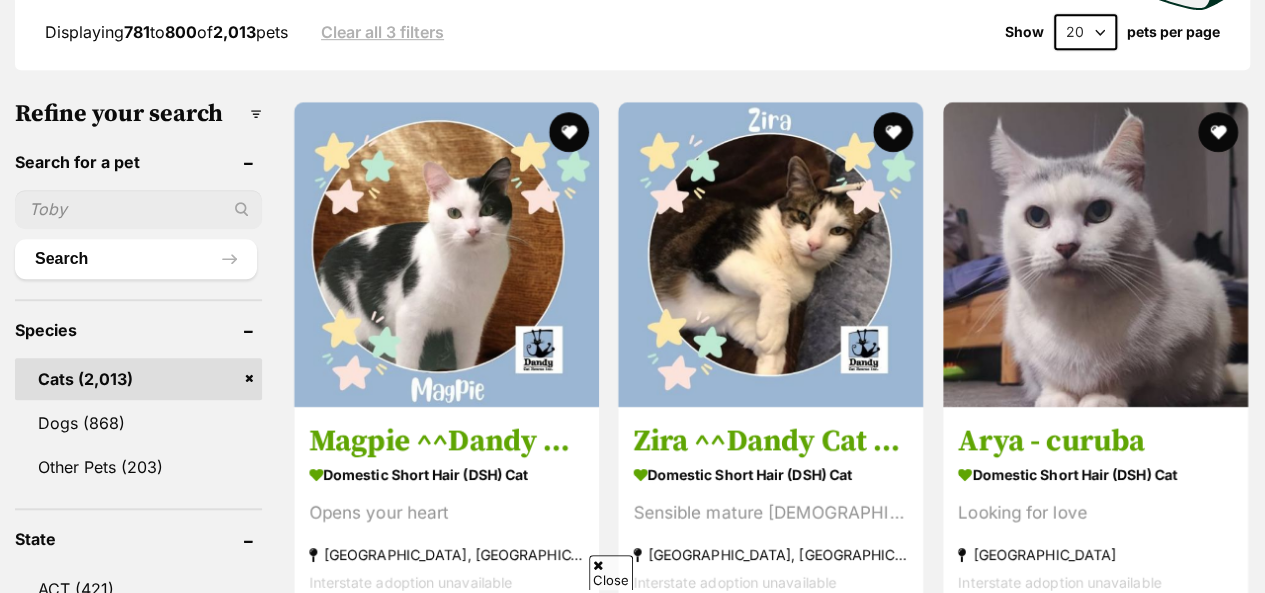 scroll, scrollTop: 640, scrollLeft: 0, axis: vertical 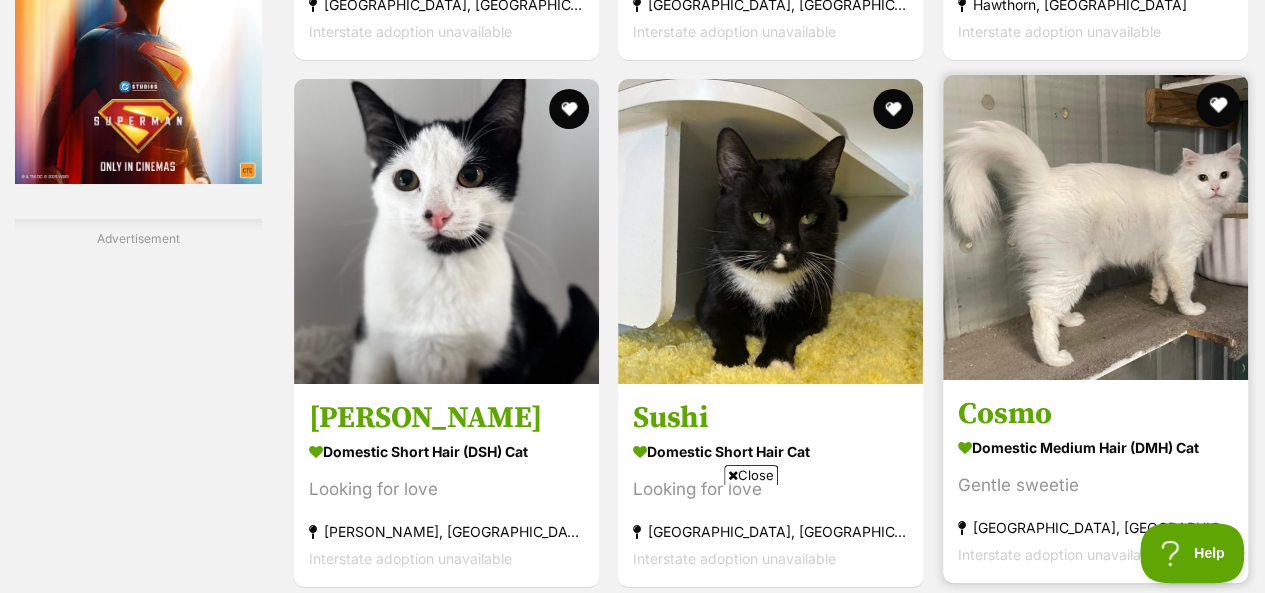 click at bounding box center (1218, 105) 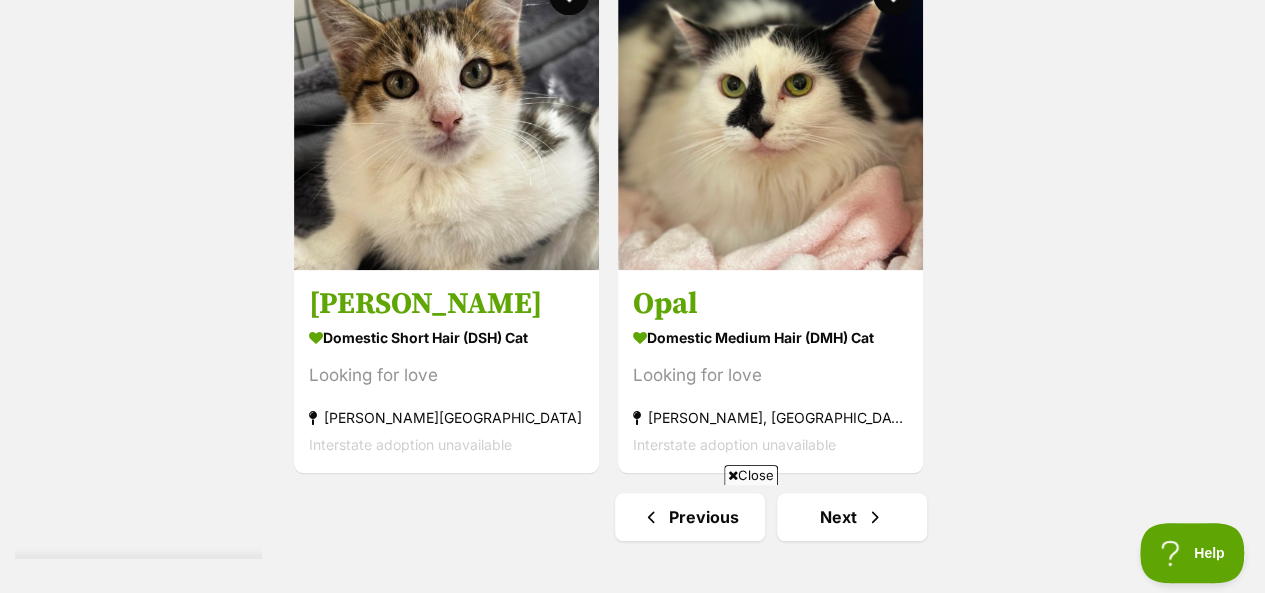 scroll, scrollTop: 4560, scrollLeft: 0, axis: vertical 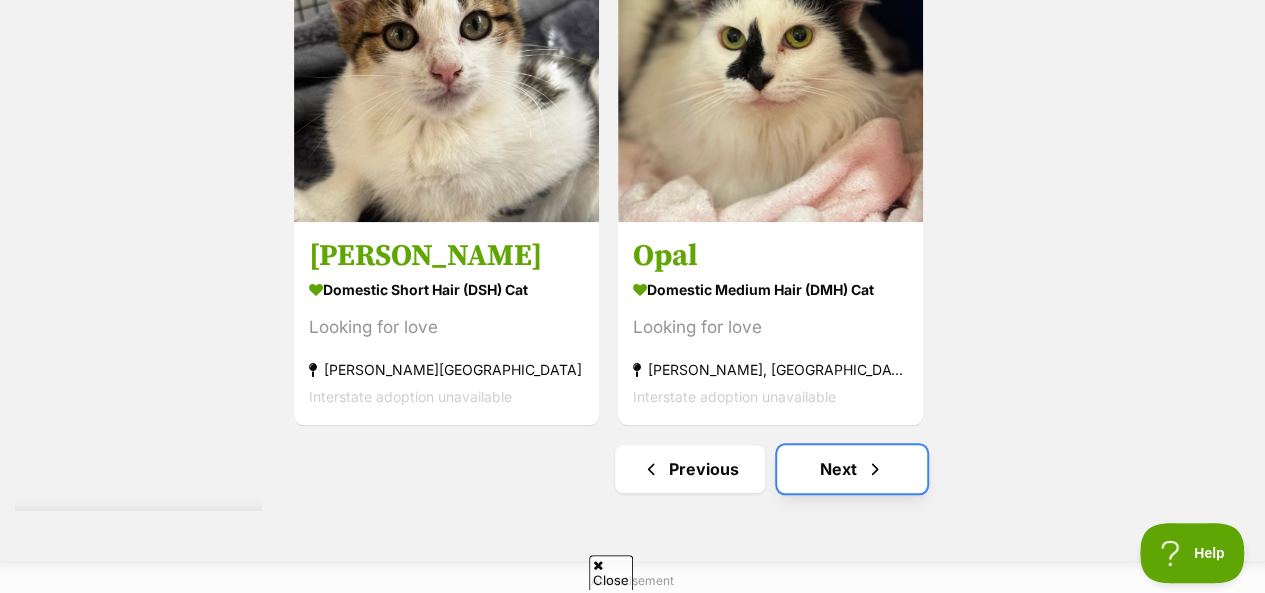 click on "Next" at bounding box center (852, 469) 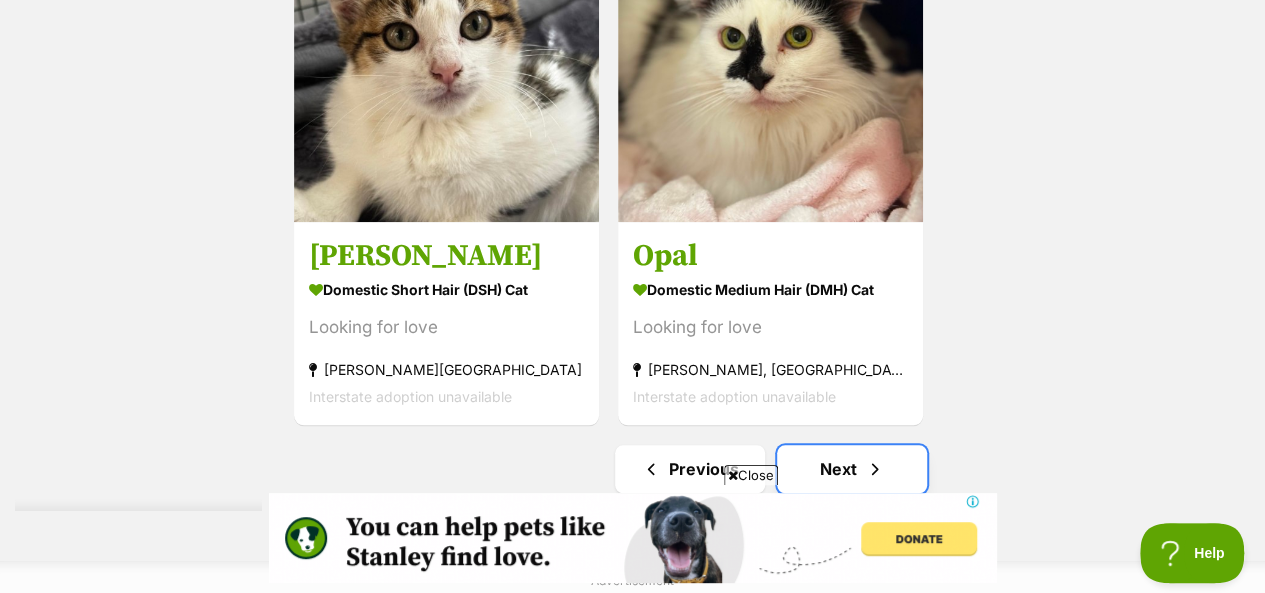 scroll, scrollTop: 0, scrollLeft: 0, axis: both 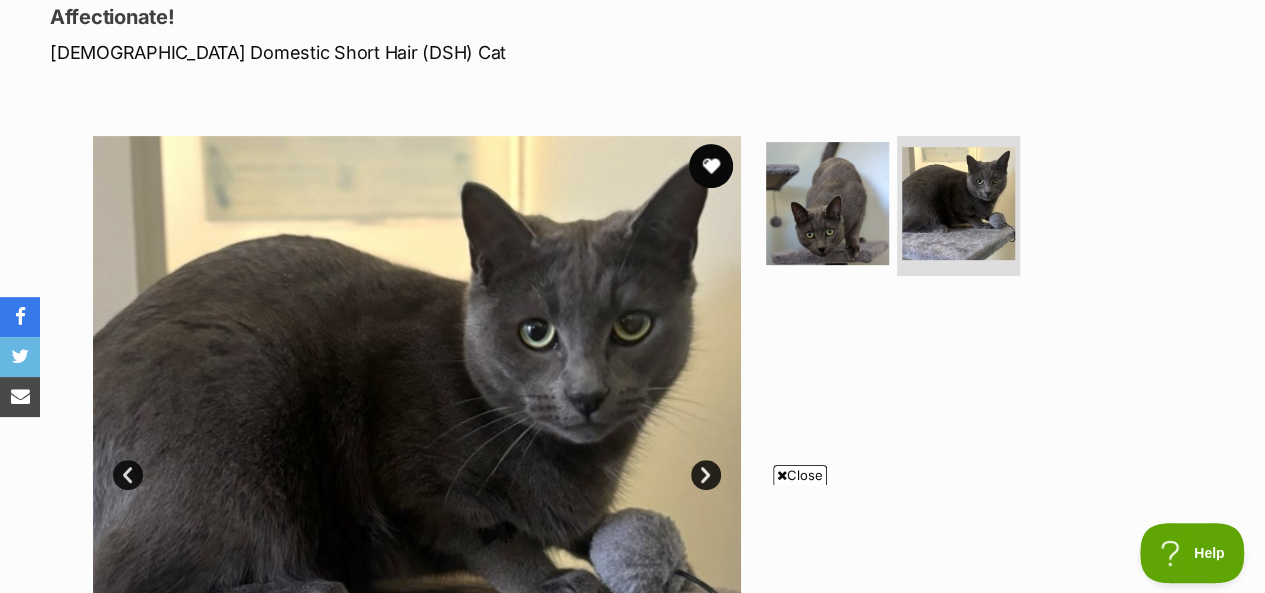 click at bounding box center (711, 166) 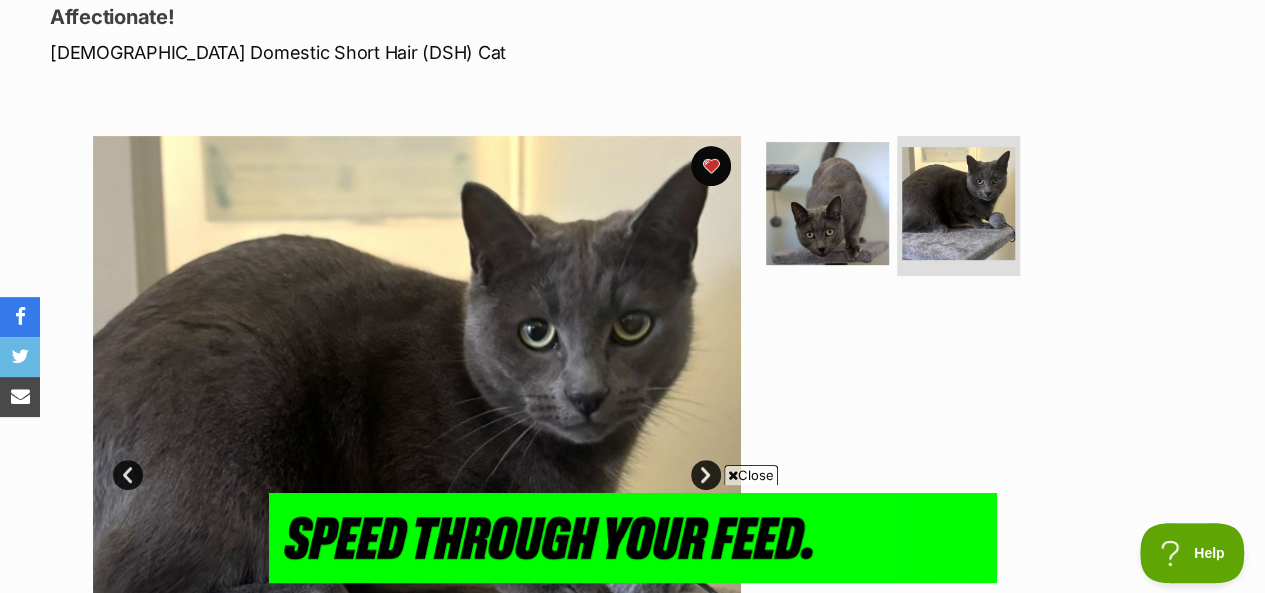 scroll, scrollTop: 0, scrollLeft: 0, axis: both 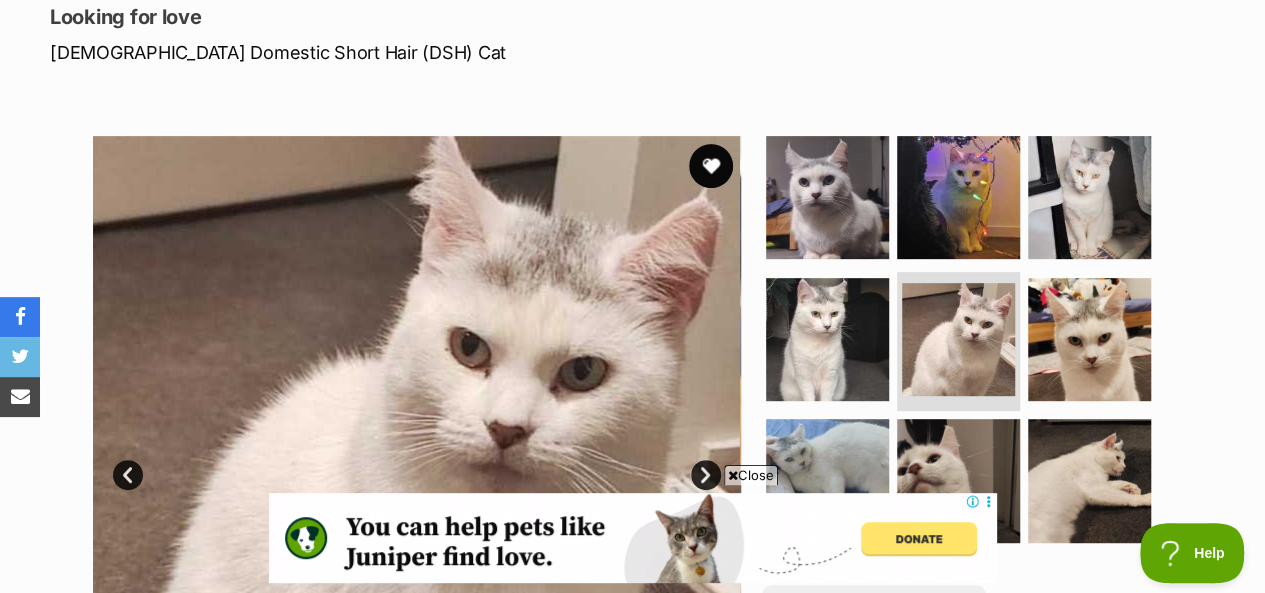 click at bounding box center [711, 166] 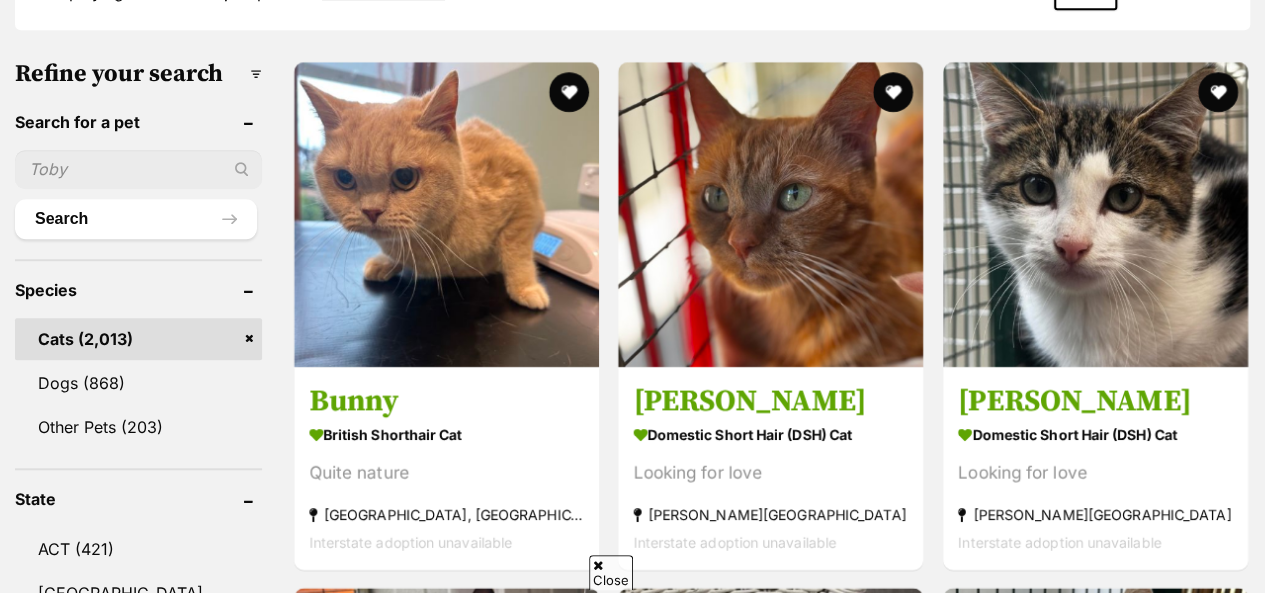 scroll, scrollTop: 680, scrollLeft: 0, axis: vertical 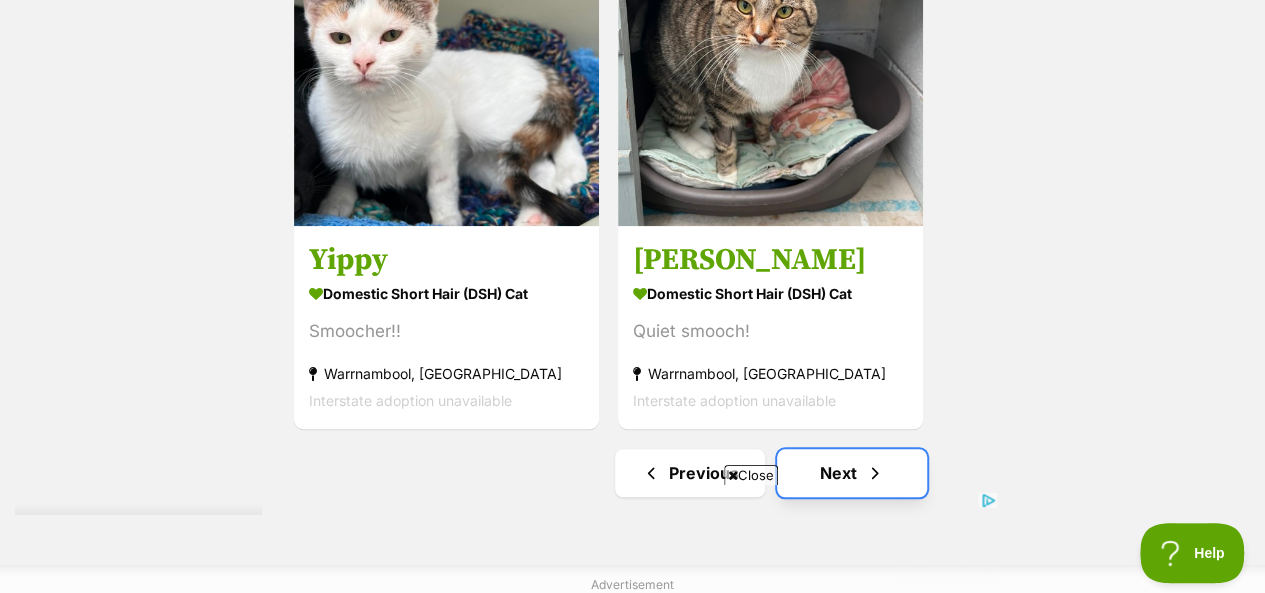 click on "Next" at bounding box center (852, 473) 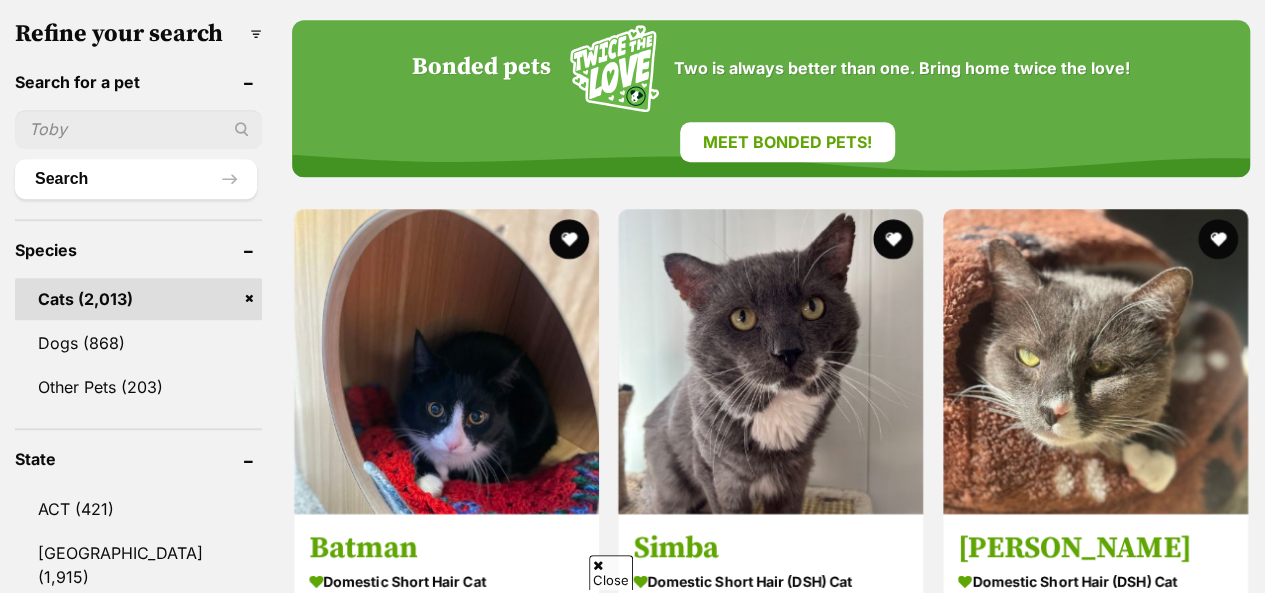 scroll, scrollTop: 758, scrollLeft: 0, axis: vertical 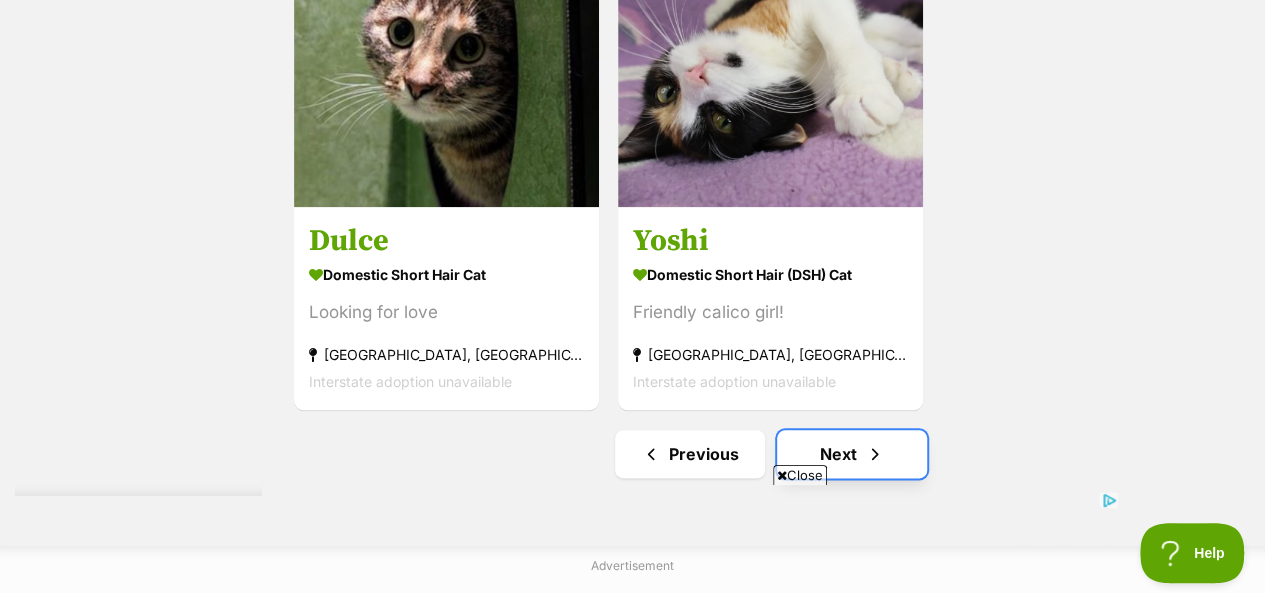 click on "Next" at bounding box center (852, 454) 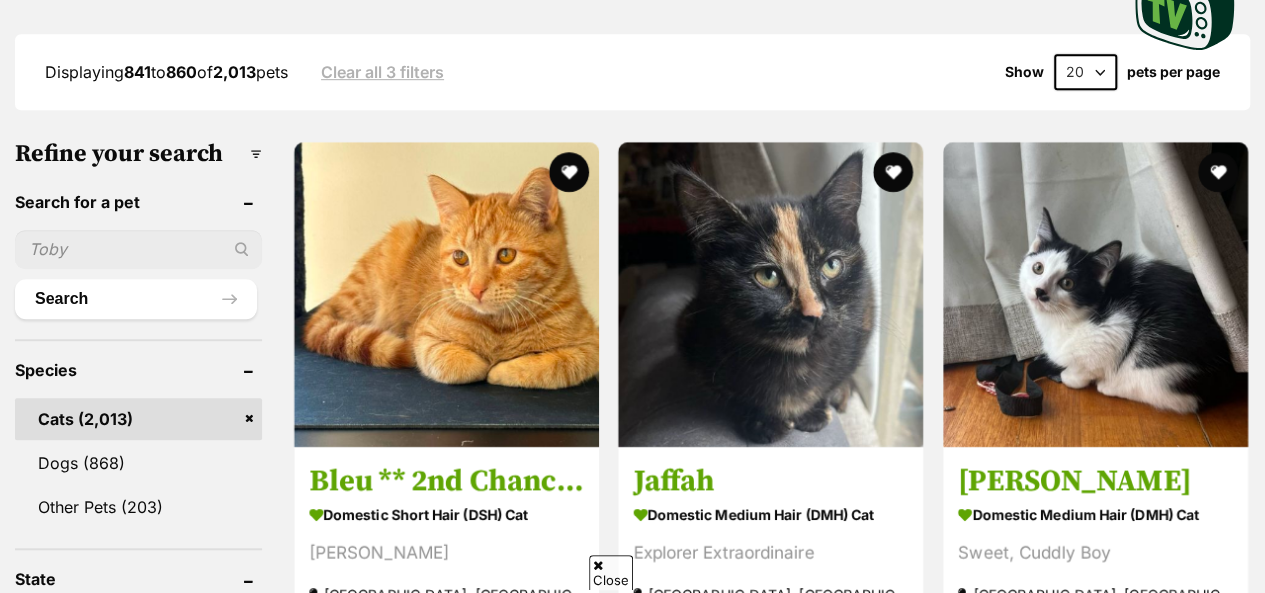 scroll, scrollTop: 600, scrollLeft: 0, axis: vertical 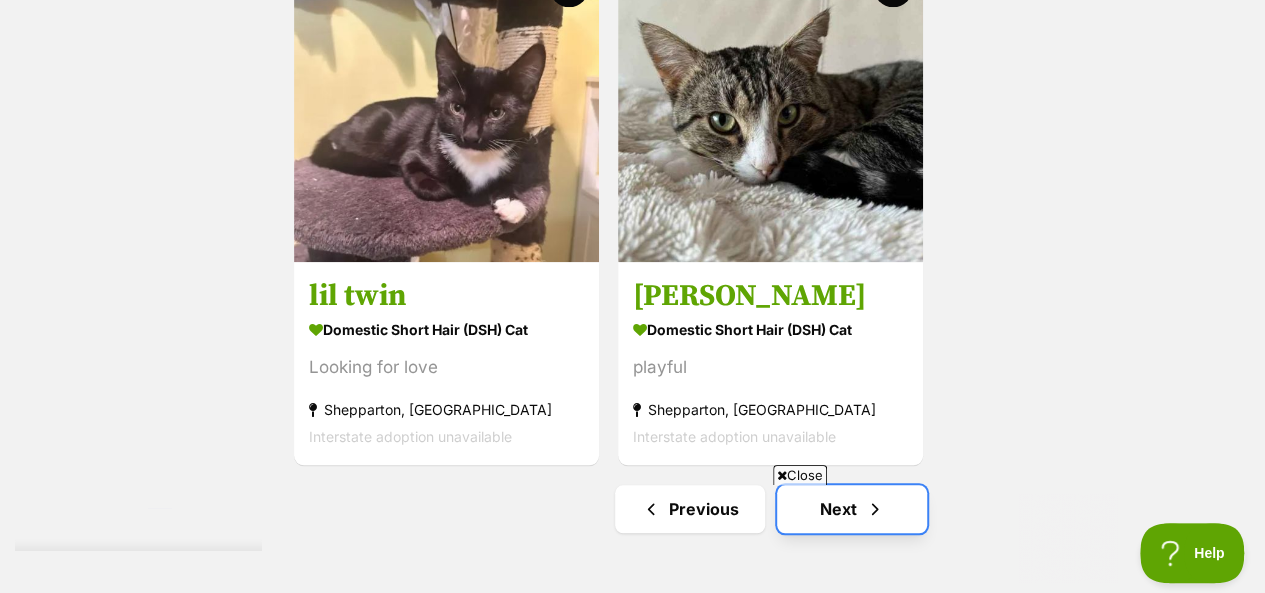 click on "Next" at bounding box center (852, 509) 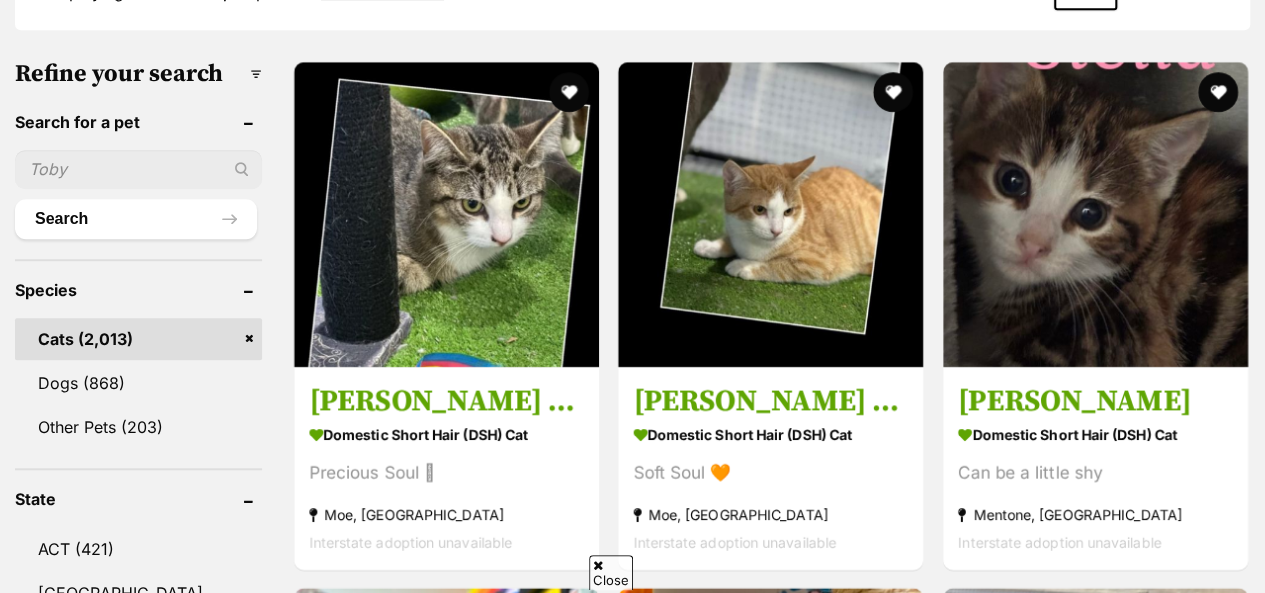 scroll, scrollTop: 640, scrollLeft: 0, axis: vertical 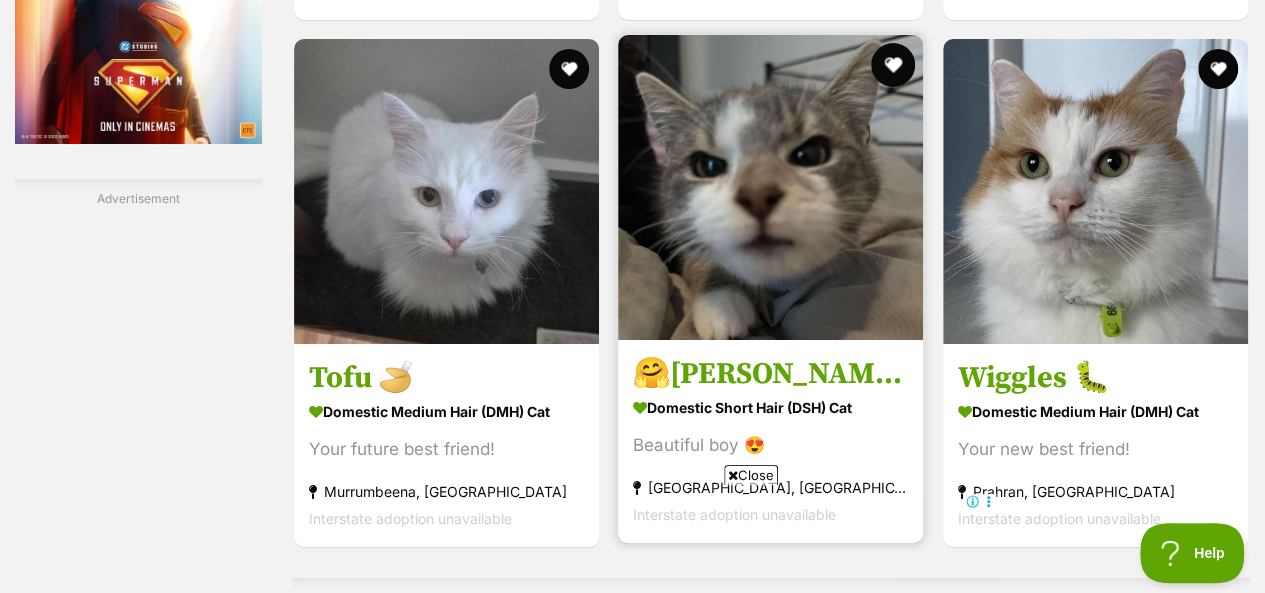click at bounding box center [894, 65] 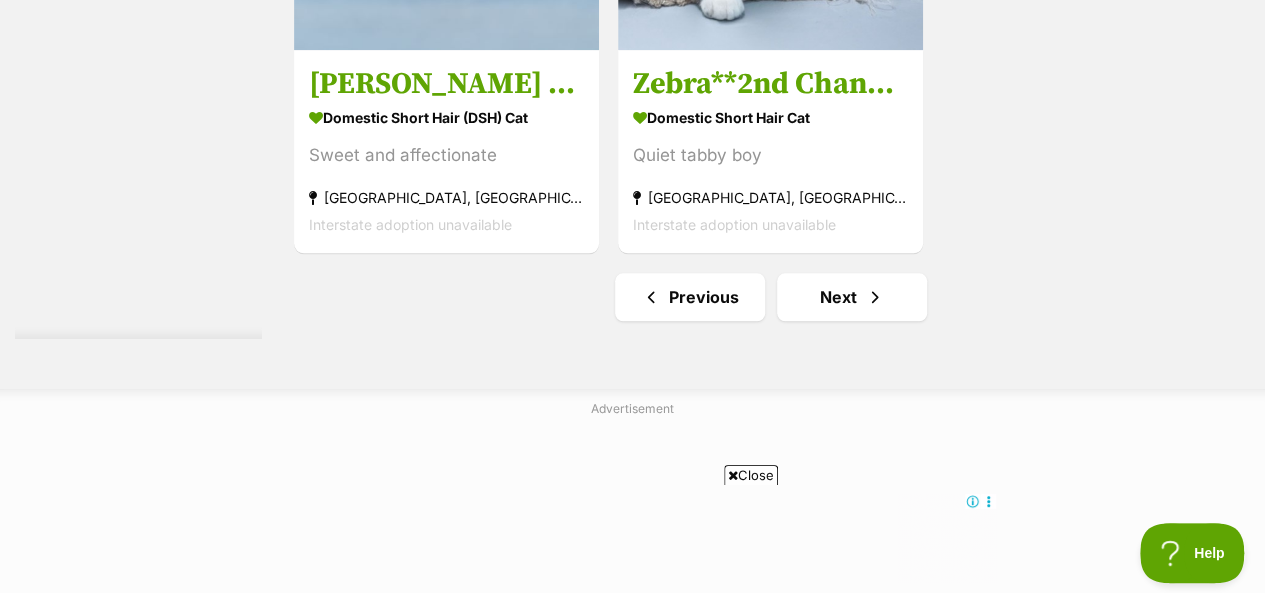 scroll, scrollTop: 4800, scrollLeft: 0, axis: vertical 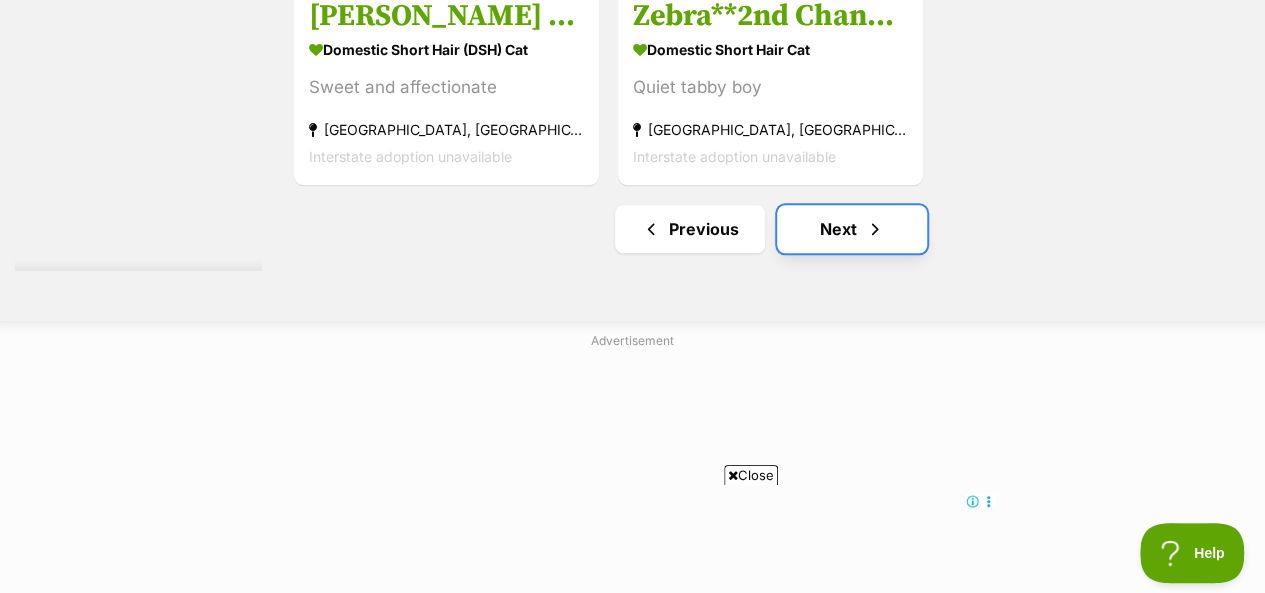 click on "Next" at bounding box center (852, 229) 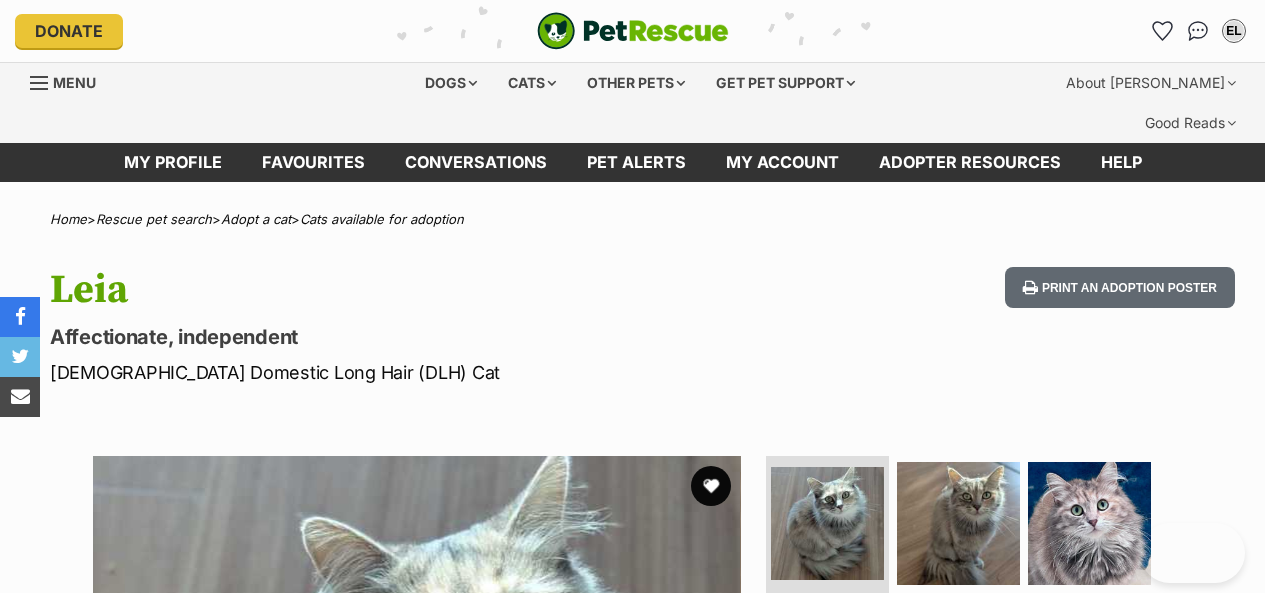 scroll, scrollTop: 0, scrollLeft: 0, axis: both 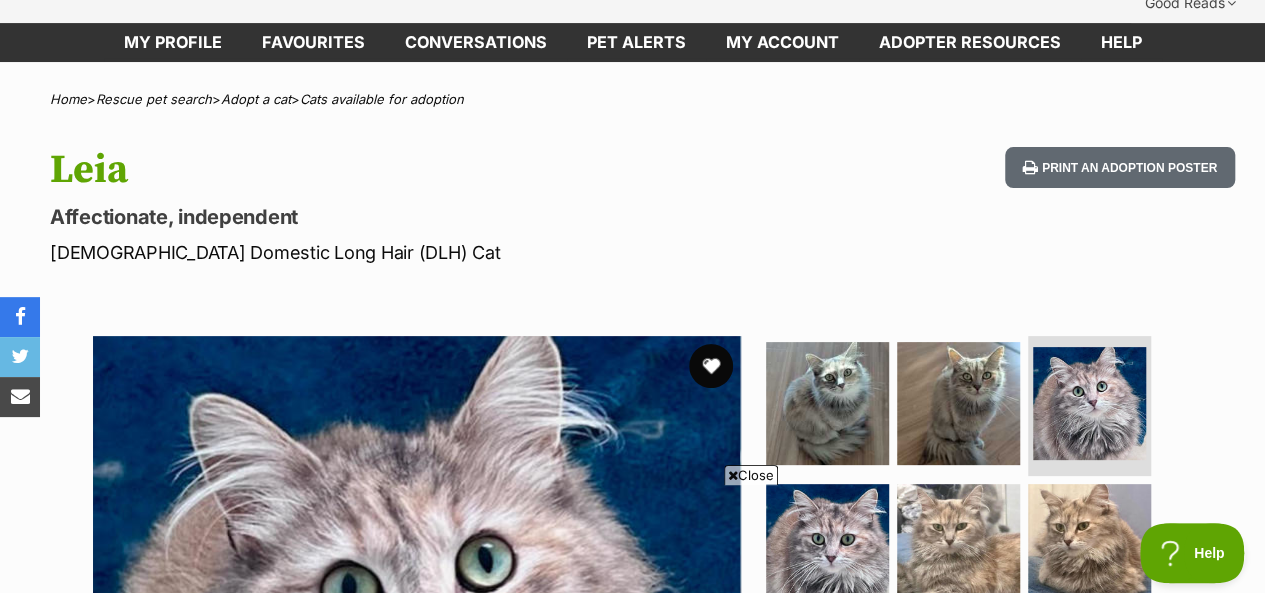 click at bounding box center (711, 366) 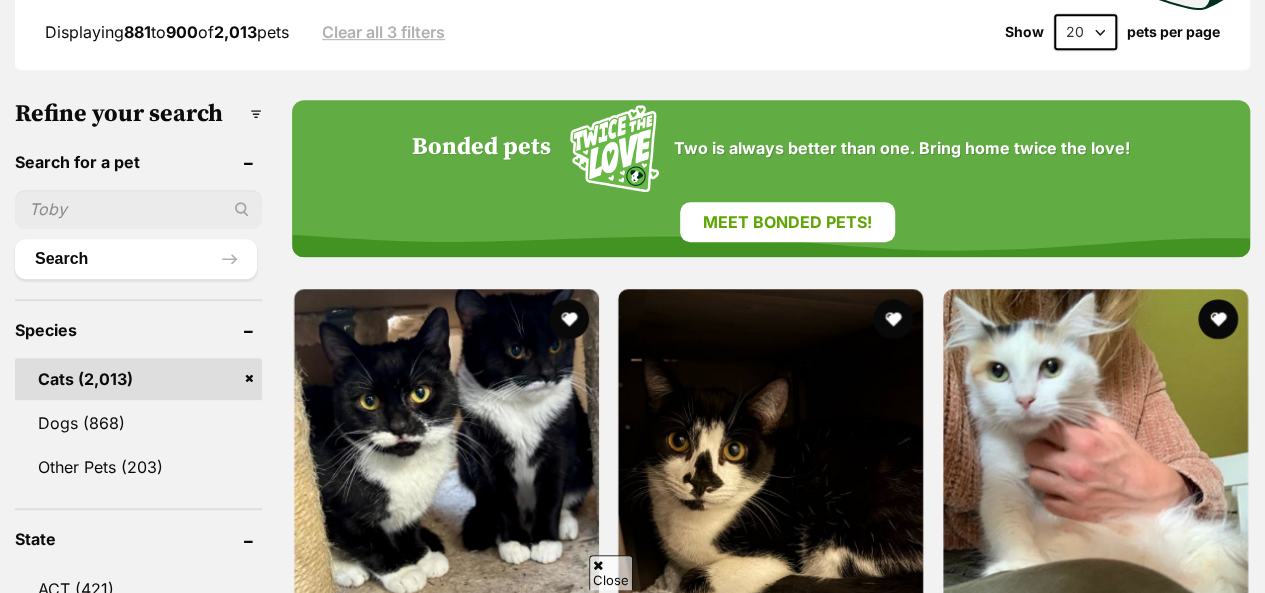 scroll, scrollTop: 0, scrollLeft: 0, axis: both 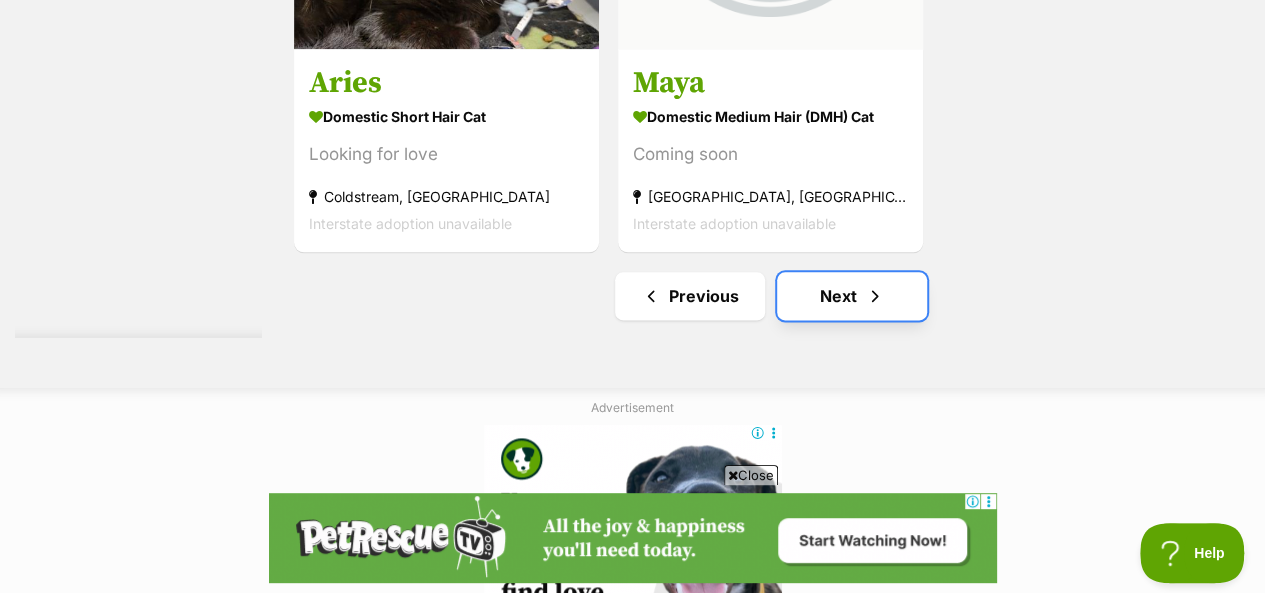 click on "Next" at bounding box center (852, 296) 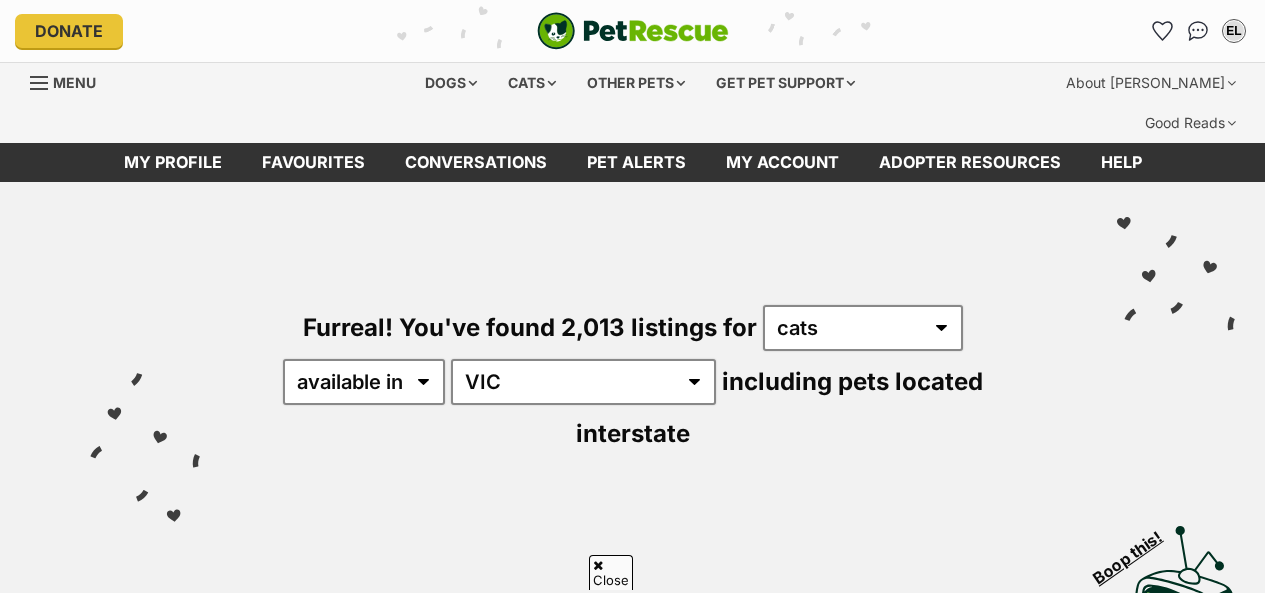 scroll, scrollTop: 777, scrollLeft: 0, axis: vertical 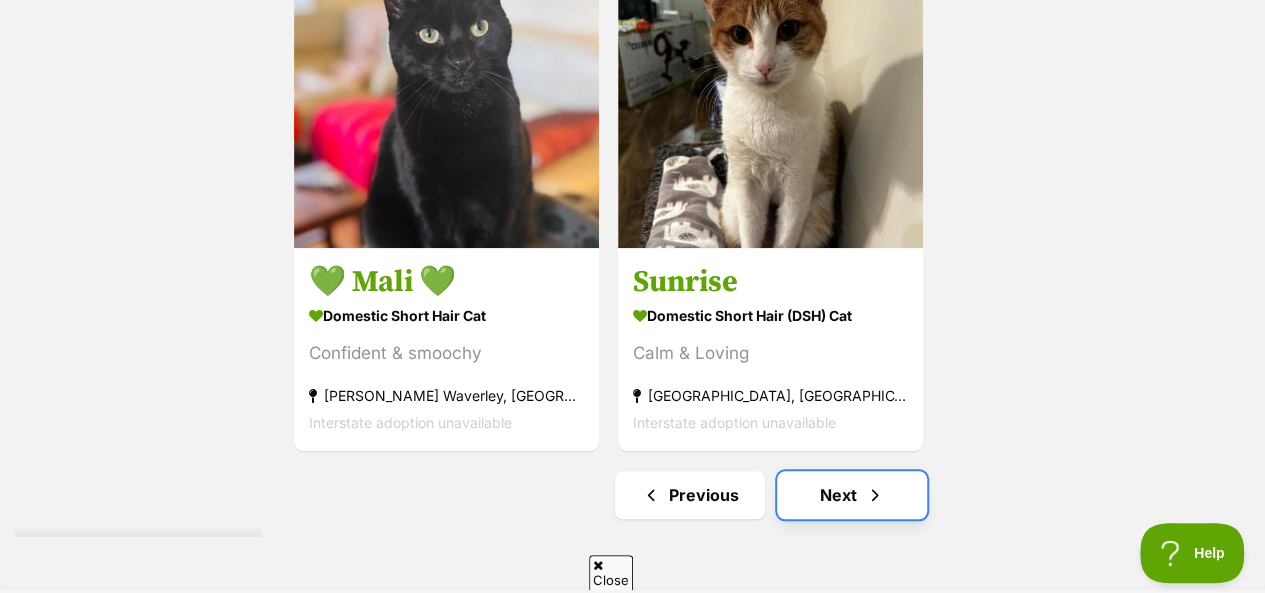 click on "Next" at bounding box center (852, 495) 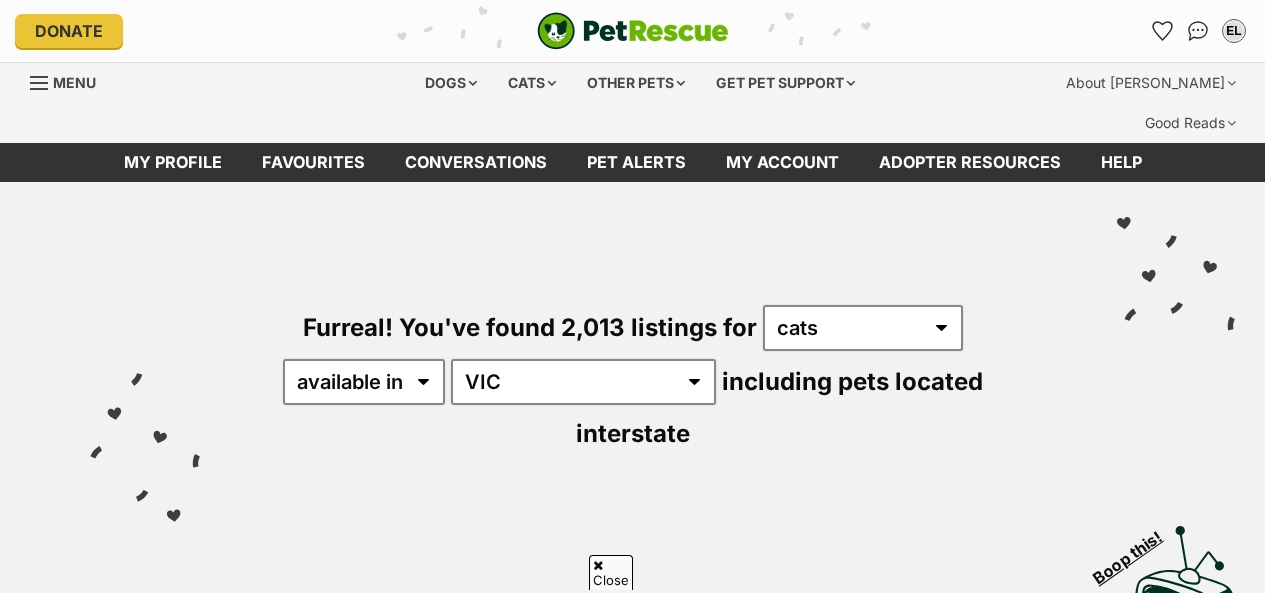 scroll, scrollTop: 737, scrollLeft: 0, axis: vertical 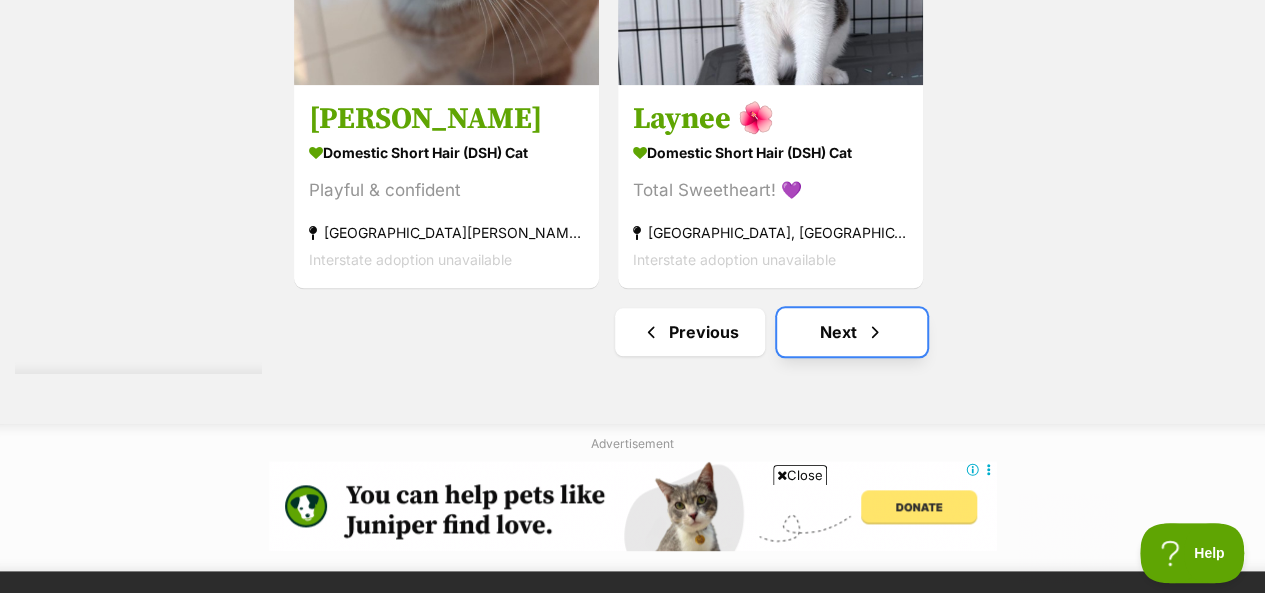 click at bounding box center (875, 332) 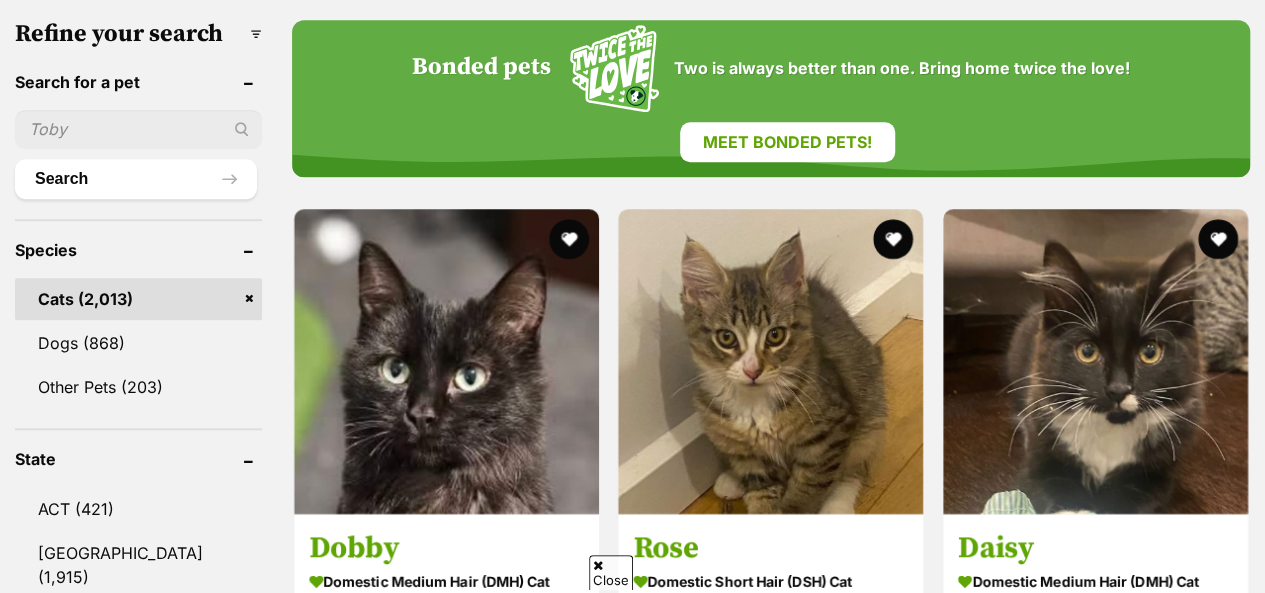 scroll, scrollTop: 720, scrollLeft: 0, axis: vertical 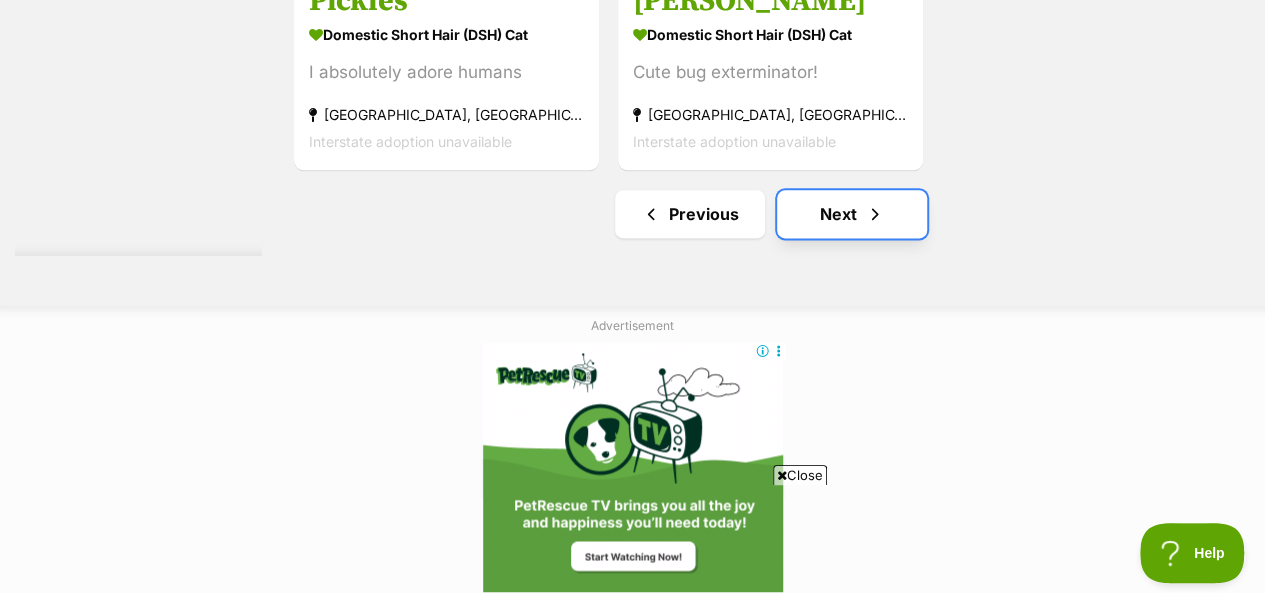click on "Next" at bounding box center [852, 214] 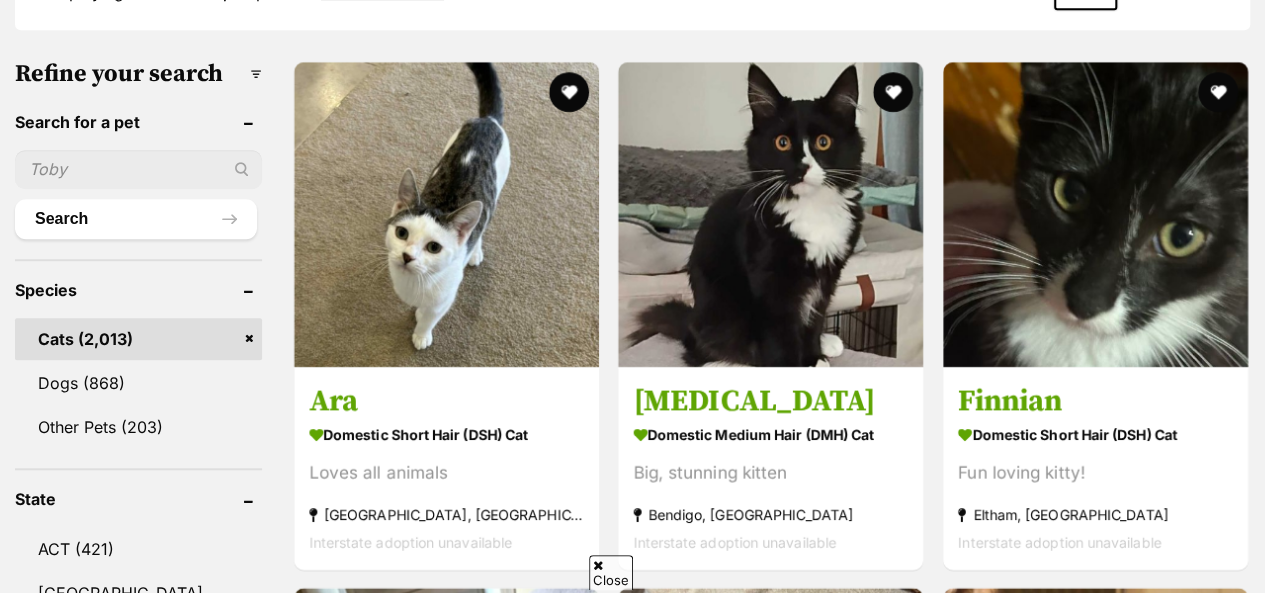 scroll, scrollTop: 680, scrollLeft: 0, axis: vertical 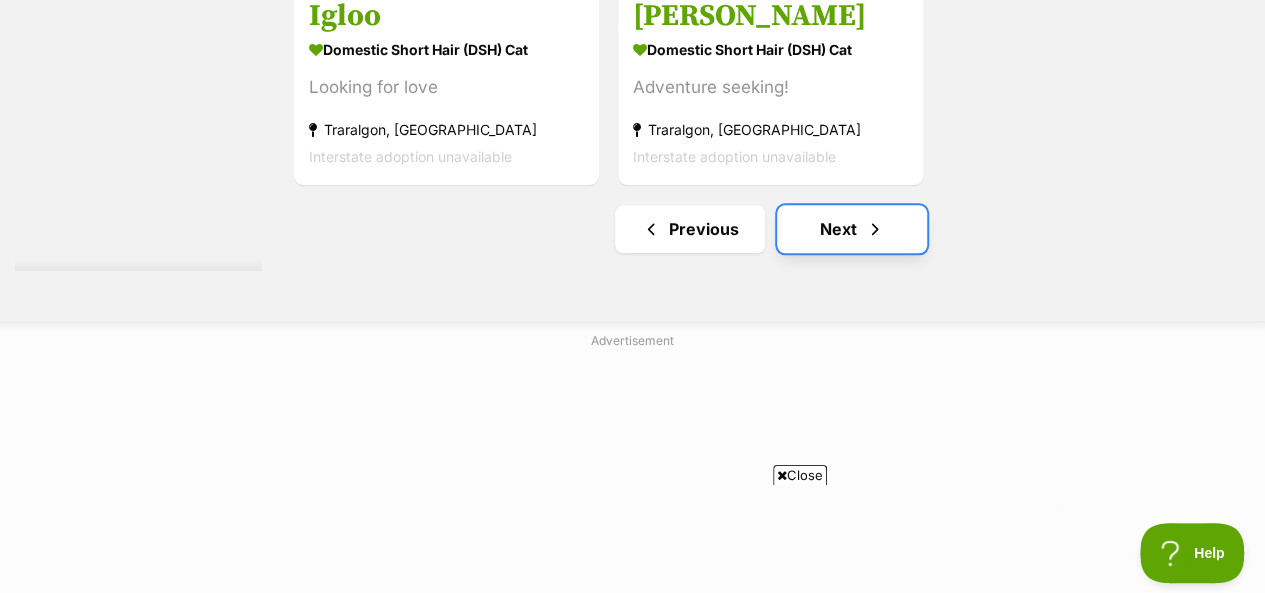 click on "Next" at bounding box center (852, 229) 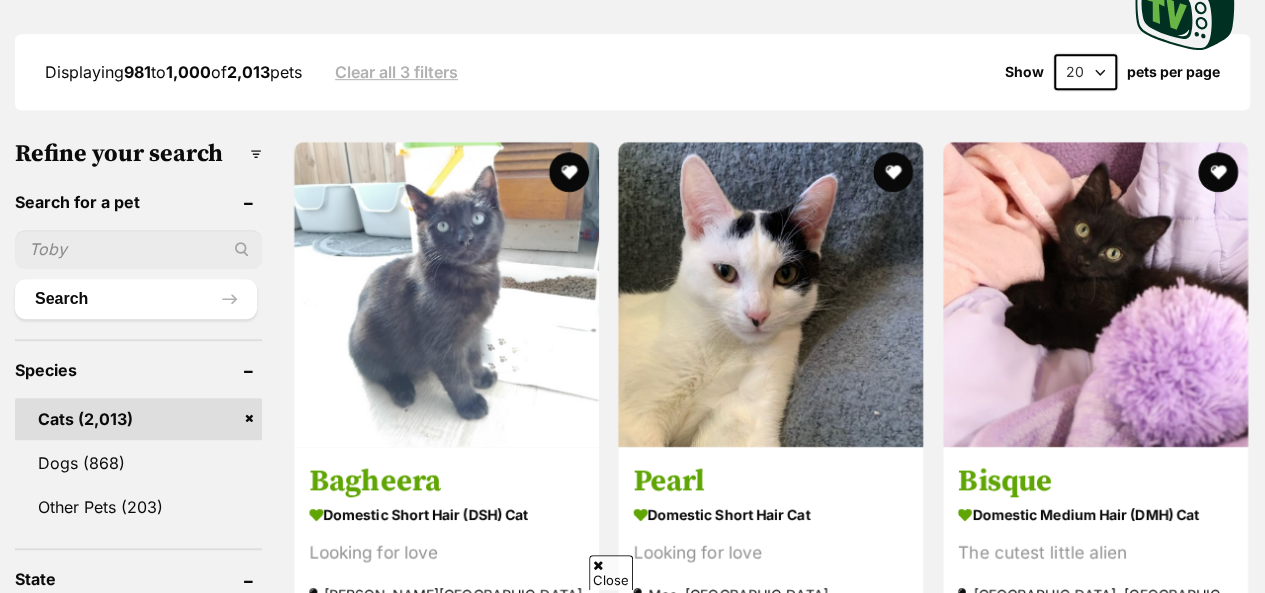 scroll, scrollTop: 600, scrollLeft: 0, axis: vertical 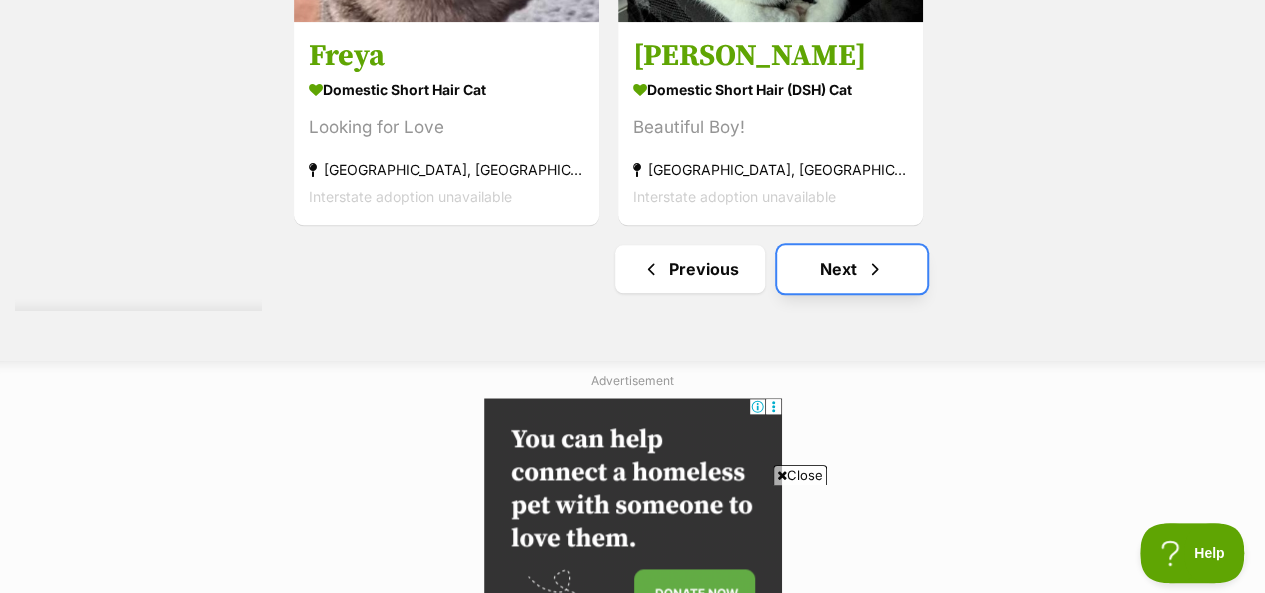 click on "Next" at bounding box center [852, 269] 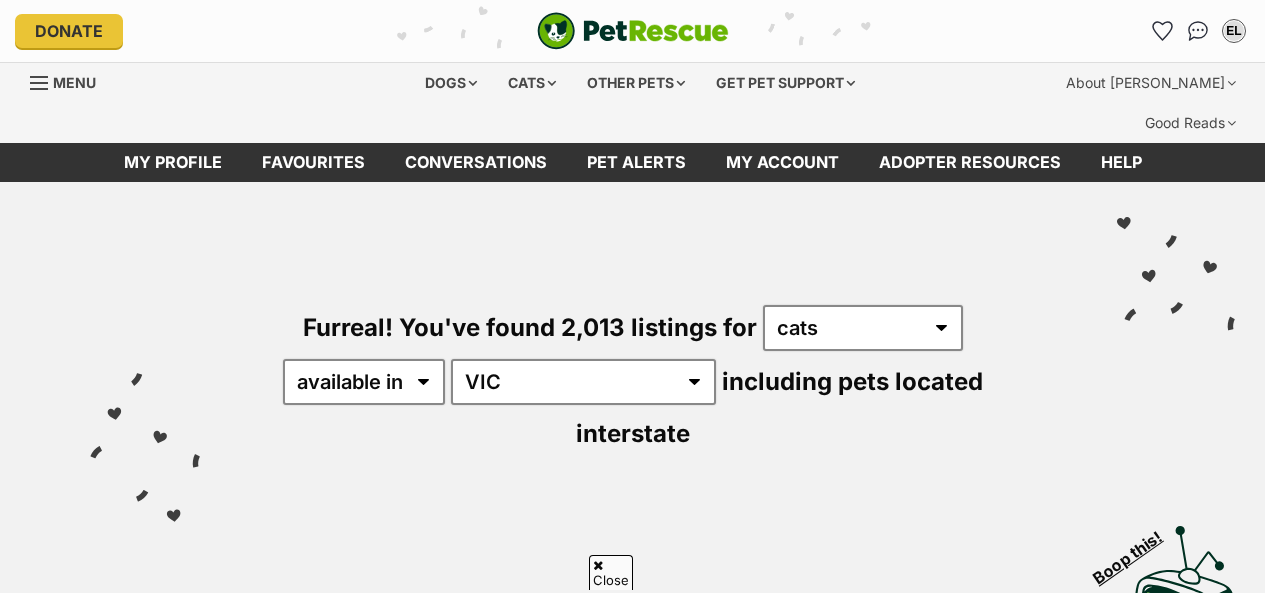 scroll, scrollTop: 748, scrollLeft: 0, axis: vertical 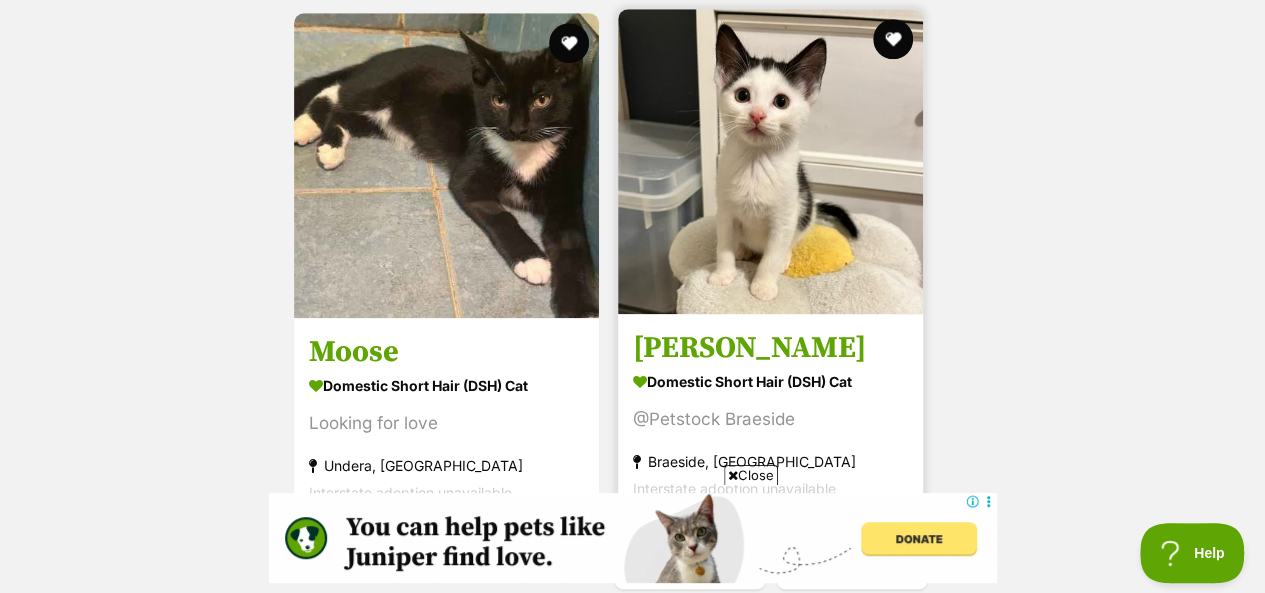 drag, startPoint x: 0, startPoint y: 0, endPoint x: 799, endPoint y: 221, distance: 829.0006 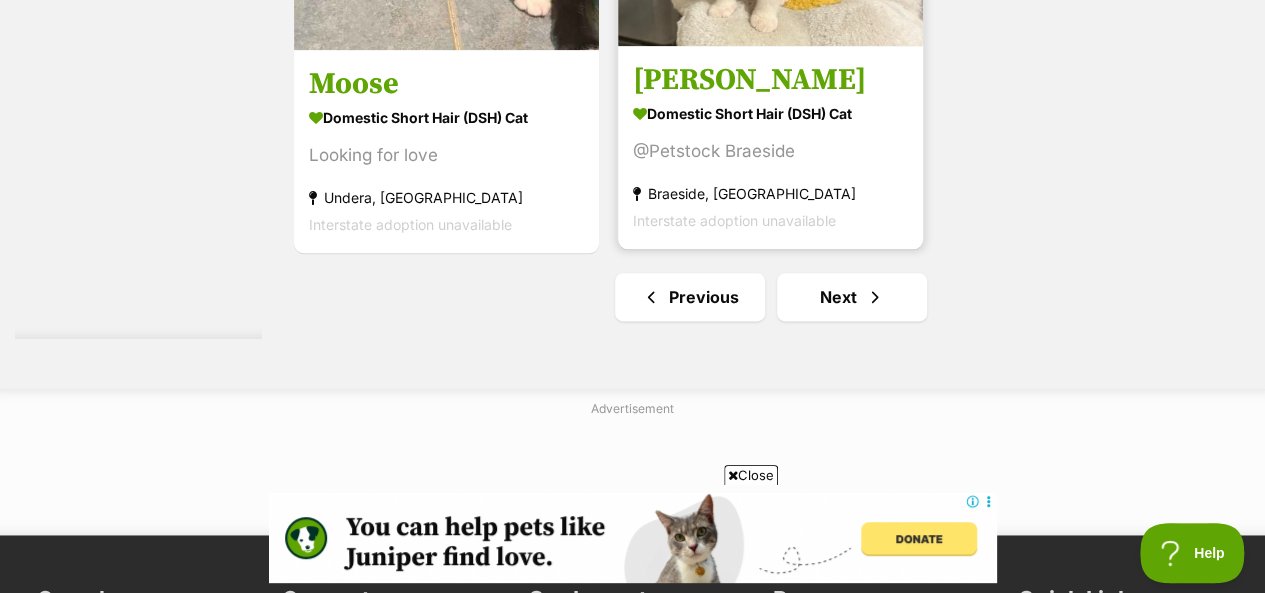 scroll, scrollTop: 4971, scrollLeft: 0, axis: vertical 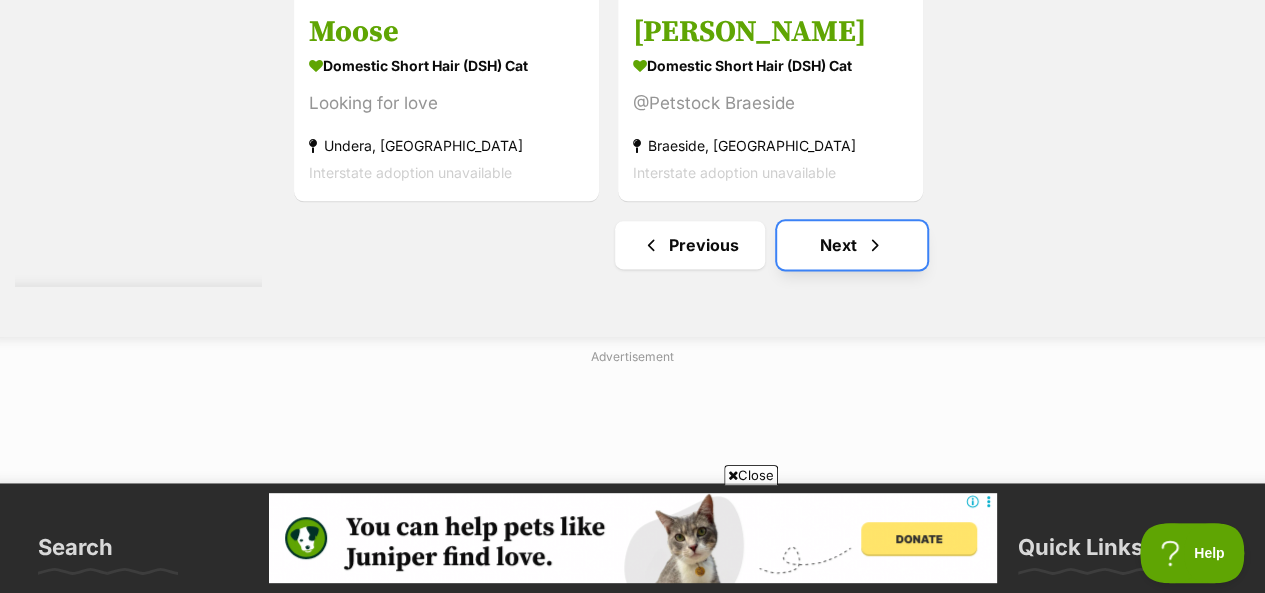 click on "Next" at bounding box center (852, 245) 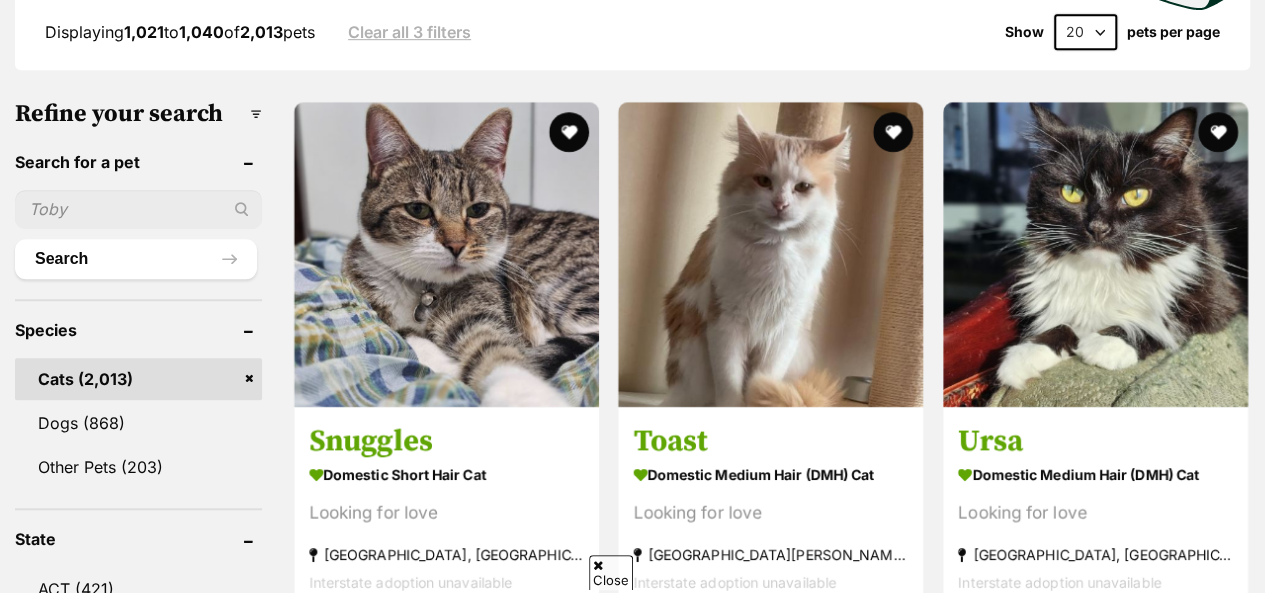 scroll, scrollTop: 640, scrollLeft: 0, axis: vertical 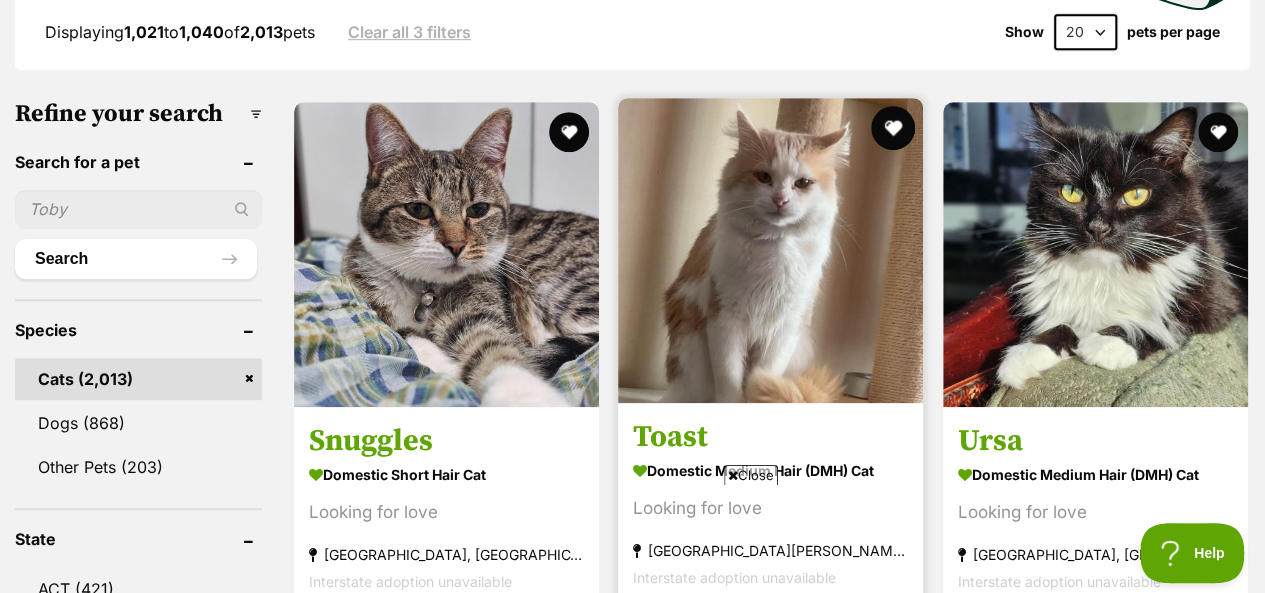 click at bounding box center (894, 128) 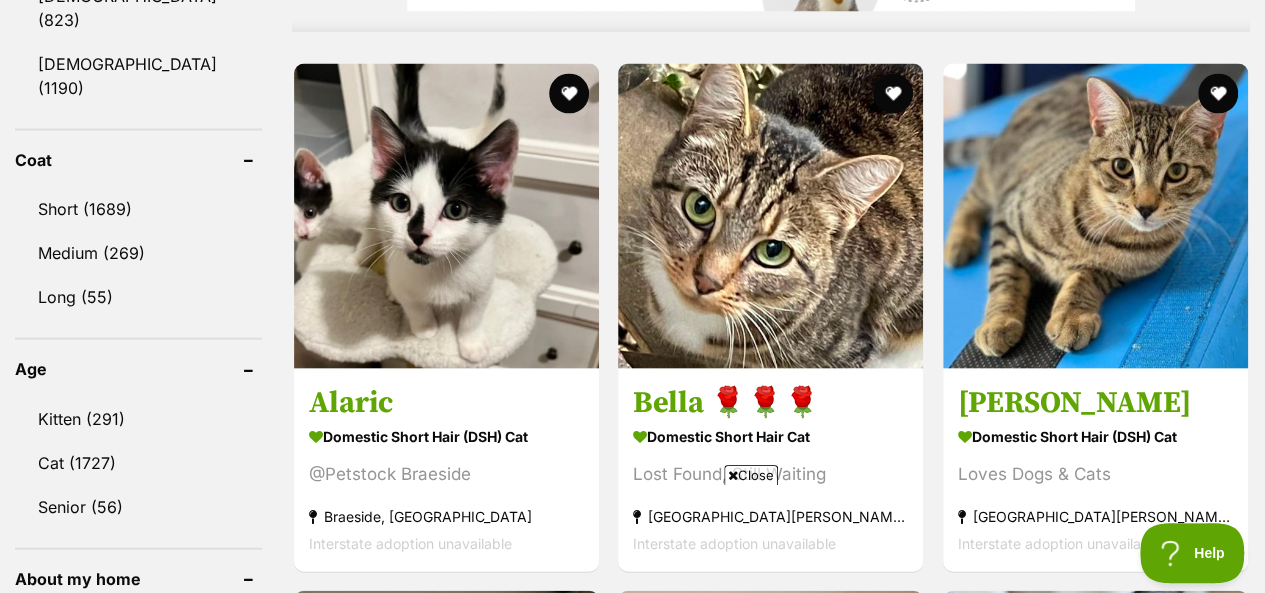 scroll, scrollTop: 1920, scrollLeft: 0, axis: vertical 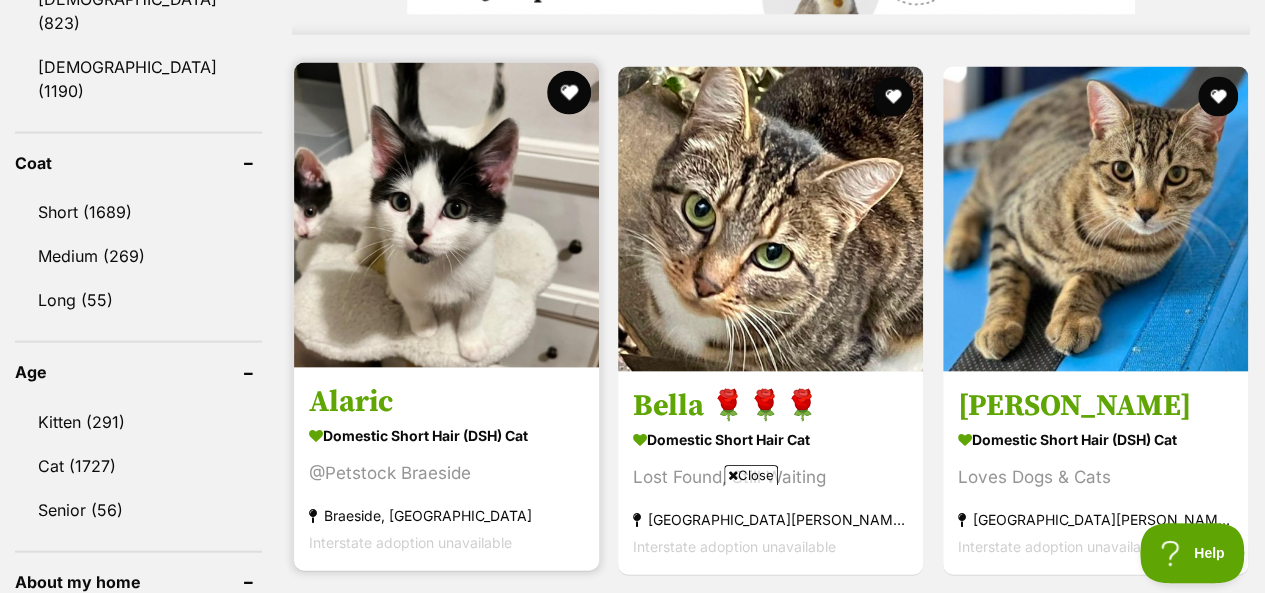 click at bounding box center [569, 93] 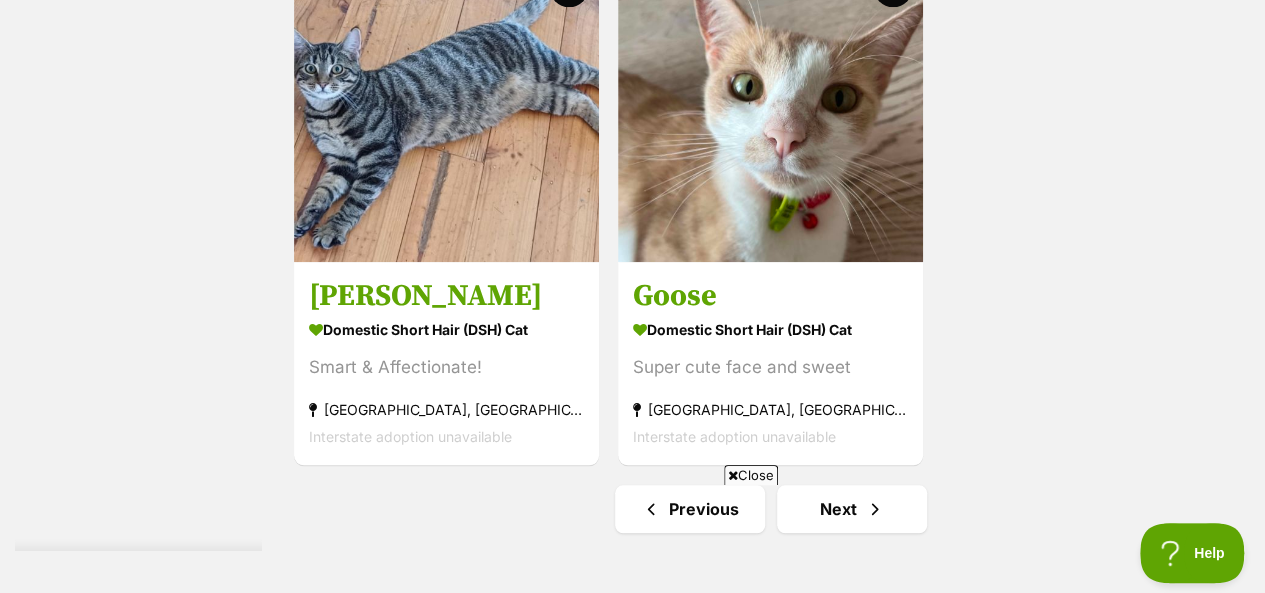 scroll, scrollTop: 4720, scrollLeft: 0, axis: vertical 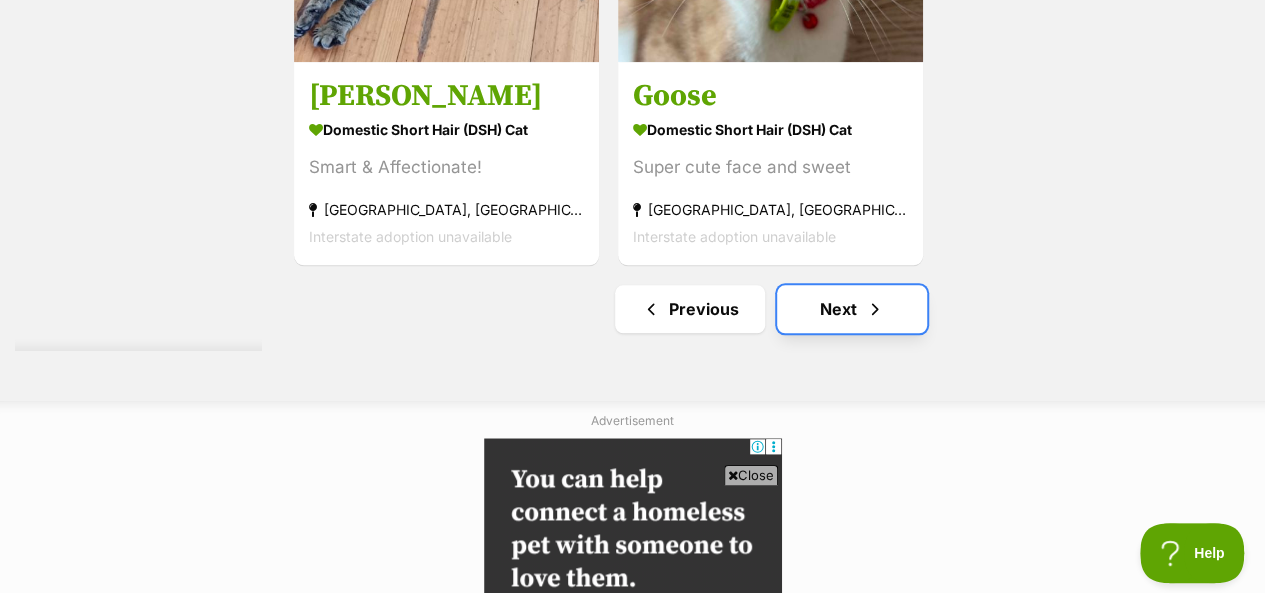 click on "Next" at bounding box center (852, 309) 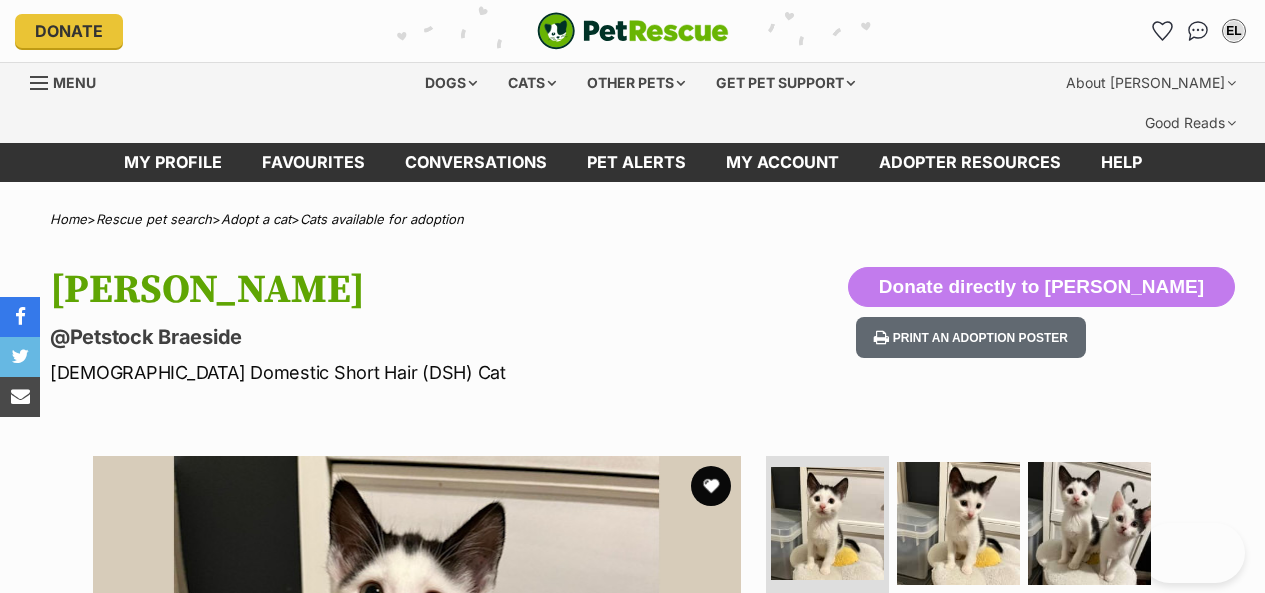 scroll, scrollTop: 0, scrollLeft: 0, axis: both 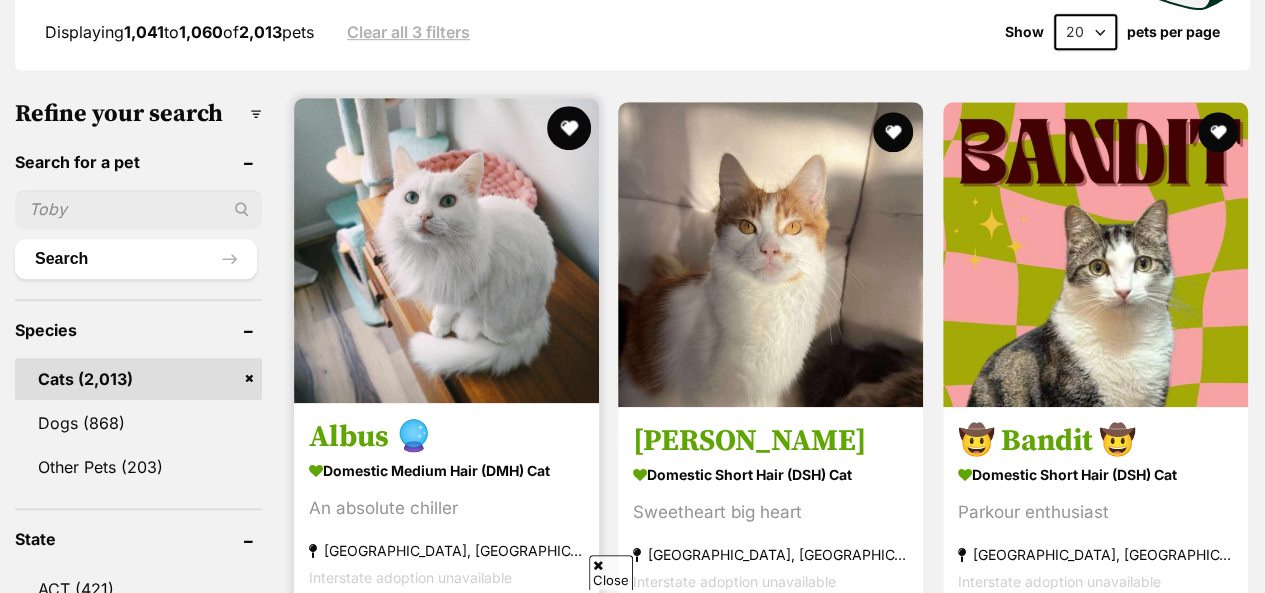 click at bounding box center (569, 128) 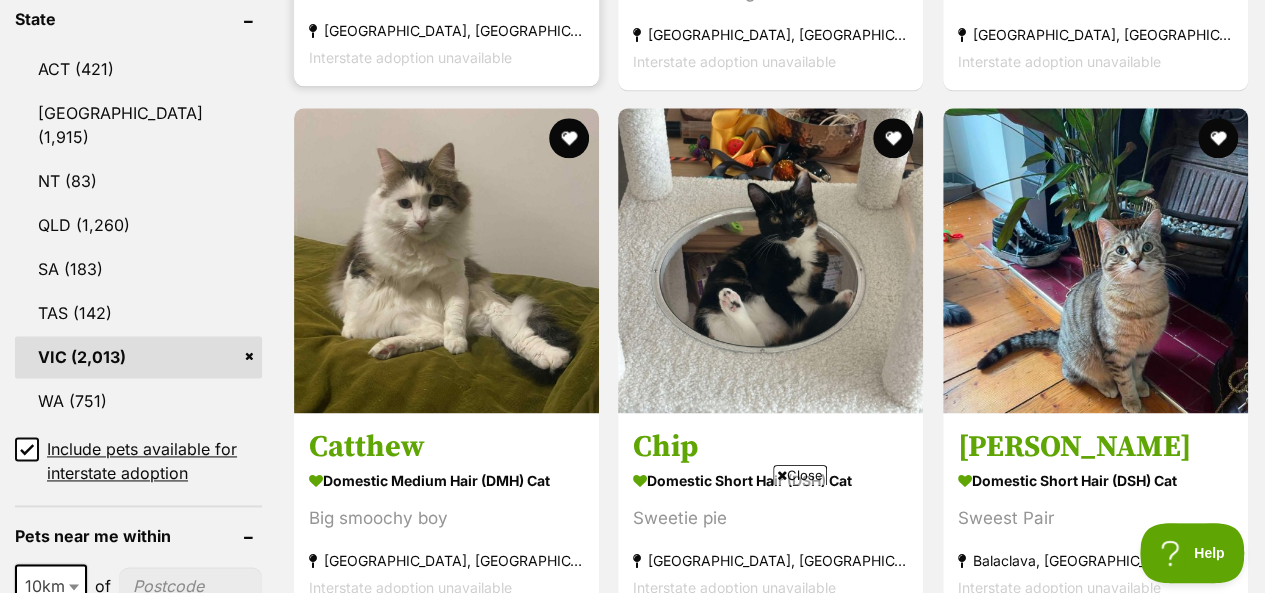 scroll, scrollTop: 1200, scrollLeft: 0, axis: vertical 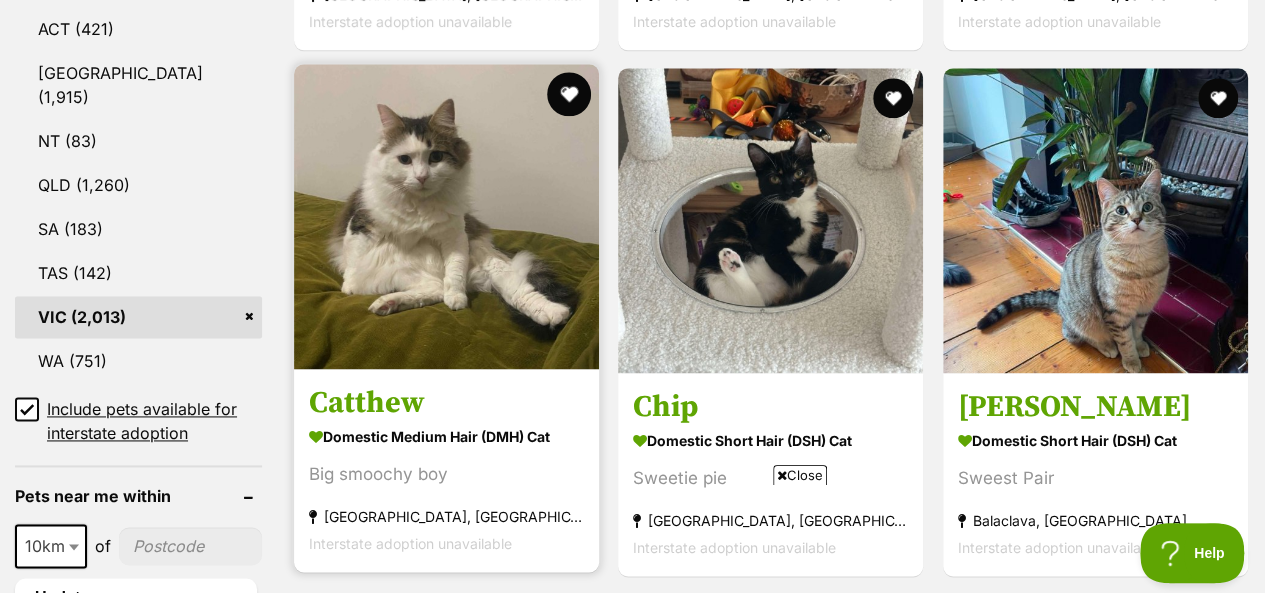 click at bounding box center [569, 94] 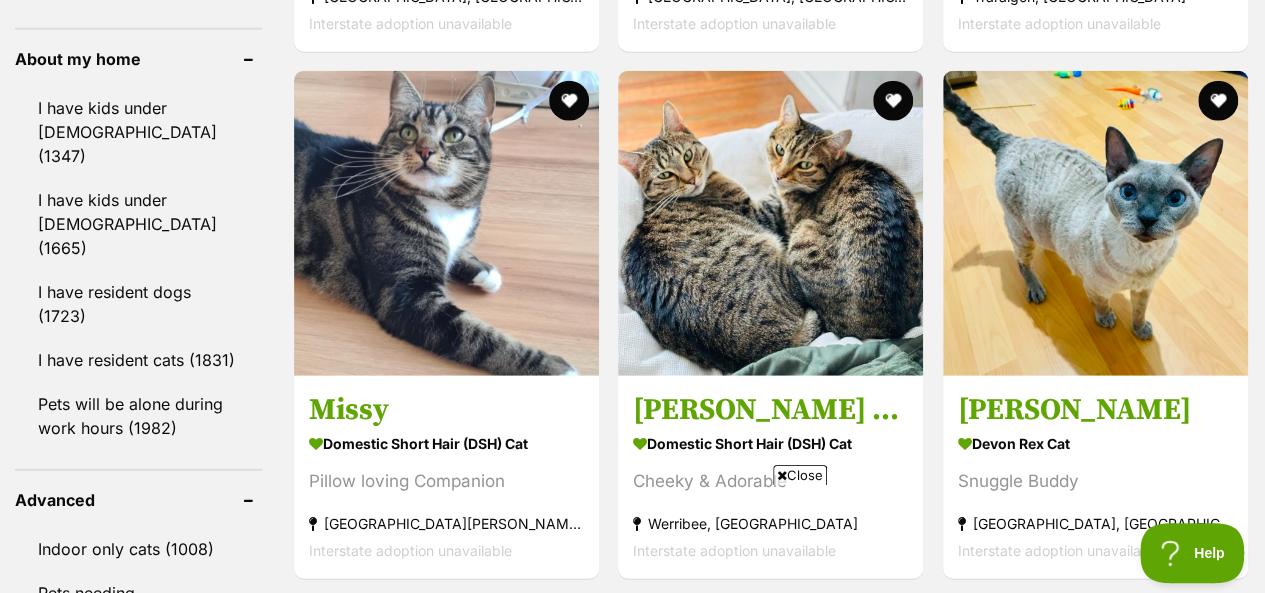 scroll, scrollTop: 2440, scrollLeft: 0, axis: vertical 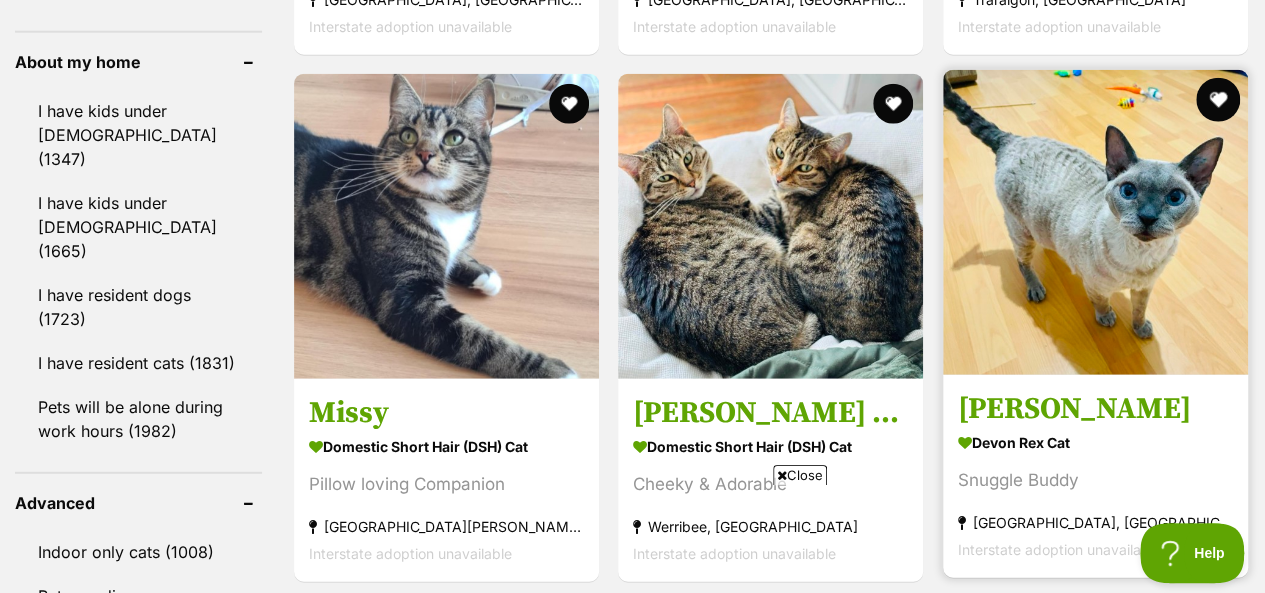 click at bounding box center [1218, 100] 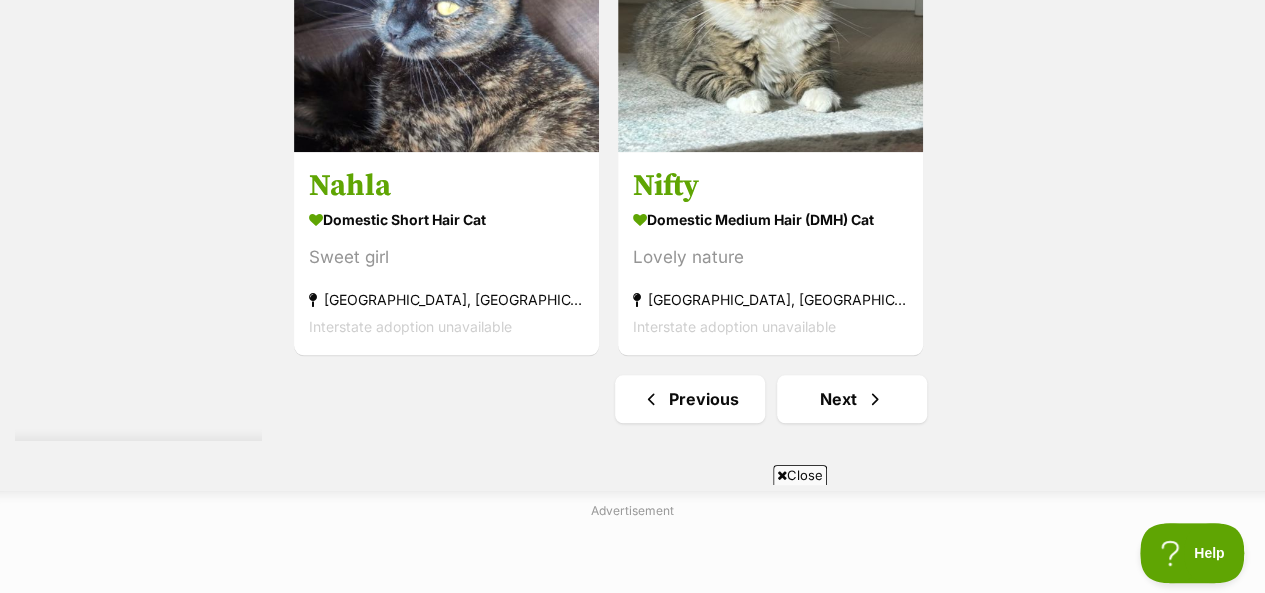 scroll, scrollTop: 4640, scrollLeft: 0, axis: vertical 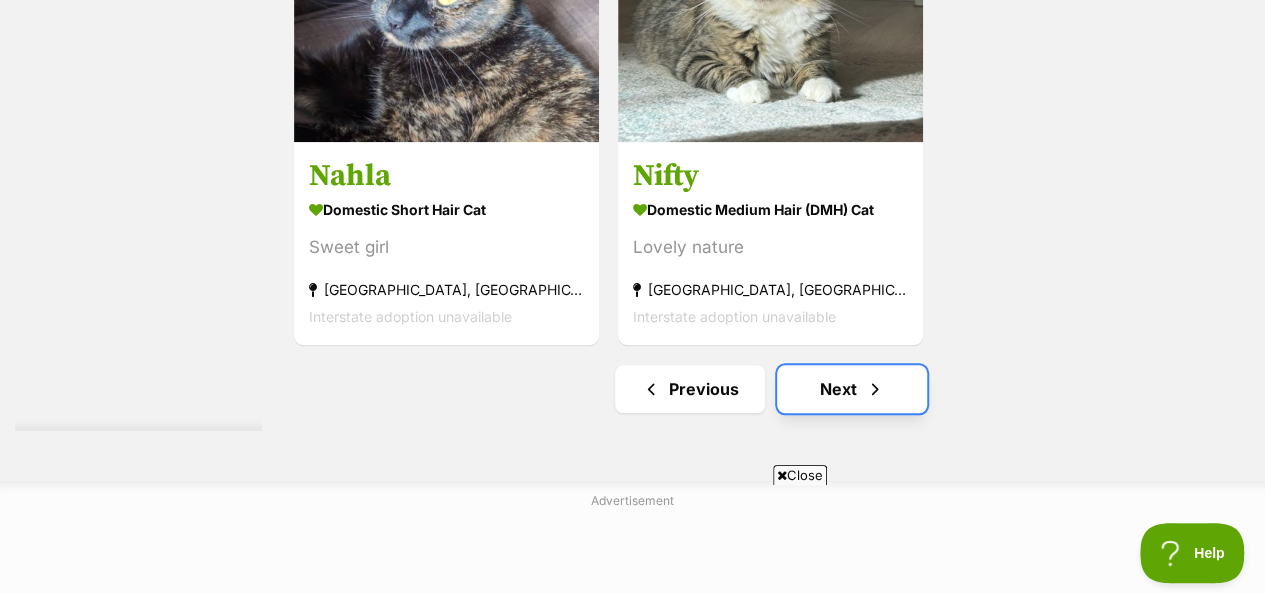 click at bounding box center [875, 389] 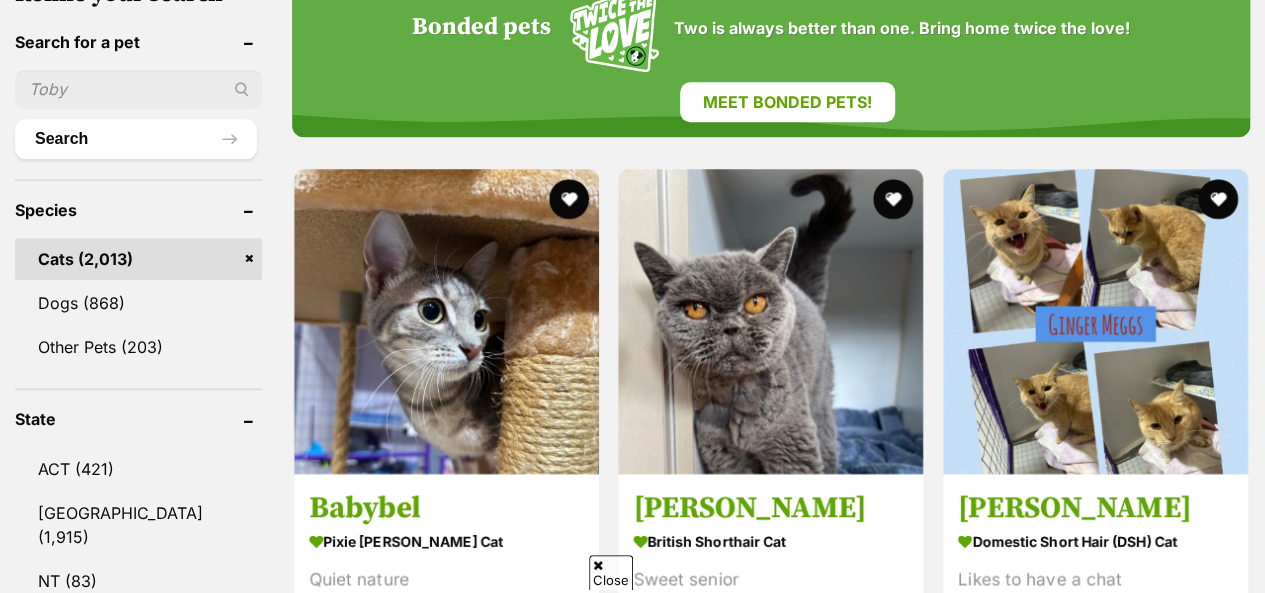 scroll, scrollTop: 0, scrollLeft: 0, axis: both 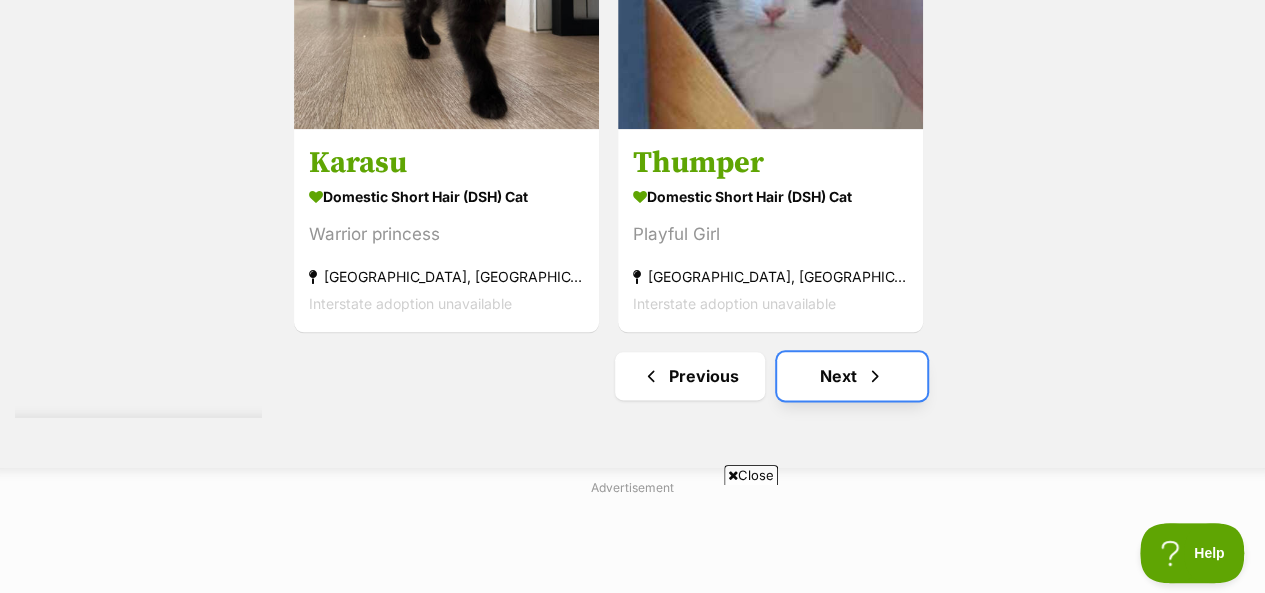 click on "Next" at bounding box center (852, 376) 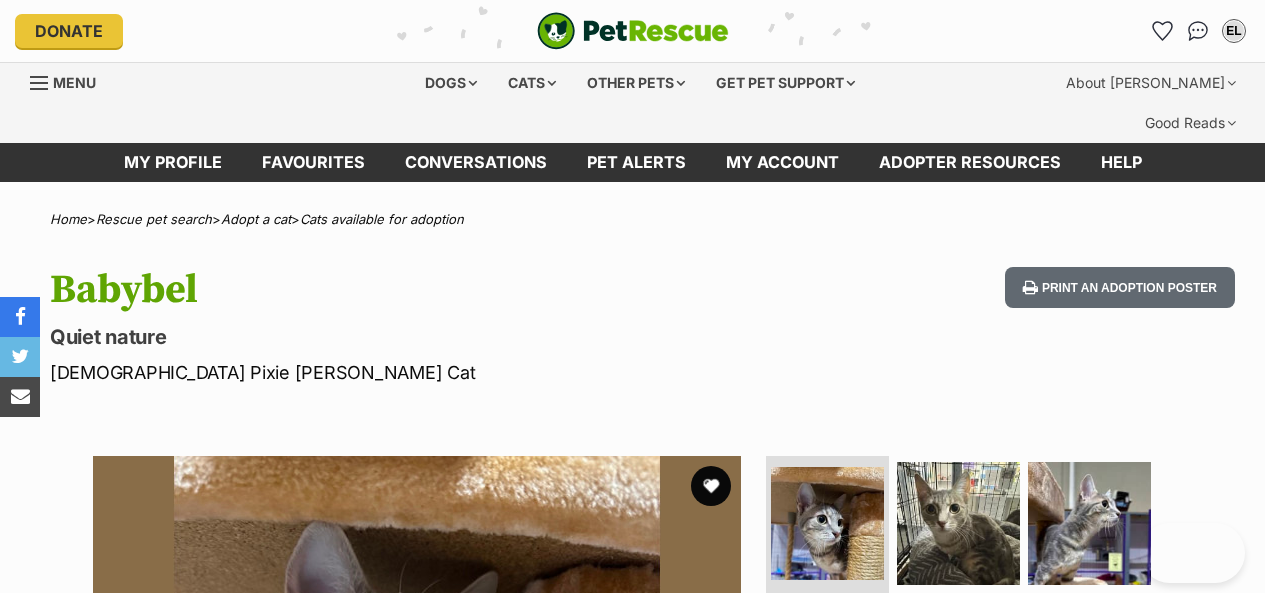 scroll, scrollTop: 0, scrollLeft: 0, axis: both 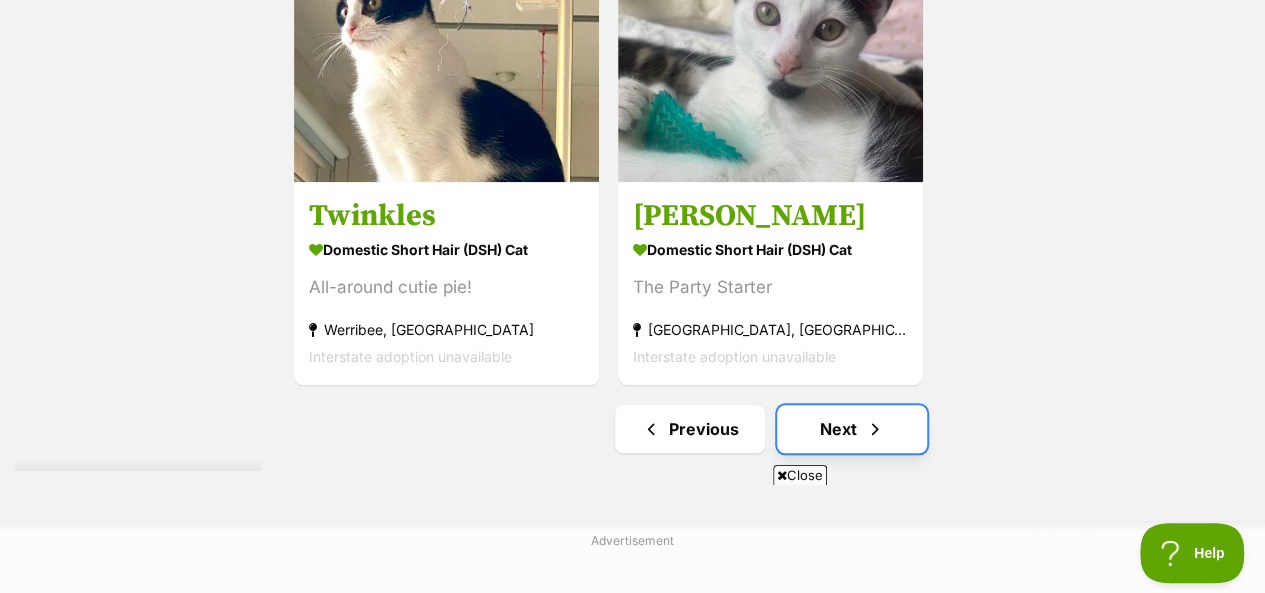click on "Next" at bounding box center (852, 429) 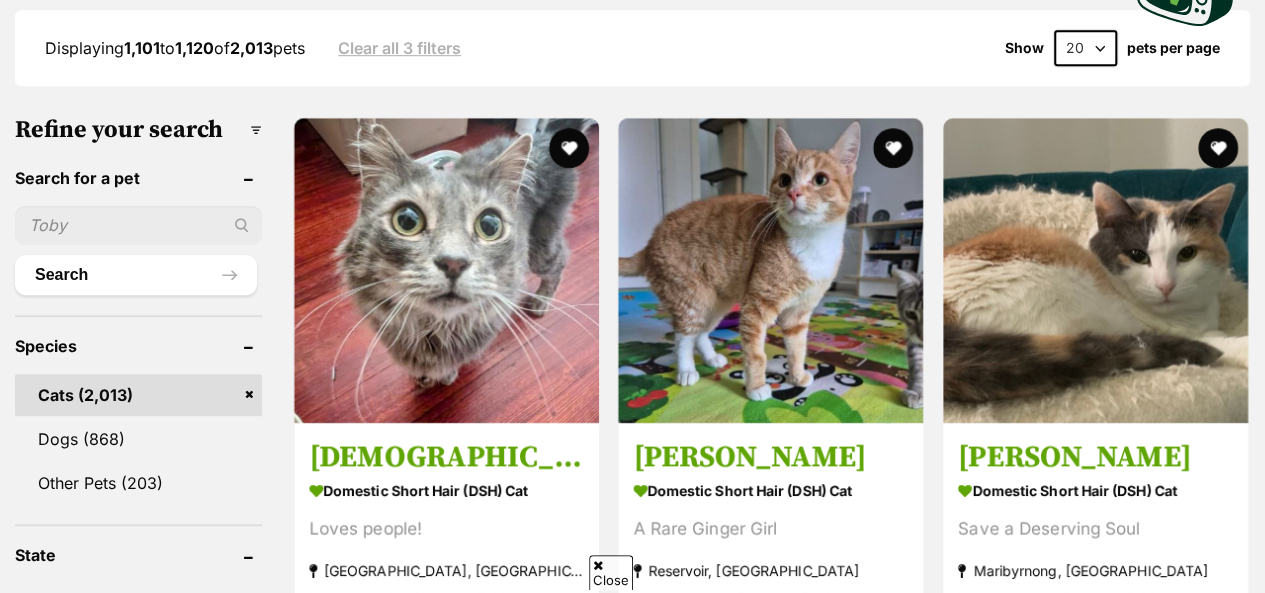 scroll, scrollTop: 600, scrollLeft: 0, axis: vertical 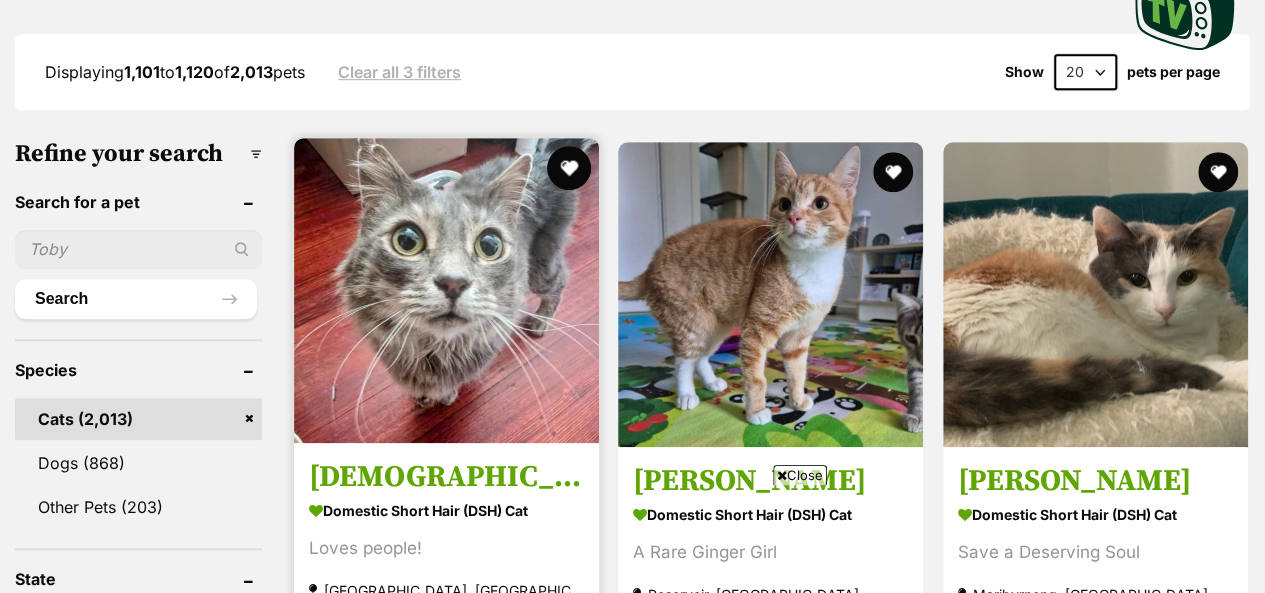 click at bounding box center [569, 168] 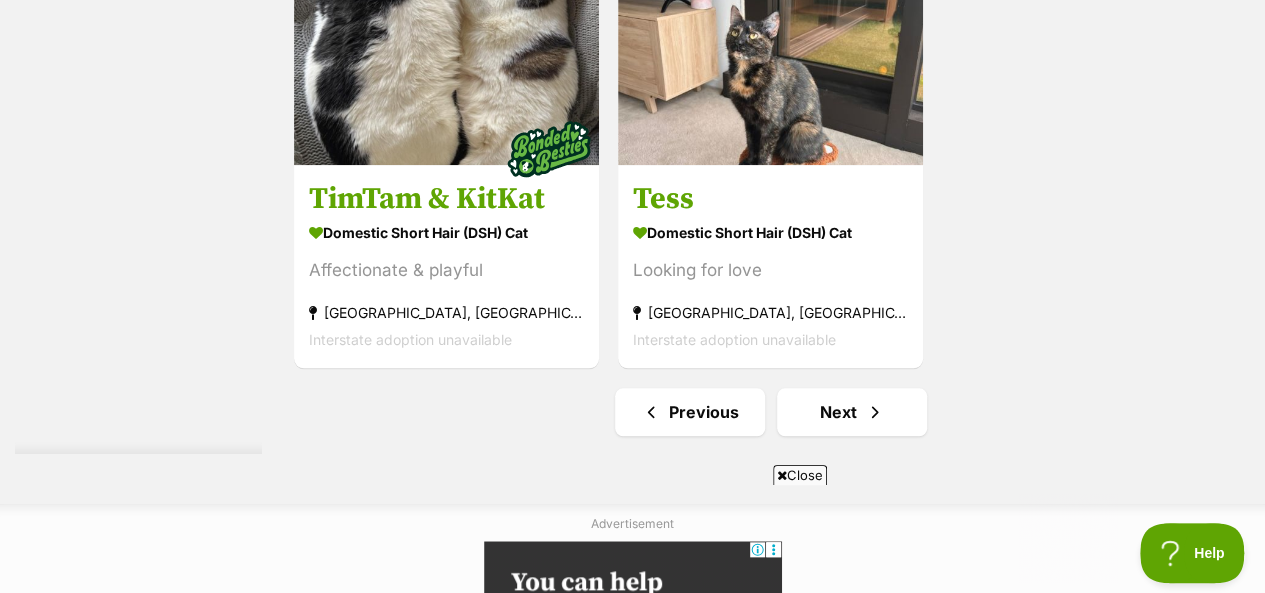 scroll, scrollTop: 4640, scrollLeft: 0, axis: vertical 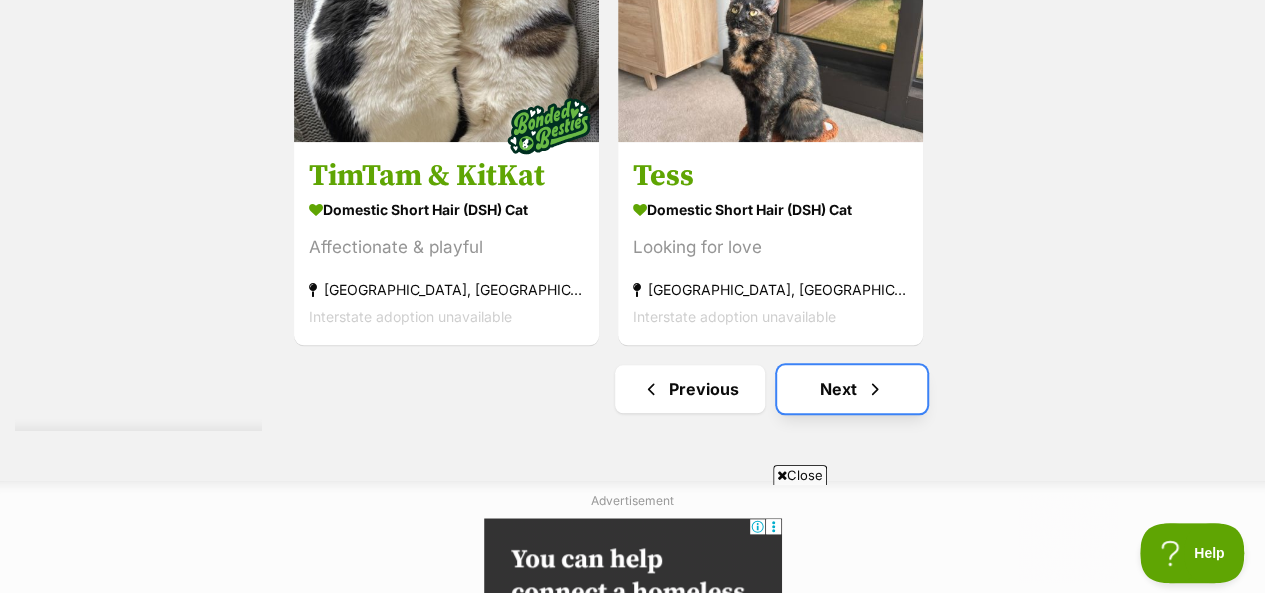 click on "Next" at bounding box center [852, 389] 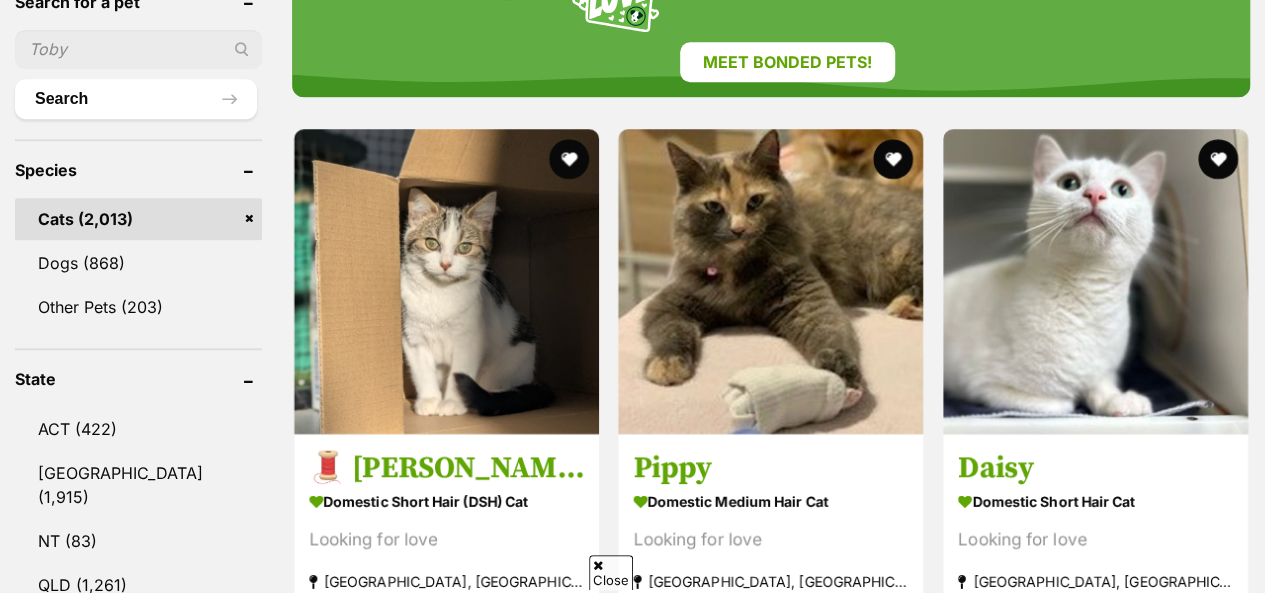 scroll, scrollTop: 800, scrollLeft: 0, axis: vertical 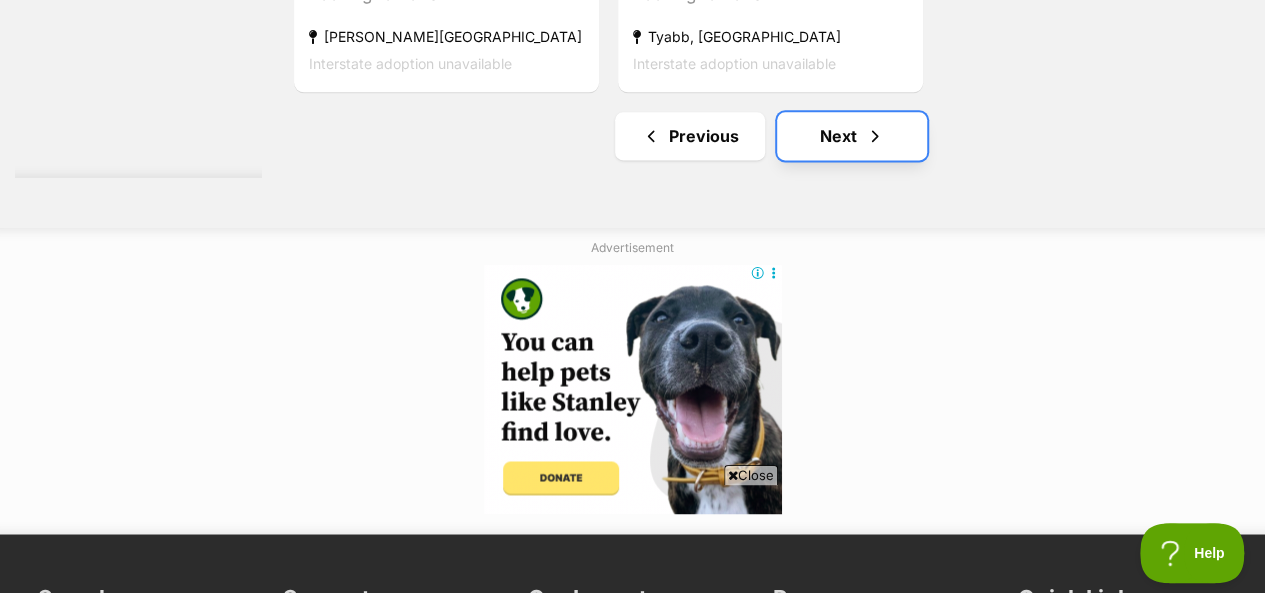 click on "Next" 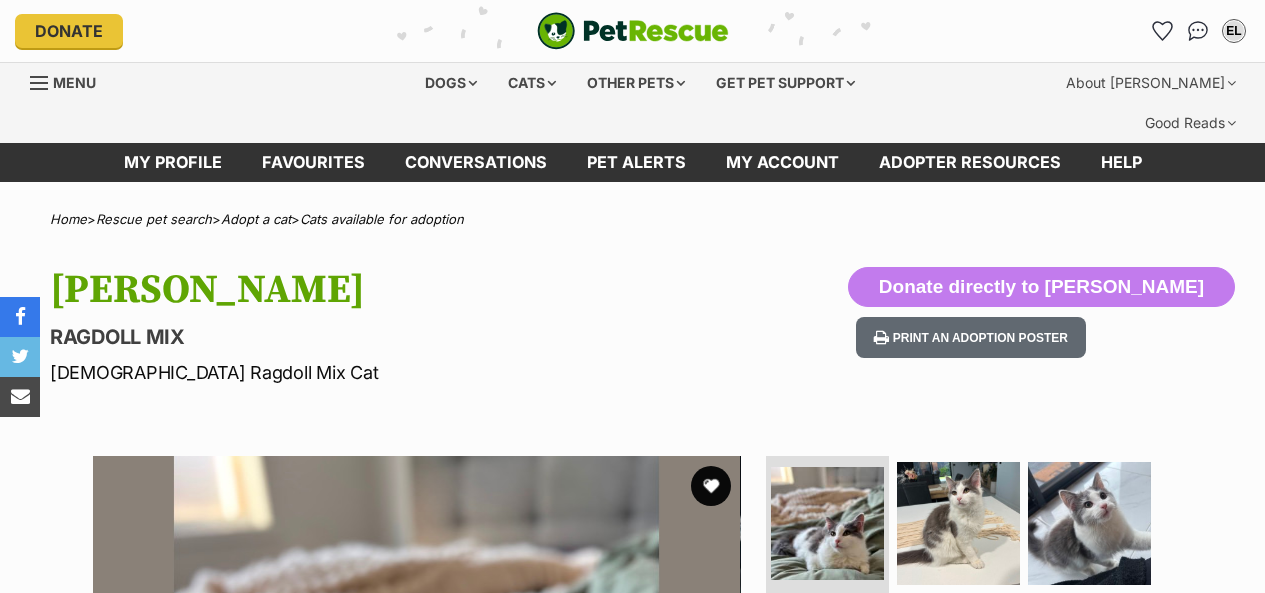 scroll, scrollTop: 0, scrollLeft: 0, axis: both 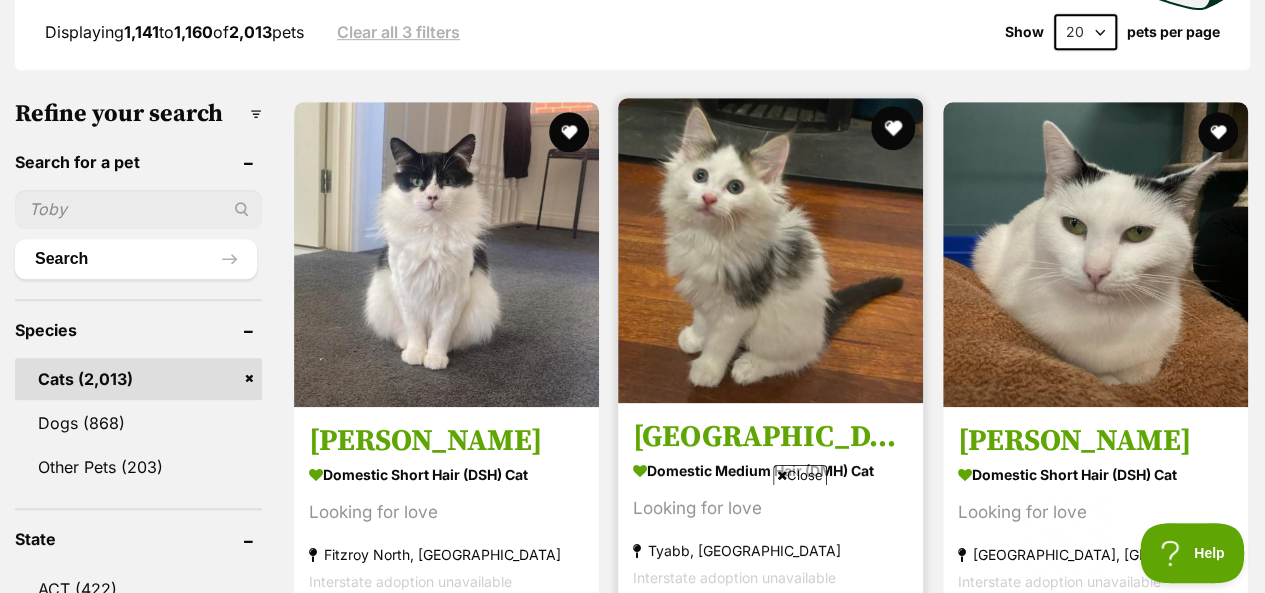 click at bounding box center [894, 128] 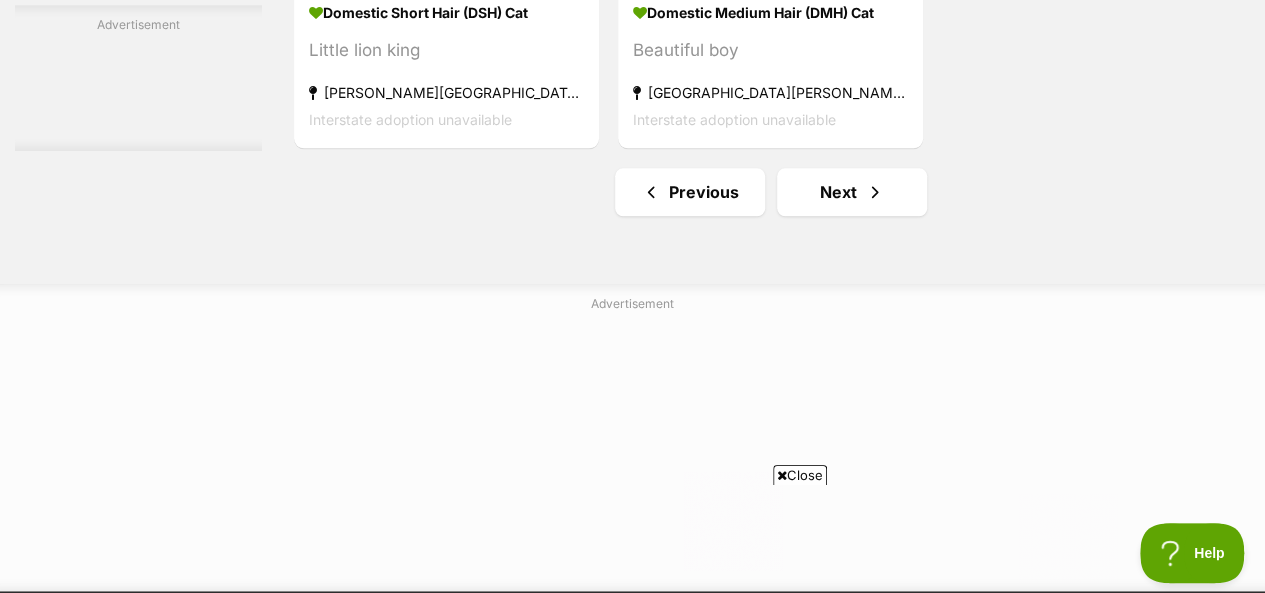 scroll, scrollTop: 4840, scrollLeft: 0, axis: vertical 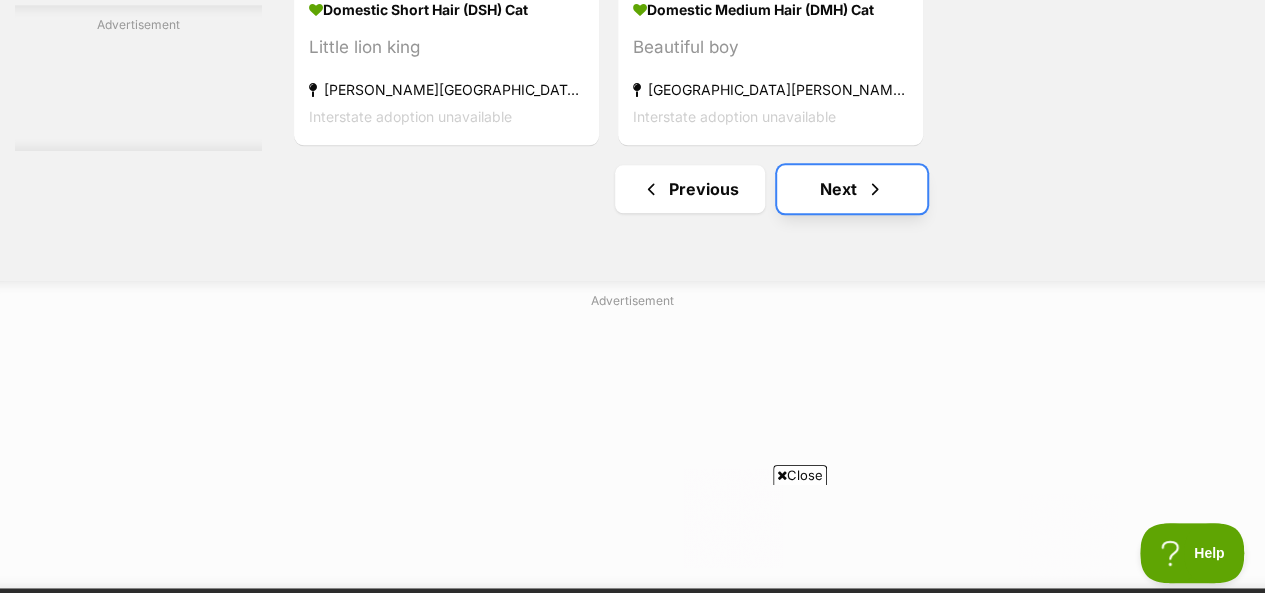click on "Next" at bounding box center (852, 189) 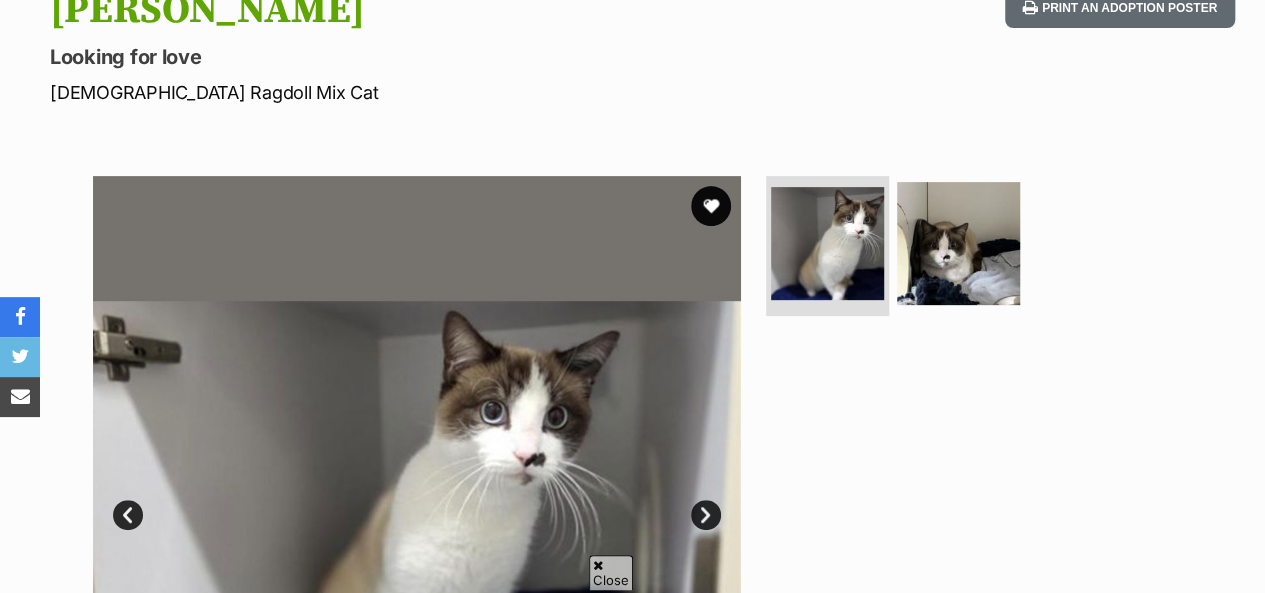 scroll, scrollTop: 280, scrollLeft: 0, axis: vertical 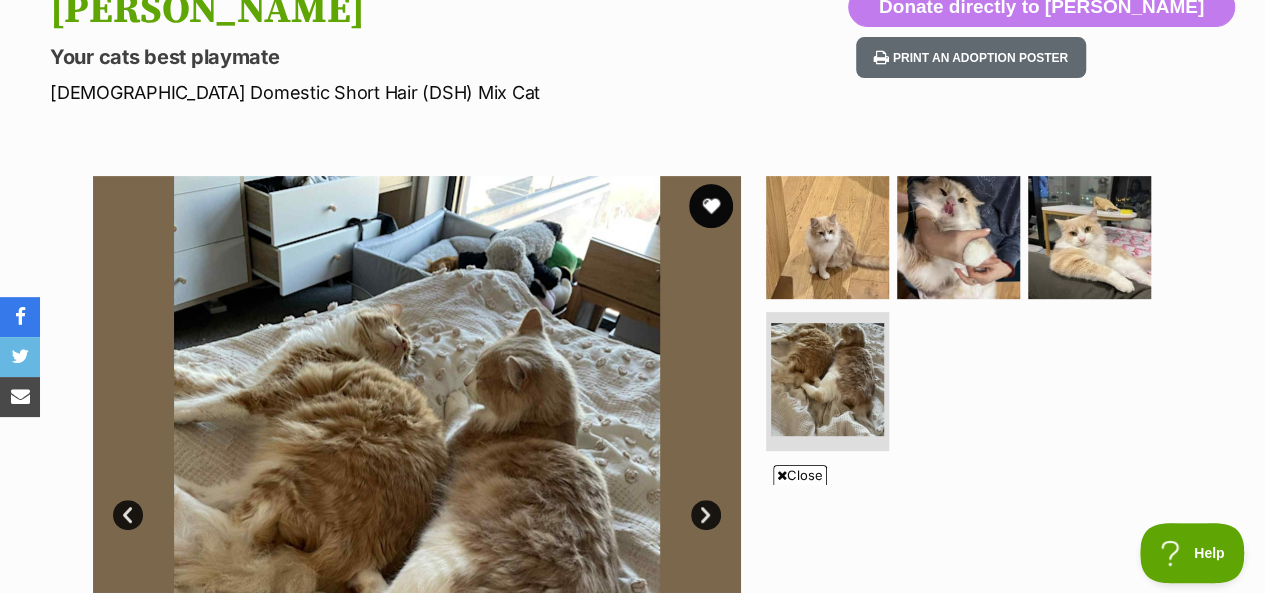 click at bounding box center [711, 206] 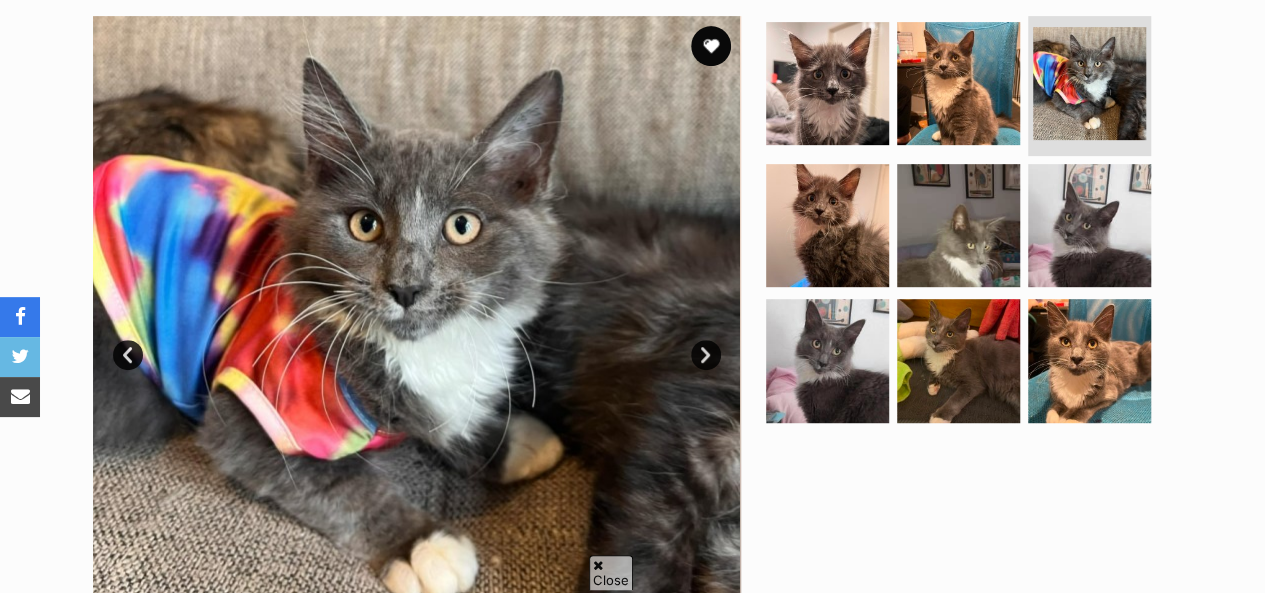 scroll, scrollTop: 0, scrollLeft: 0, axis: both 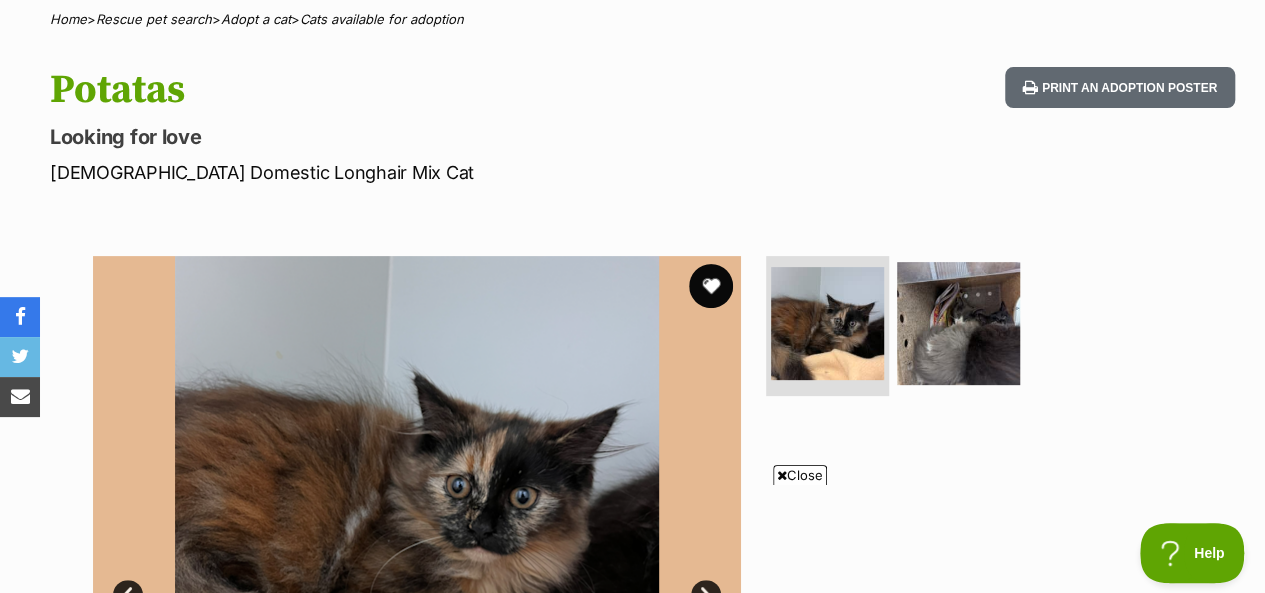 click at bounding box center [711, 286] 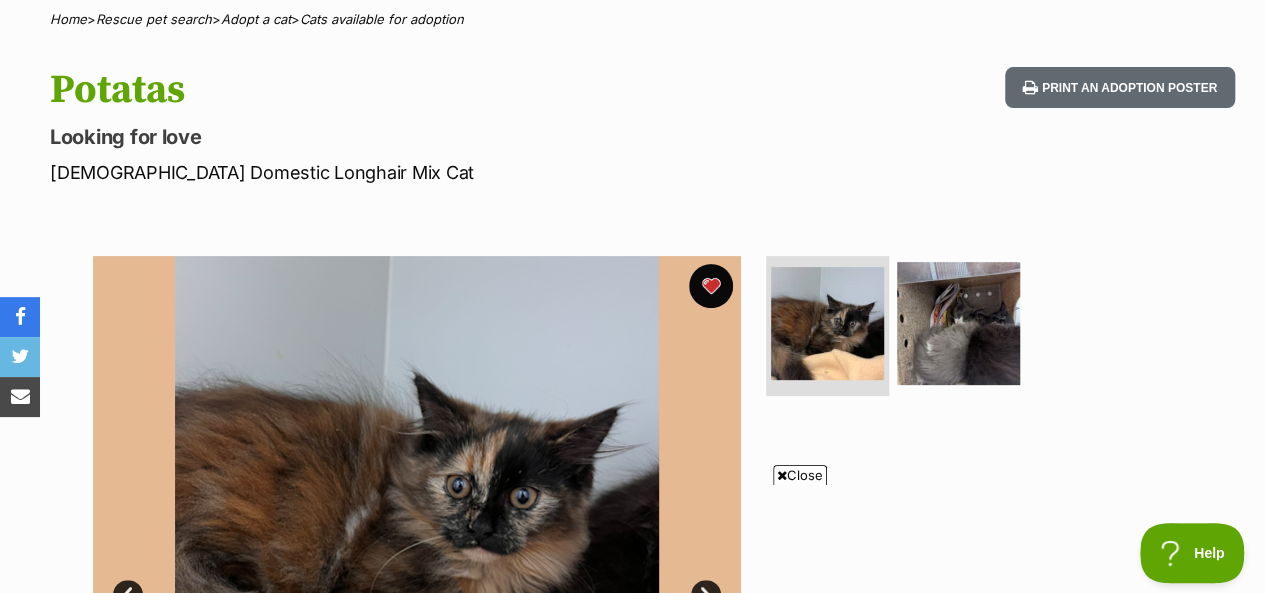 scroll, scrollTop: 240, scrollLeft: 0, axis: vertical 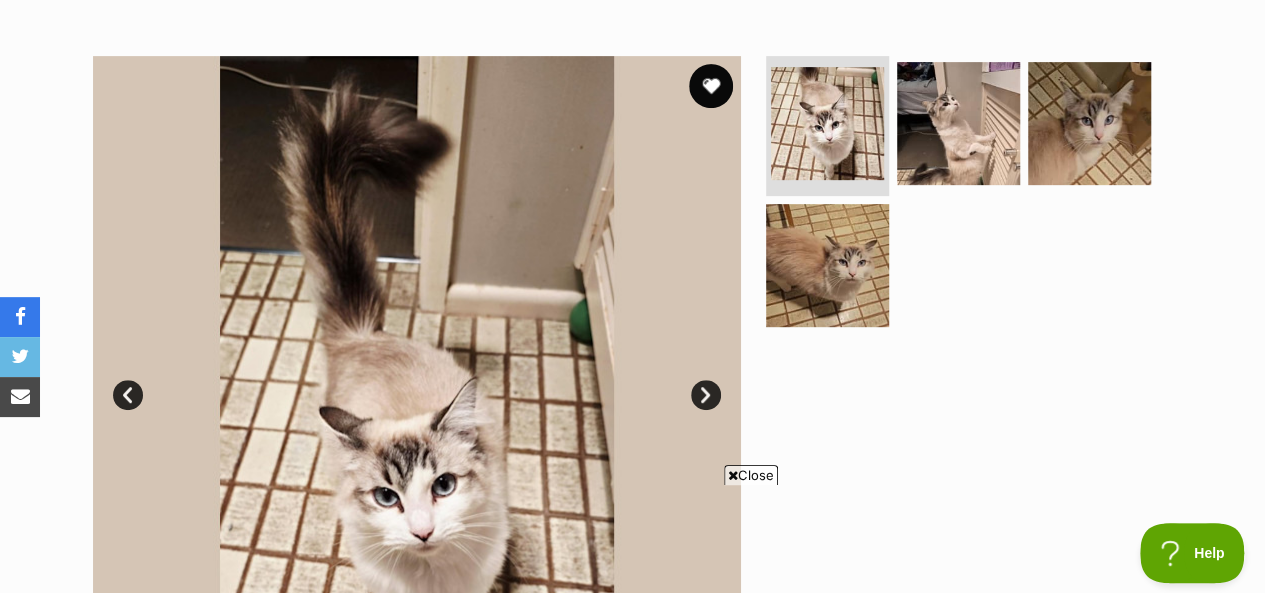 click at bounding box center (711, 86) 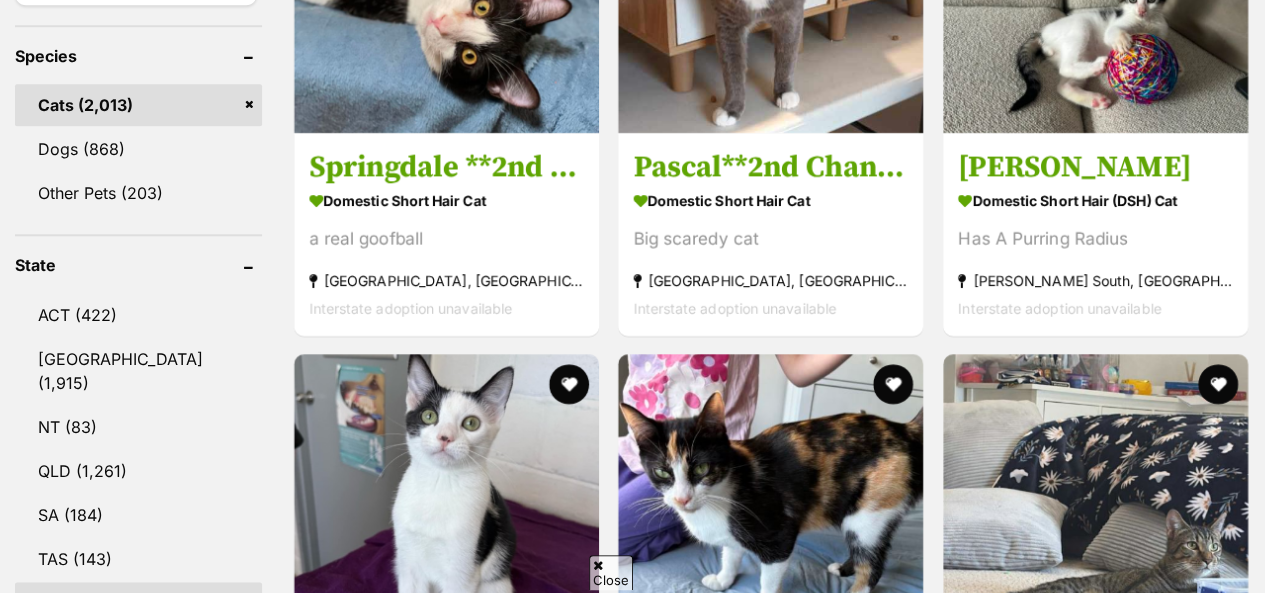 scroll, scrollTop: 480, scrollLeft: 0, axis: vertical 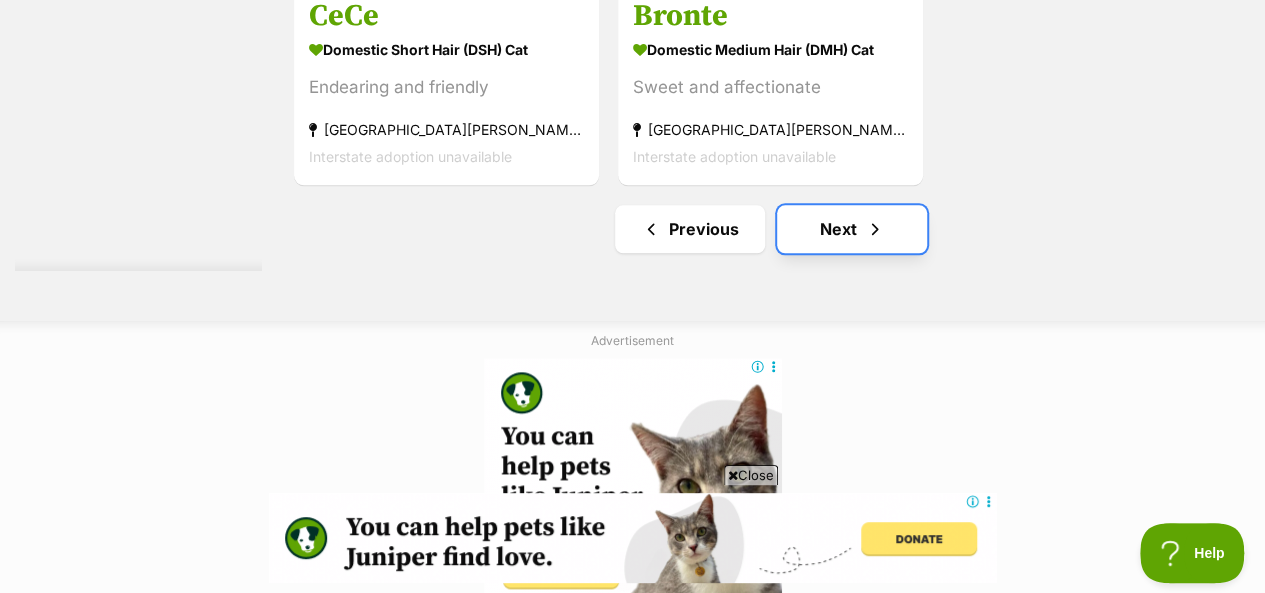 click on "Next" at bounding box center (852, 229) 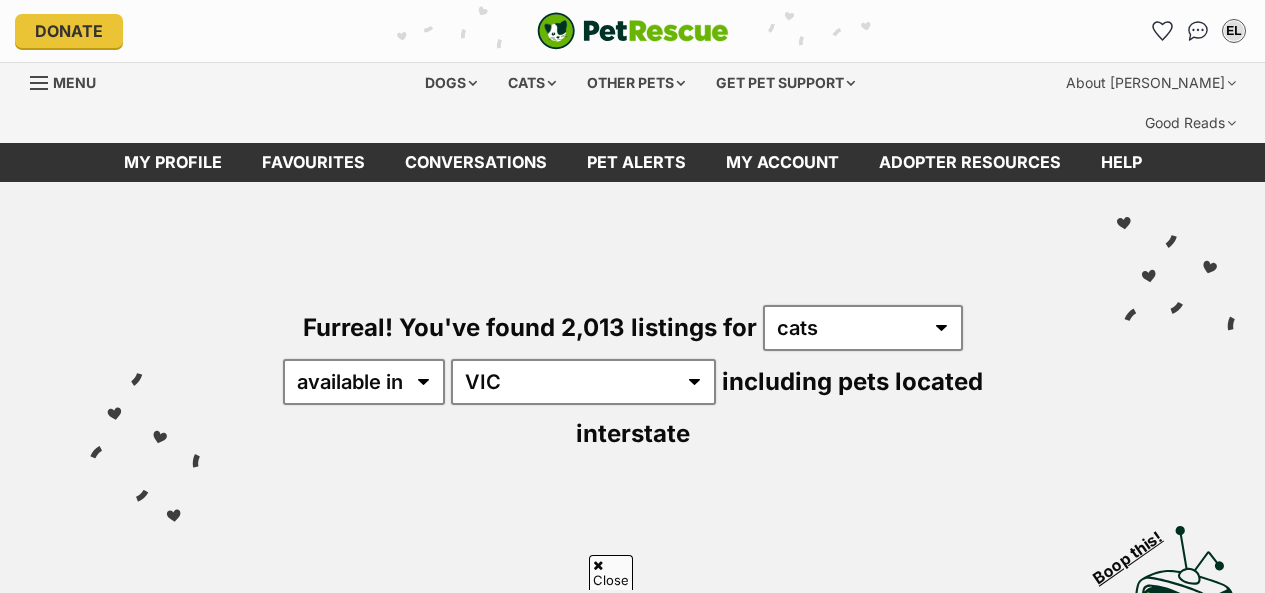 scroll, scrollTop: 1337, scrollLeft: 0, axis: vertical 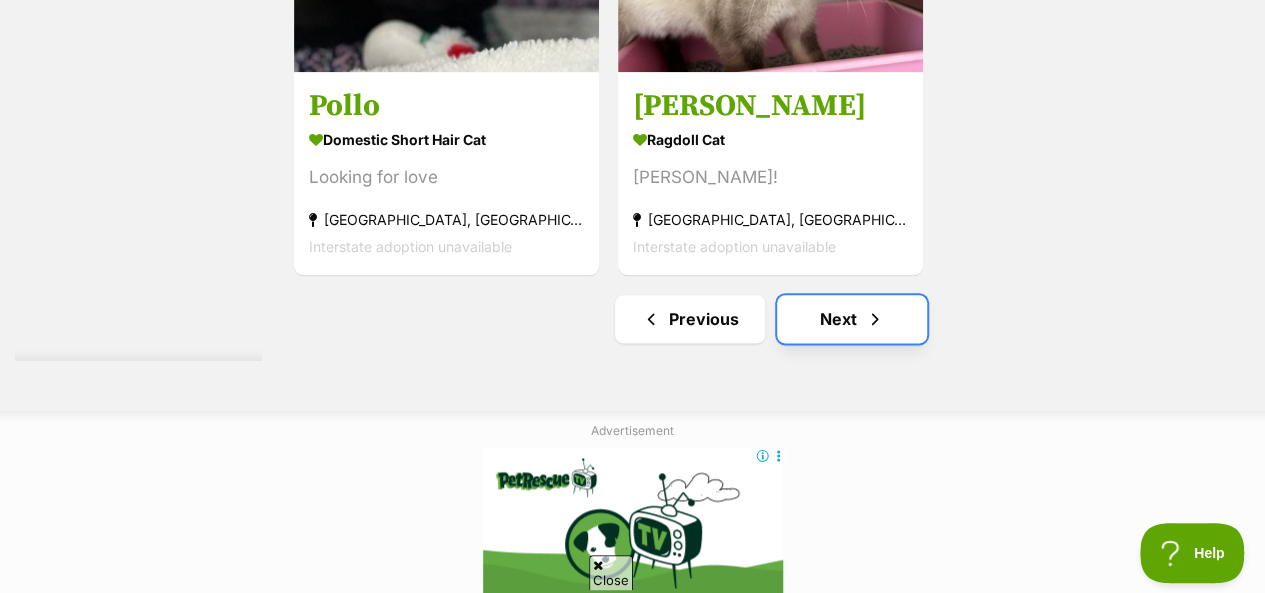 click on "Next" at bounding box center (852, 319) 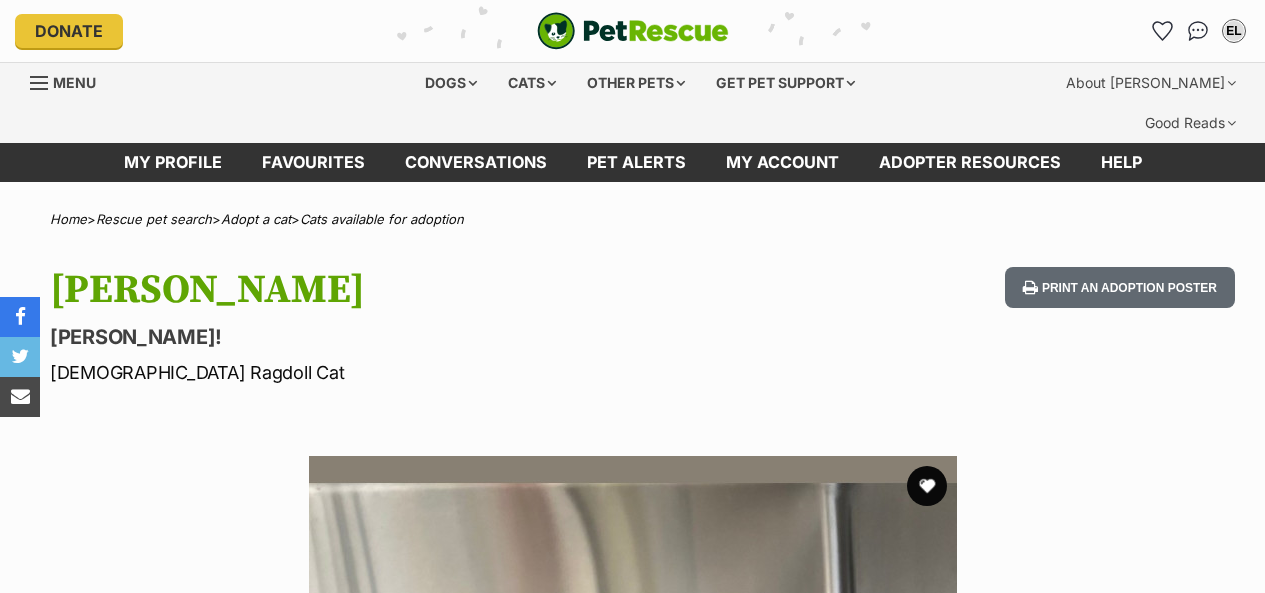 scroll, scrollTop: 0, scrollLeft: 0, axis: both 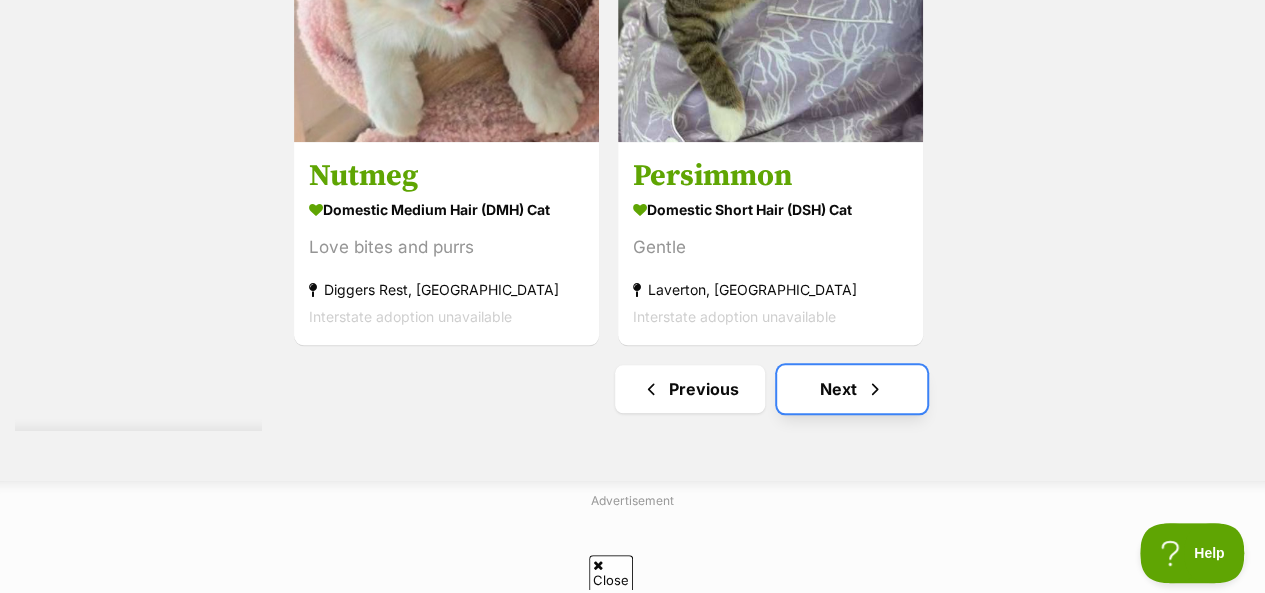 click on "Next" at bounding box center [852, 389] 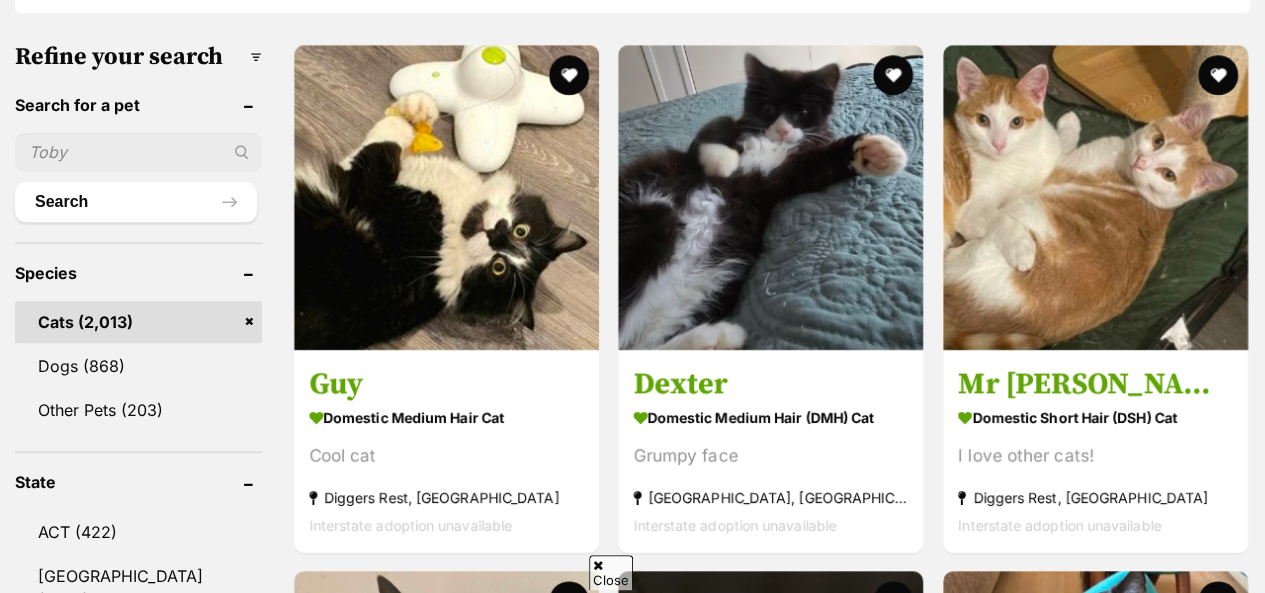 scroll, scrollTop: 657, scrollLeft: 0, axis: vertical 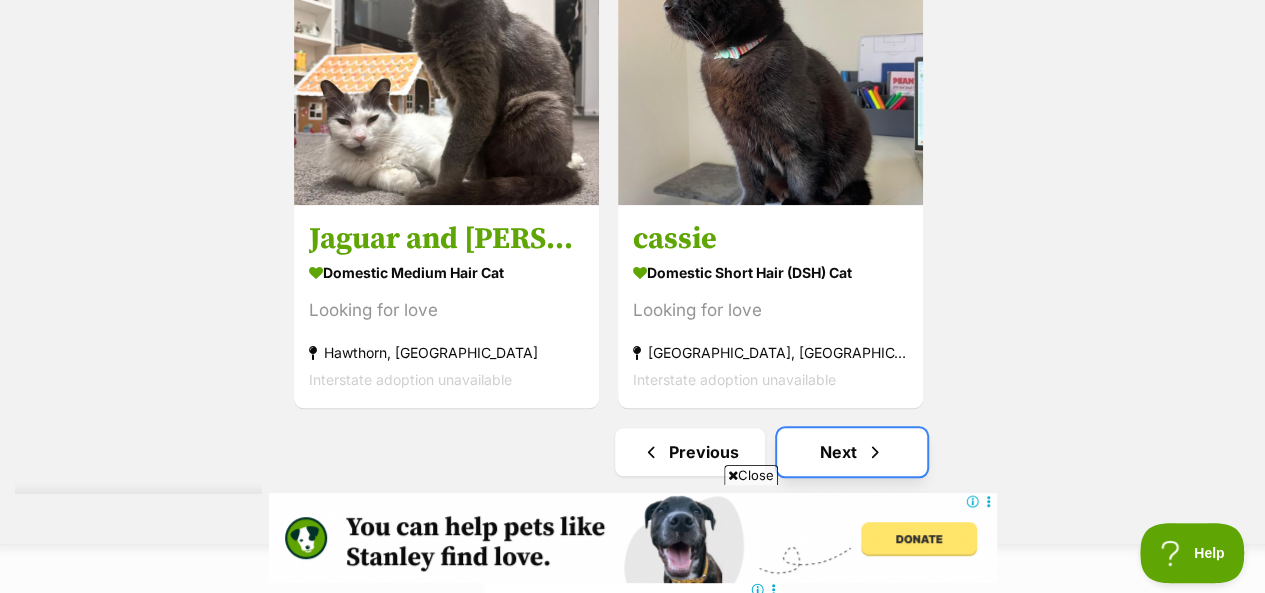 click on "Next" at bounding box center [852, 452] 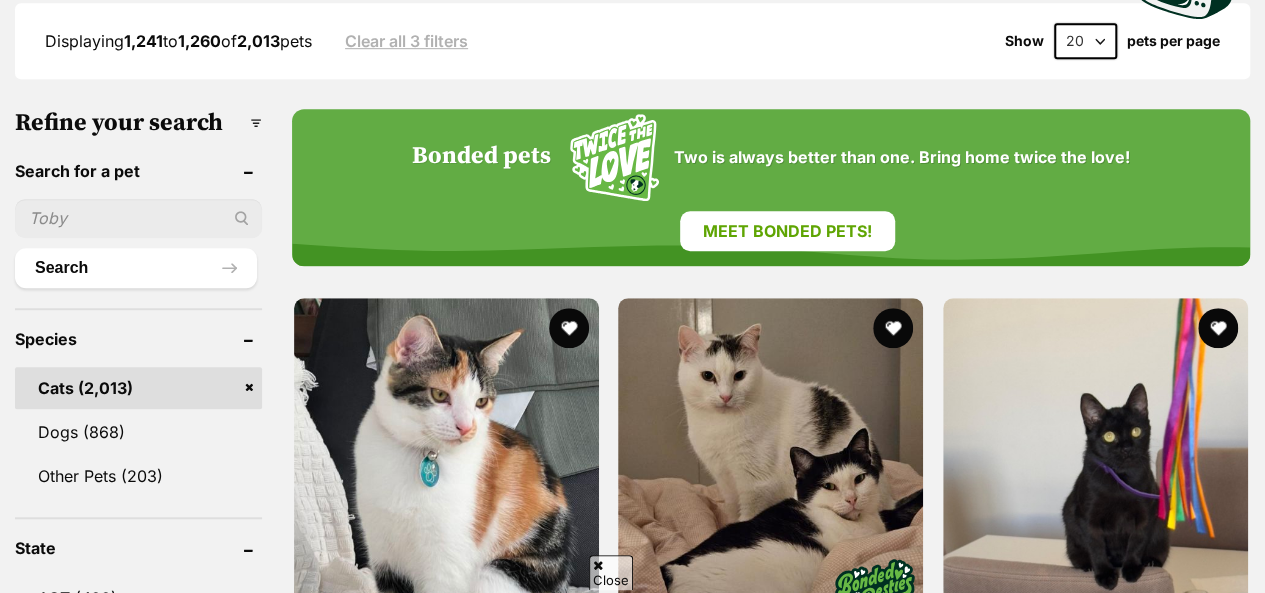 scroll, scrollTop: 640, scrollLeft: 0, axis: vertical 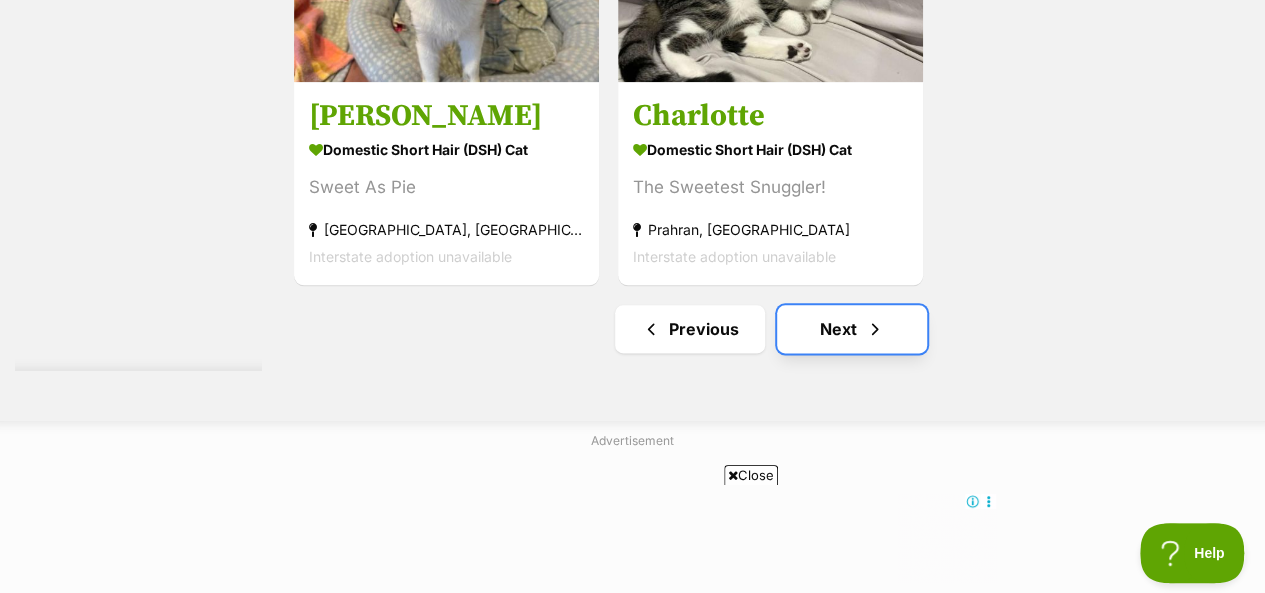 click on "Next" at bounding box center (852, 329) 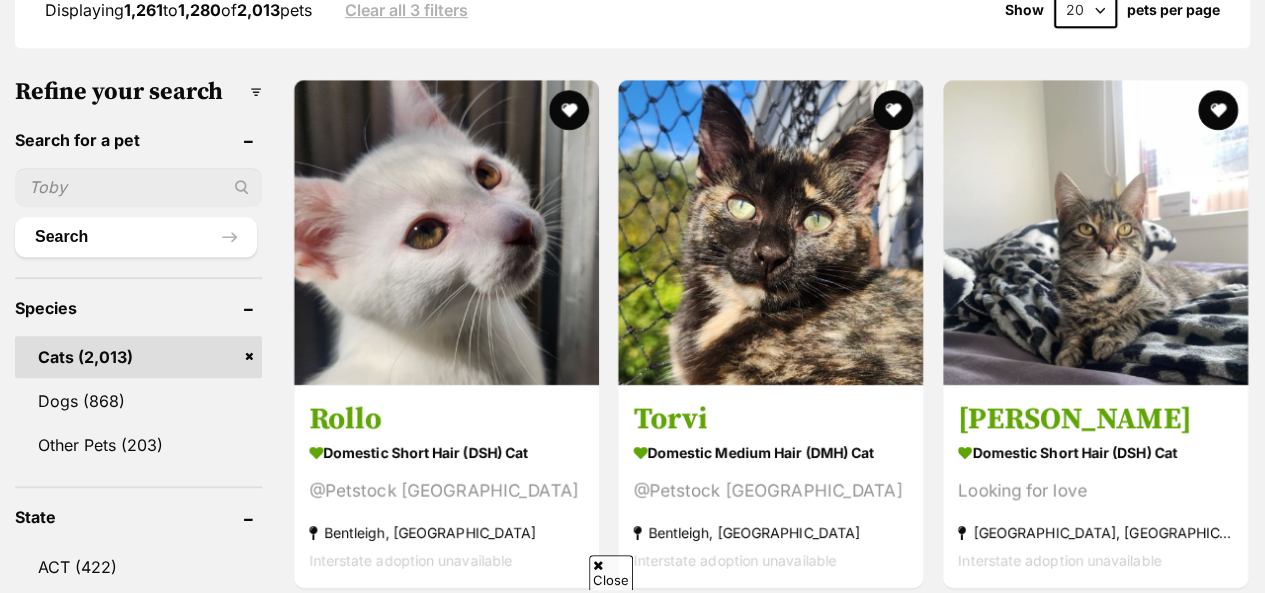 scroll, scrollTop: 607, scrollLeft: 0, axis: vertical 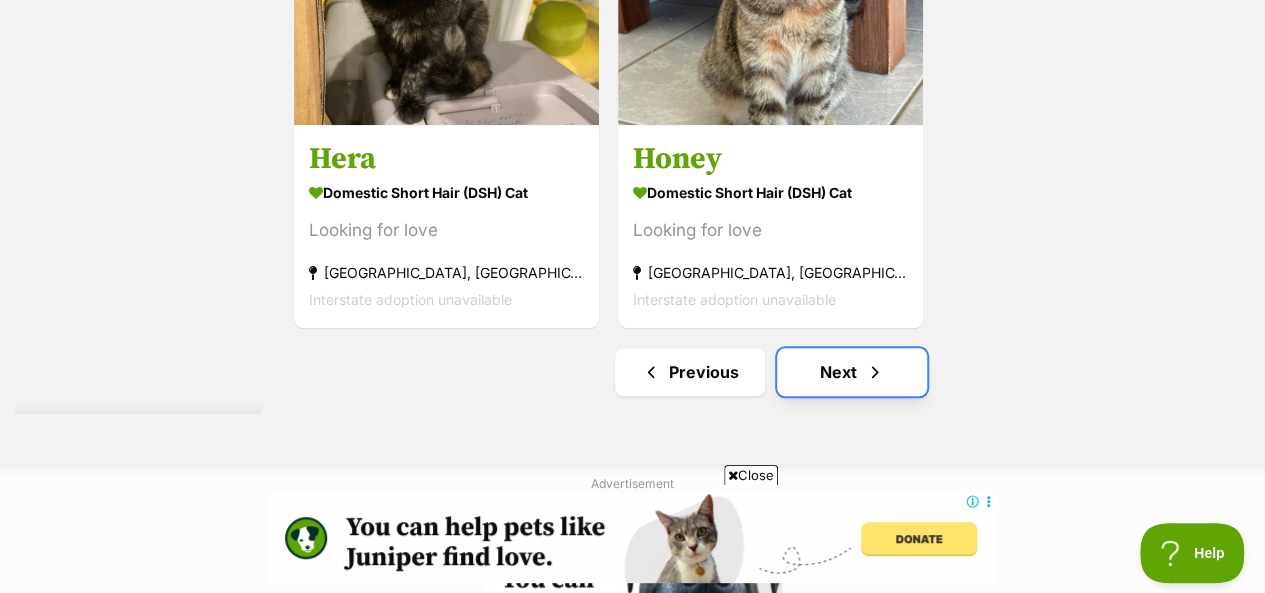 click on "Next" at bounding box center (852, 372) 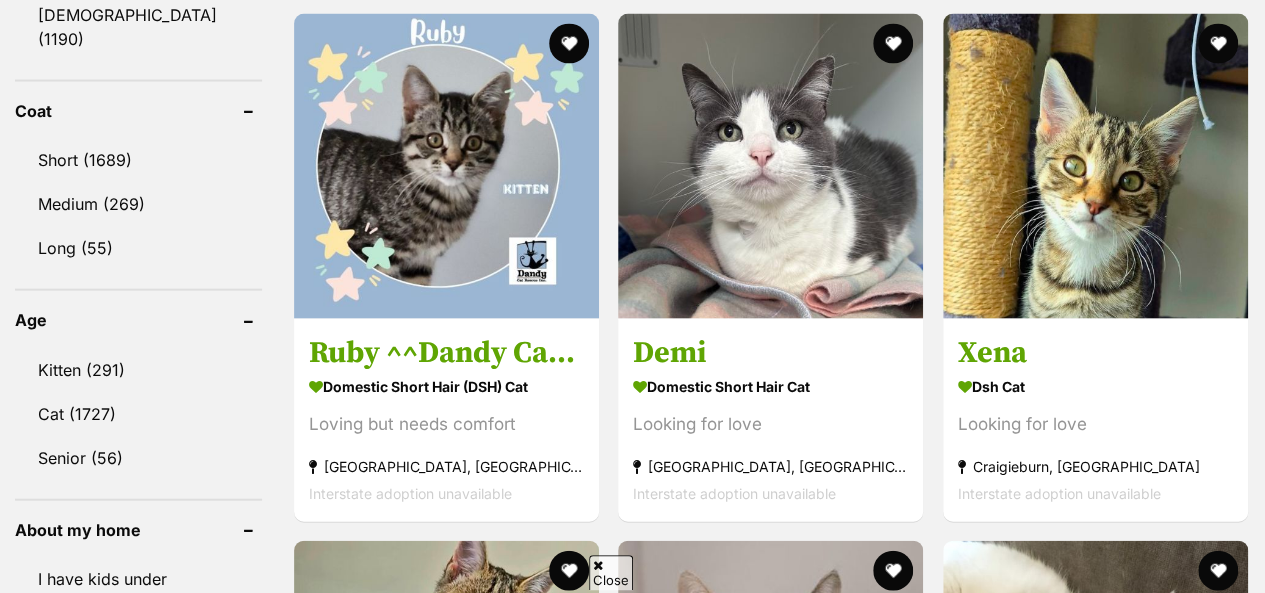 scroll, scrollTop: 1978, scrollLeft: 0, axis: vertical 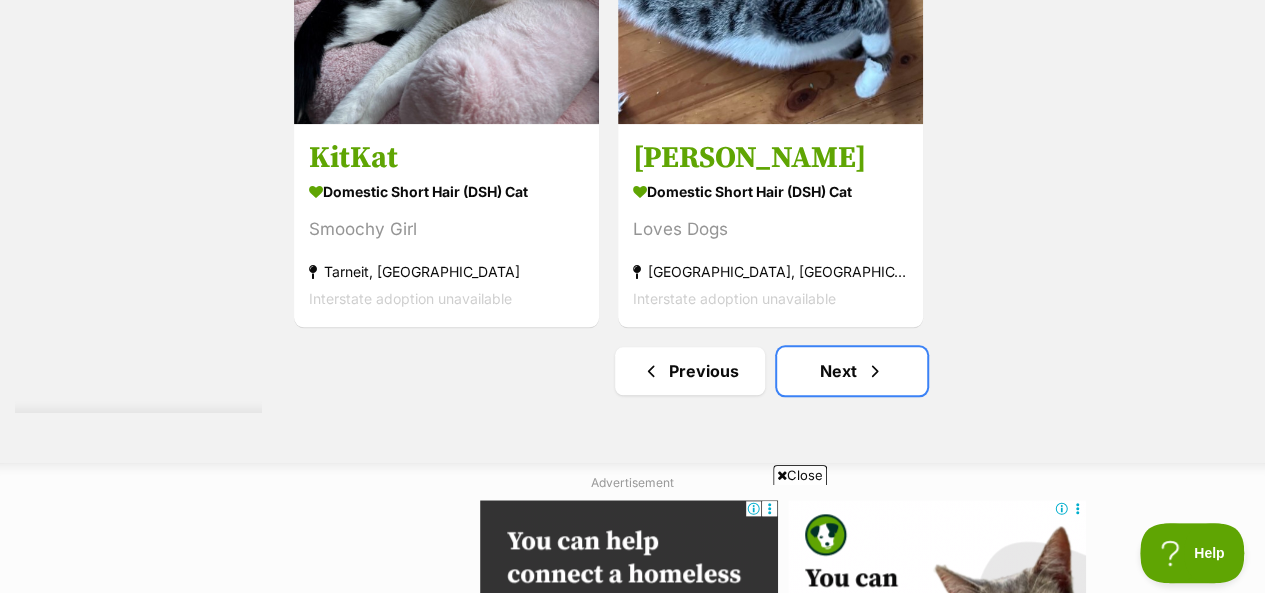 click on "Next" at bounding box center (852, 371) 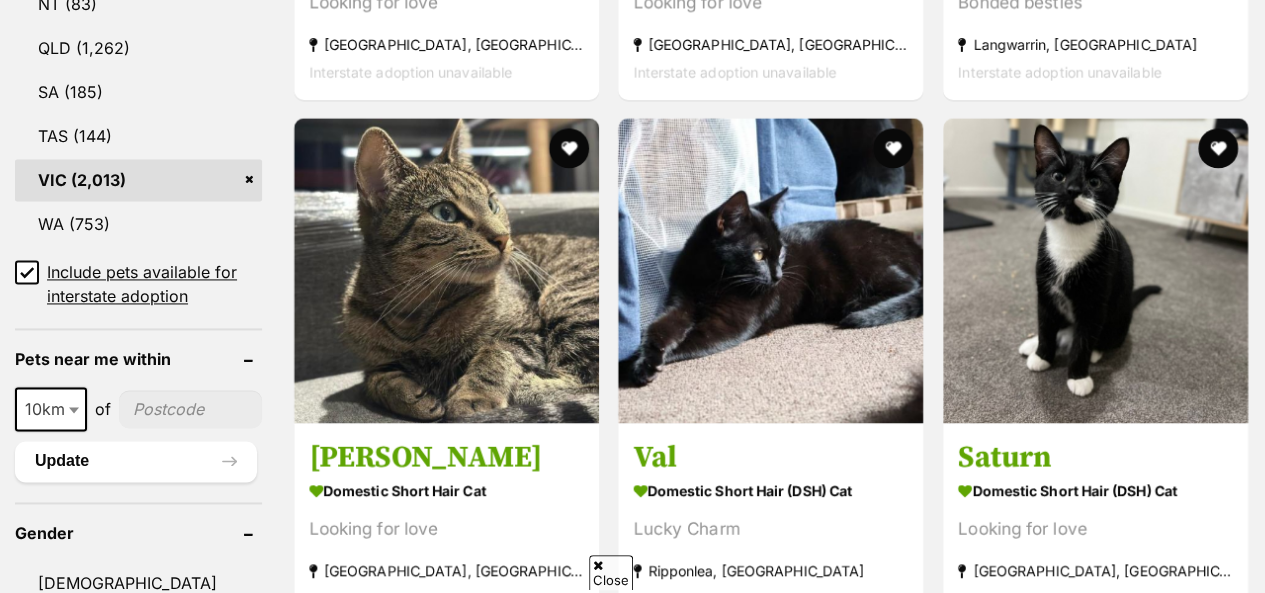 scroll, scrollTop: 1337, scrollLeft: 0, axis: vertical 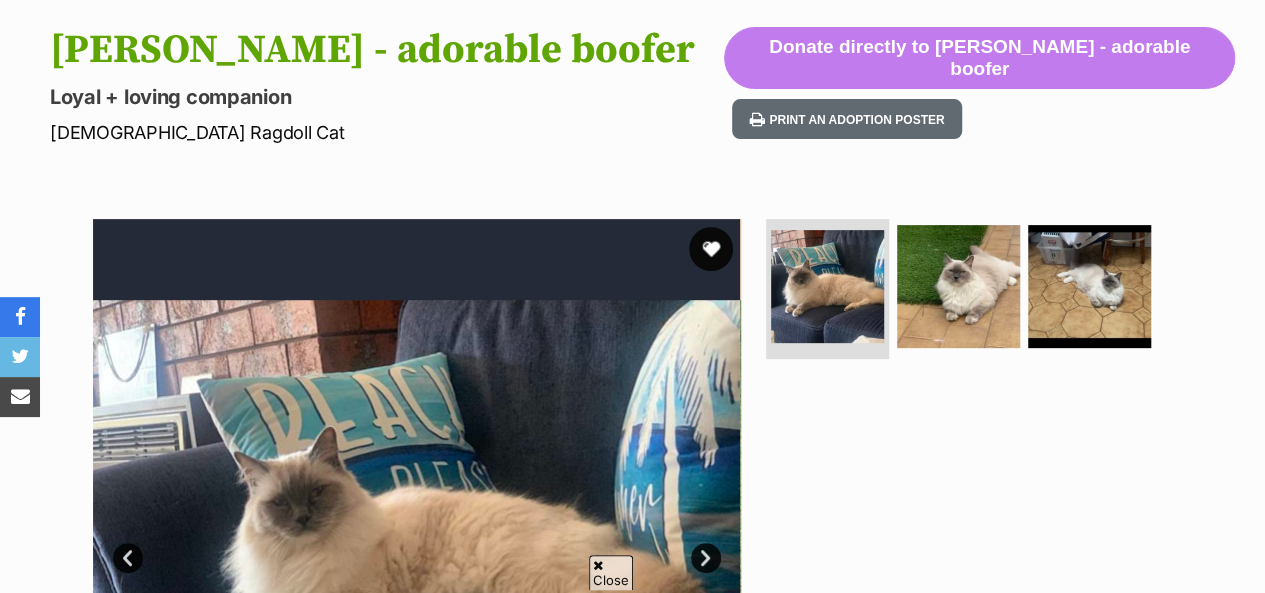 click at bounding box center [711, 249] 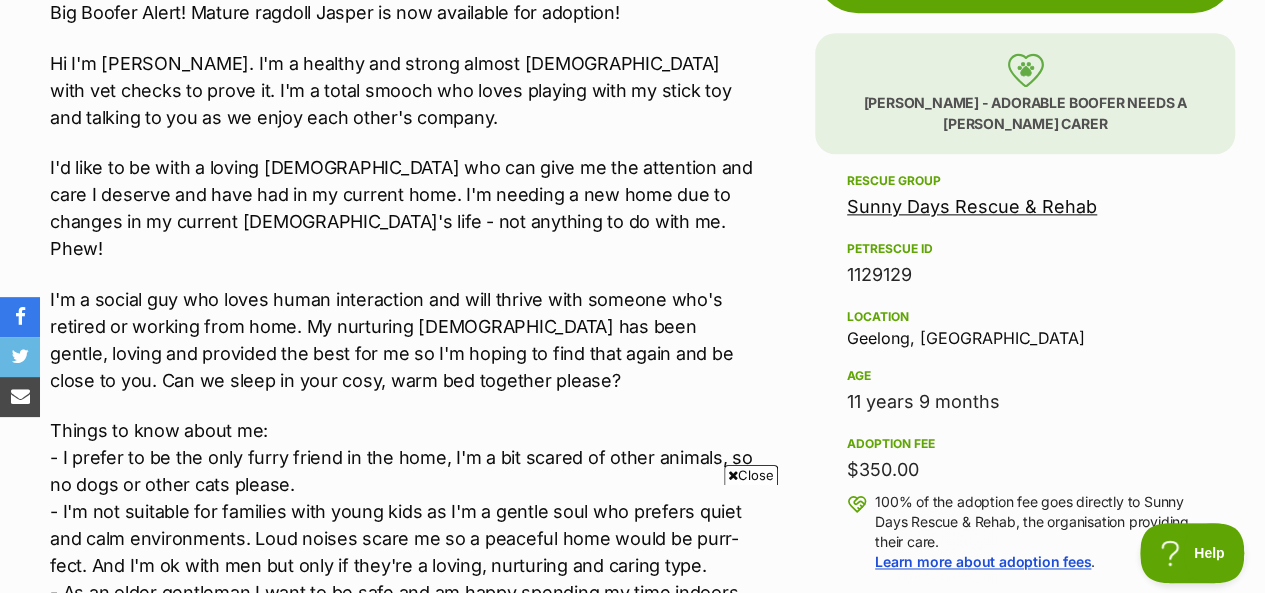 scroll, scrollTop: 1200, scrollLeft: 0, axis: vertical 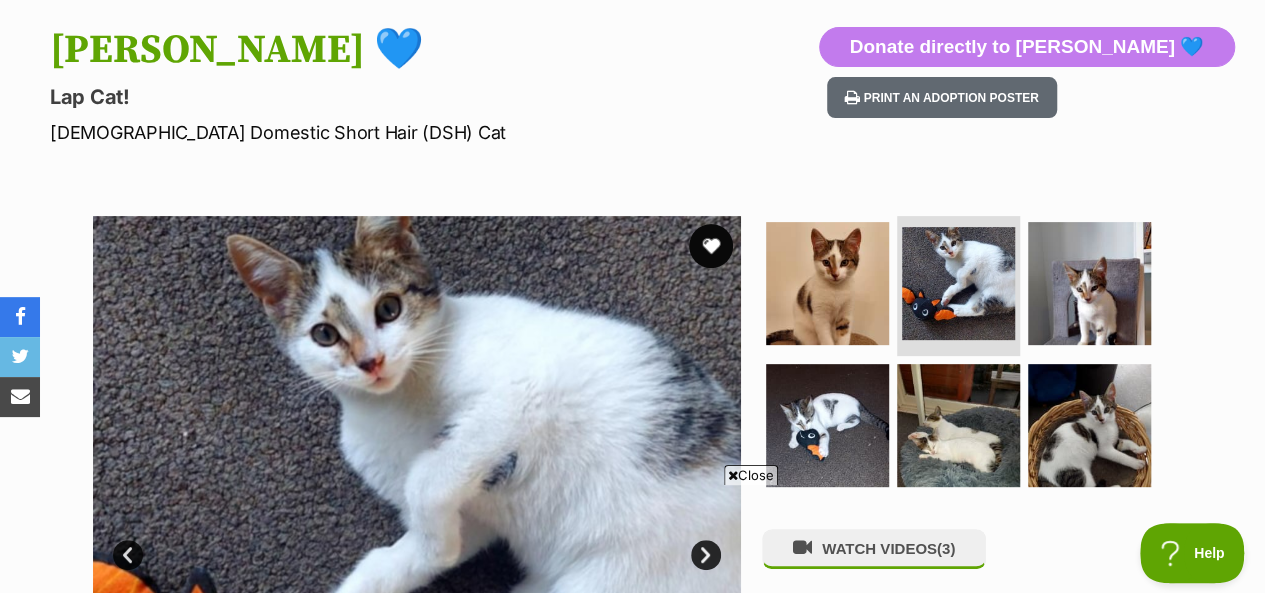 click at bounding box center (711, 246) 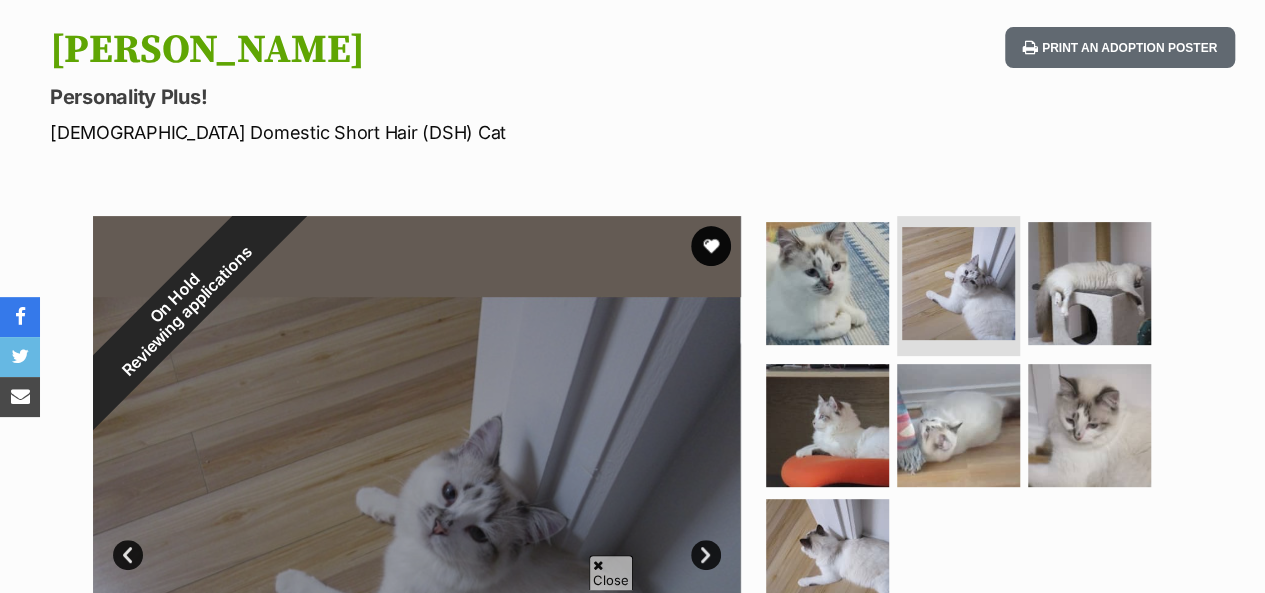 scroll, scrollTop: 240, scrollLeft: 0, axis: vertical 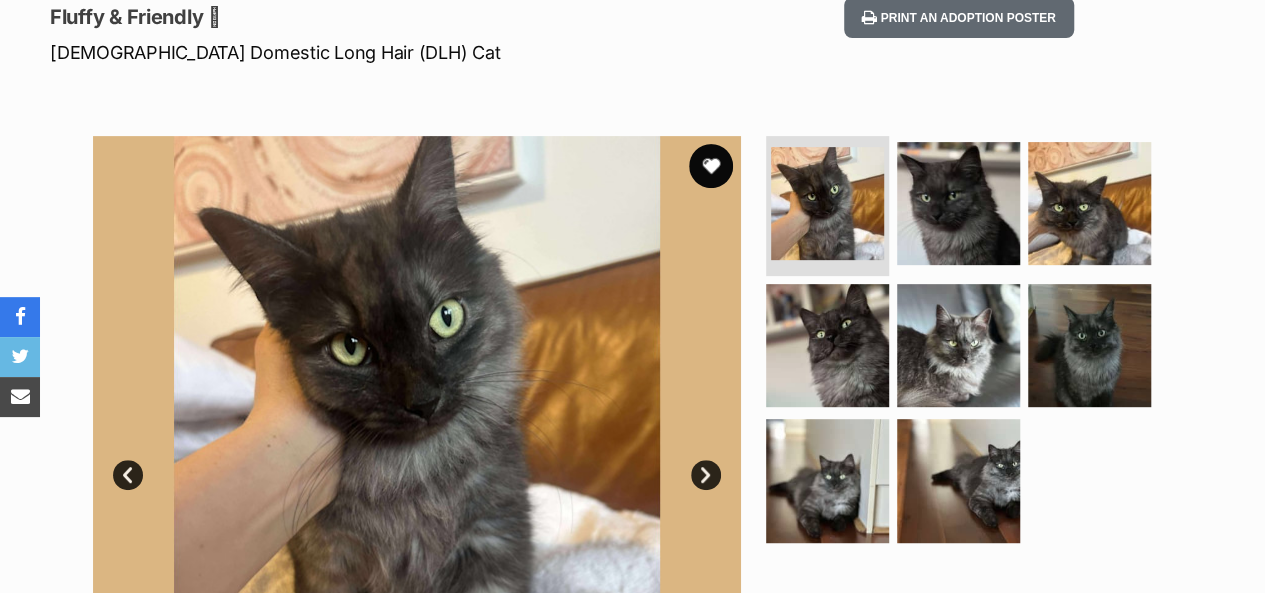 click at bounding box center [711, 166] 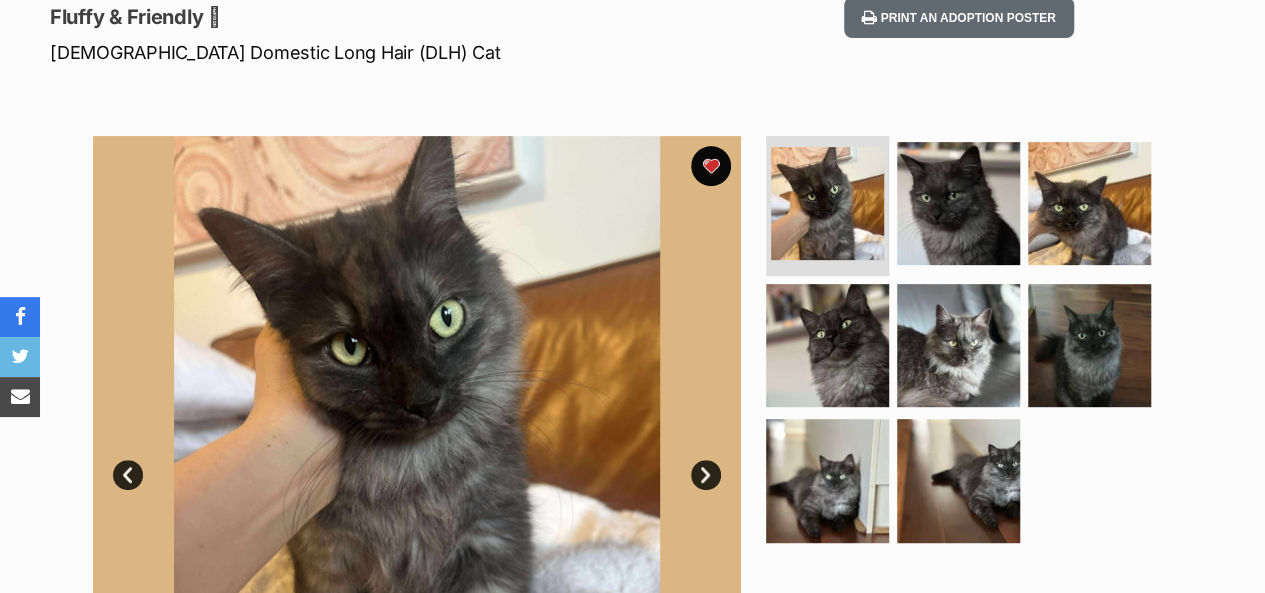 scroll, scrollTop: 0, scrollLeft: 0, axis: both 